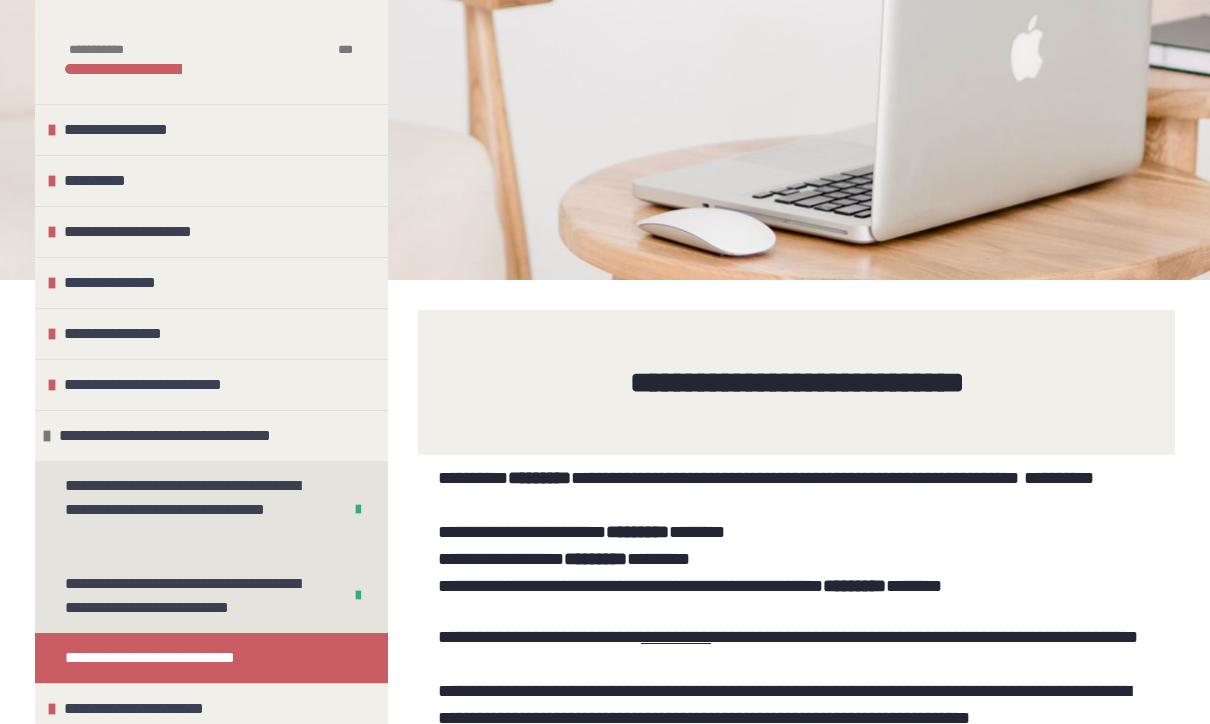 scroll, scrollTop: 1004, scrollLeft: 438, axis: both 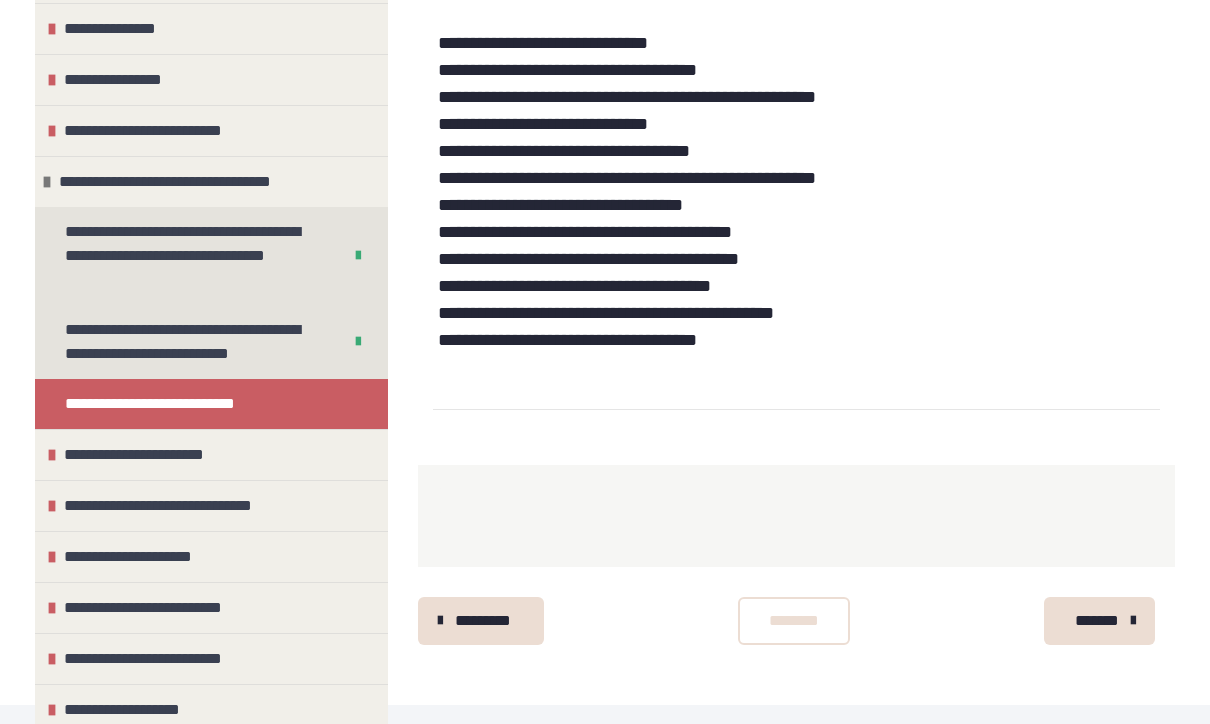 click on "********" at bounding box center [794, 622] 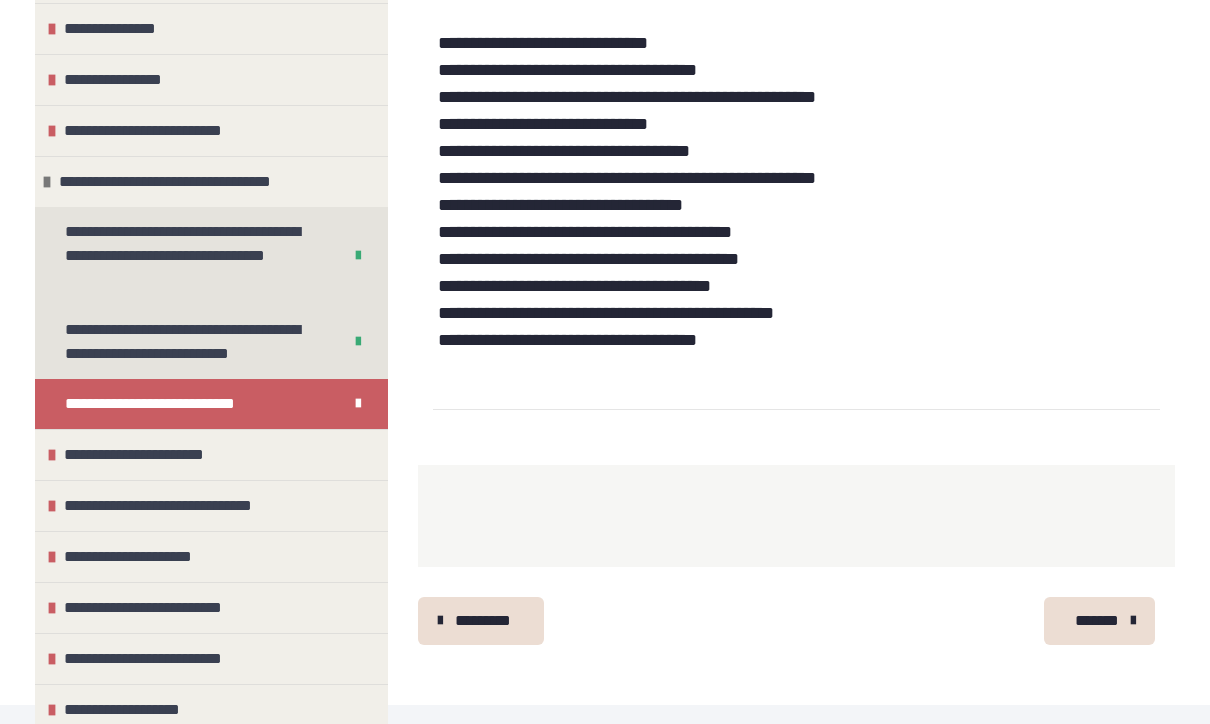 scroll, scrollTop: 1239, scrollLeft: 0, axis: vertical 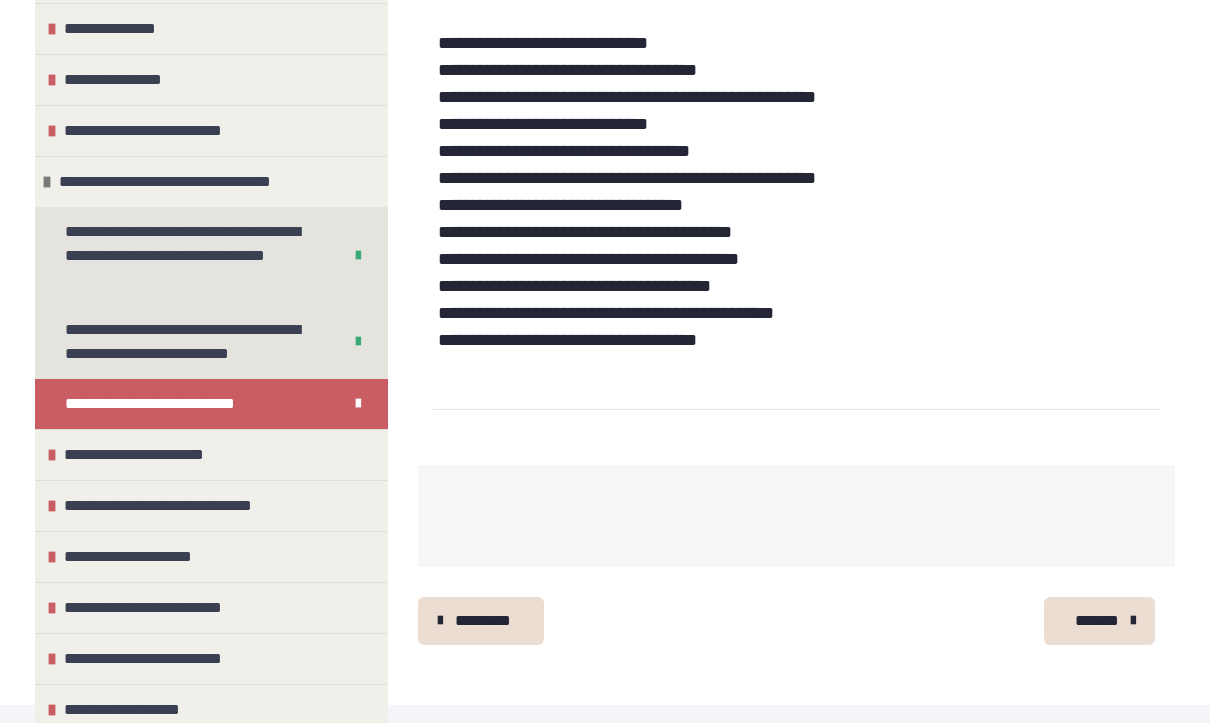click on "*******" at bounding box center (1099, 622) 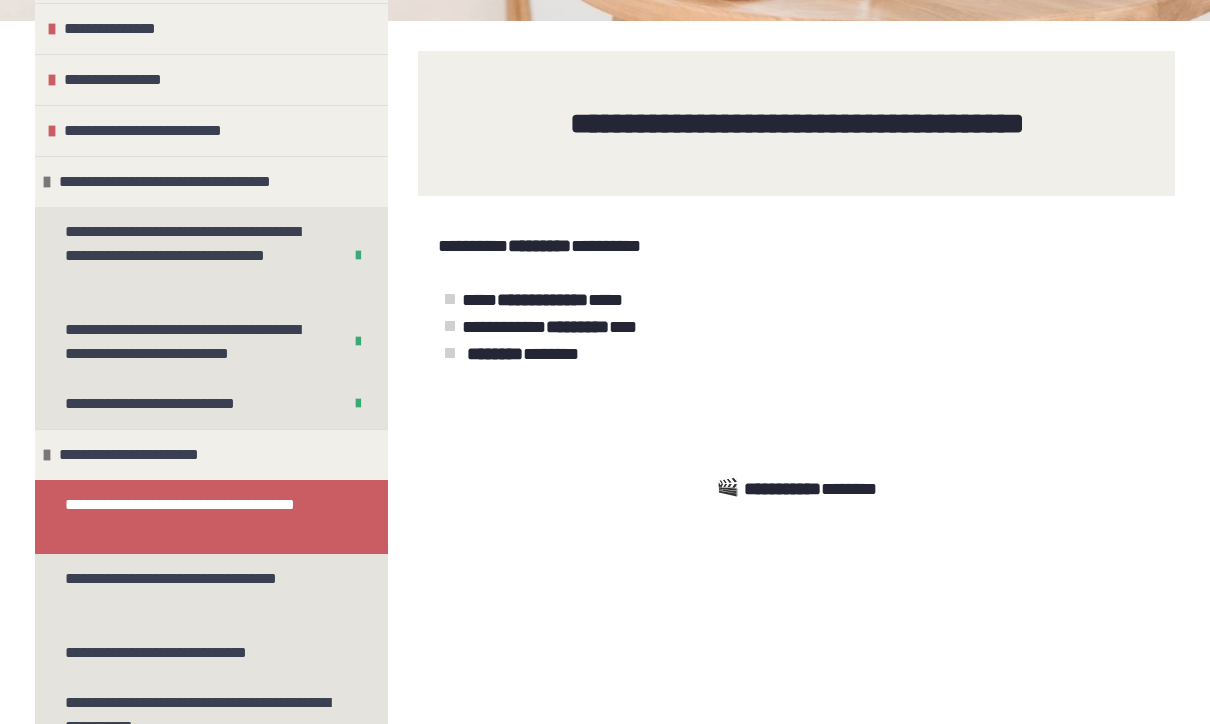 scroll, scrollTop: 233, scrollLeft: 0, axis: vertical 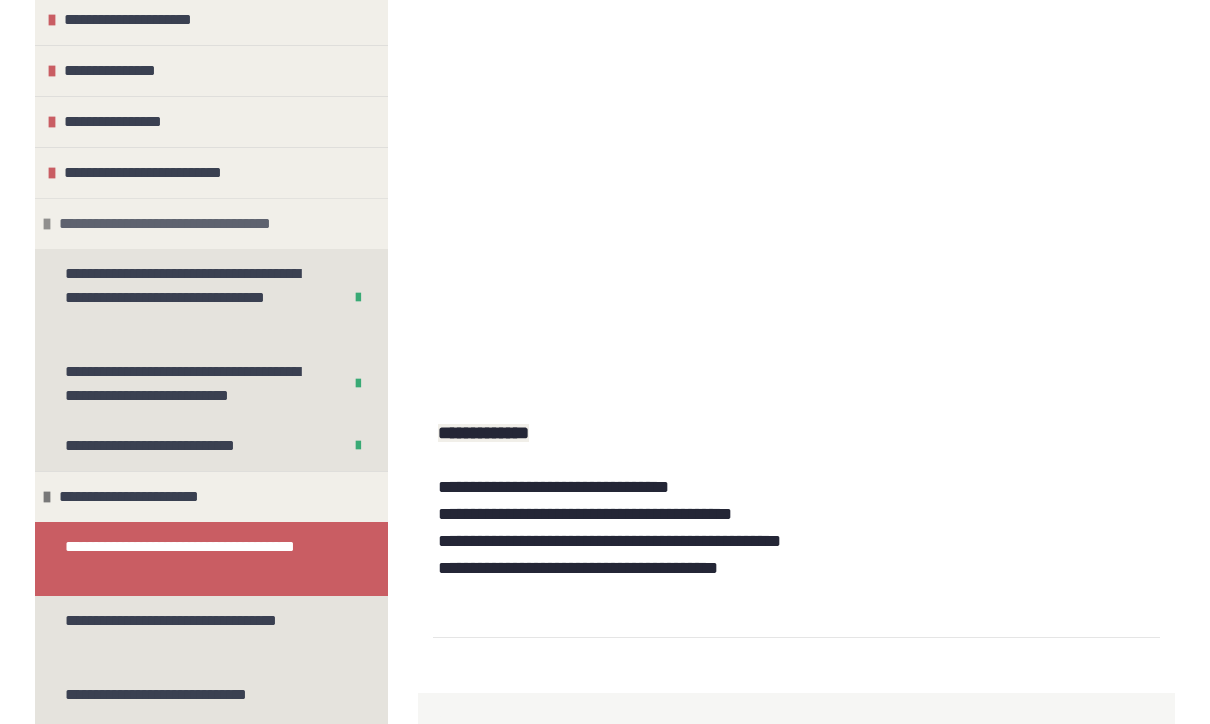 click at bounding box center (47, 224) 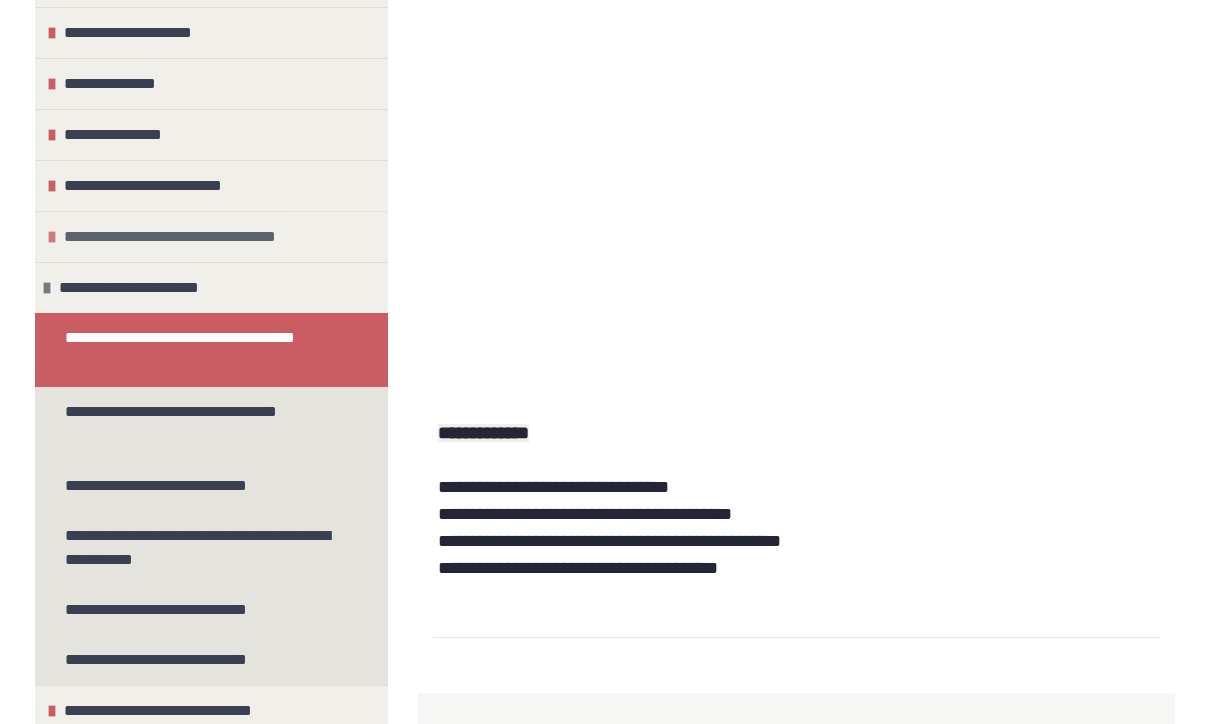 scroll, scrollTop: 187, scrollLeft: 0, axis: vertical 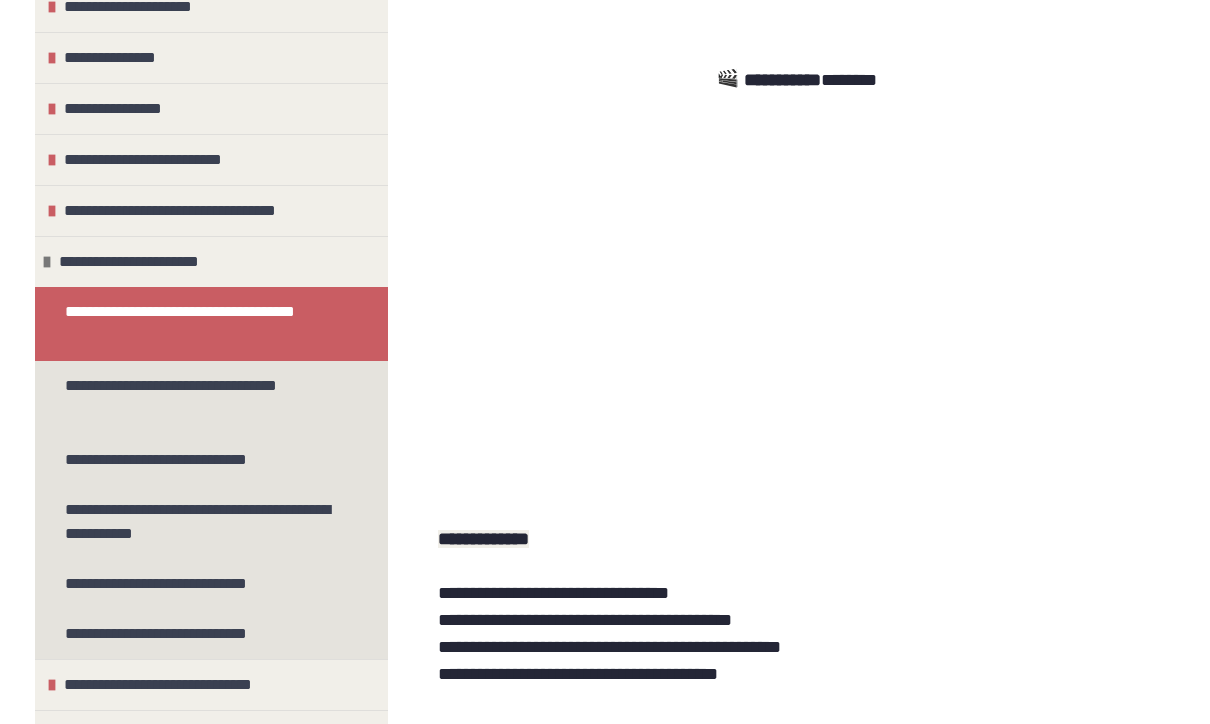 click on "**********" at bounding box center (796, 607) 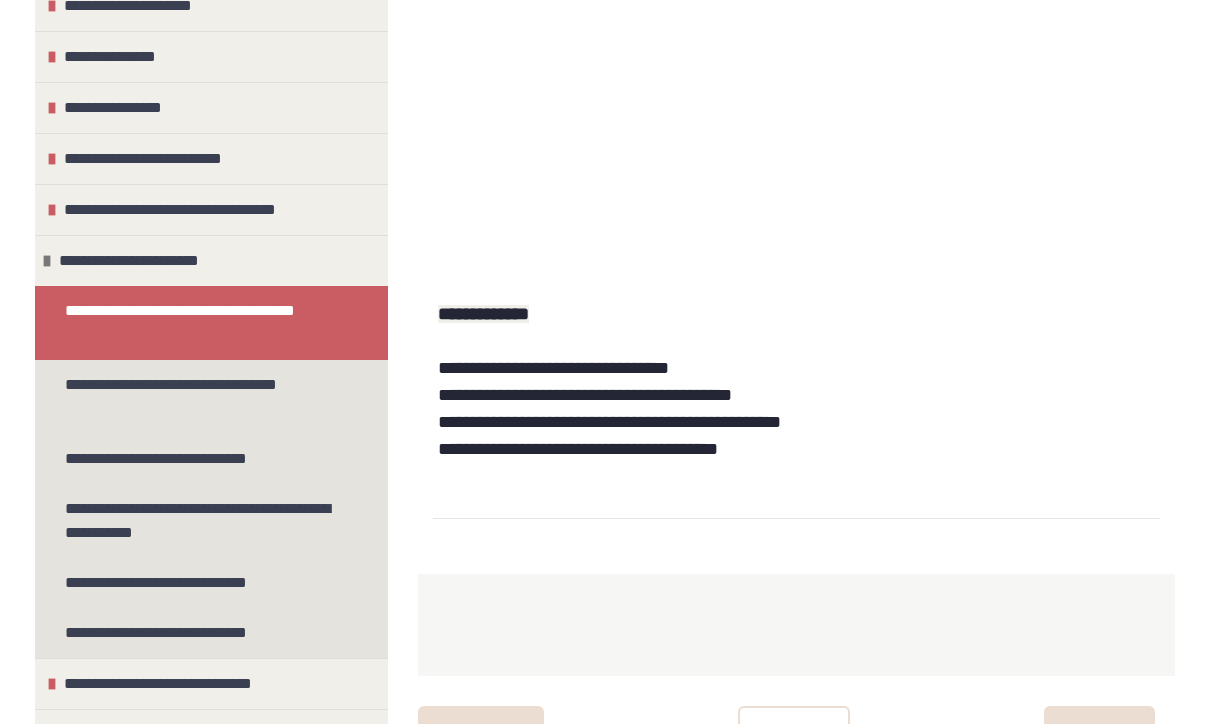 scroll, scrollTop: 920, scrollLeft: 0, axis: vertical 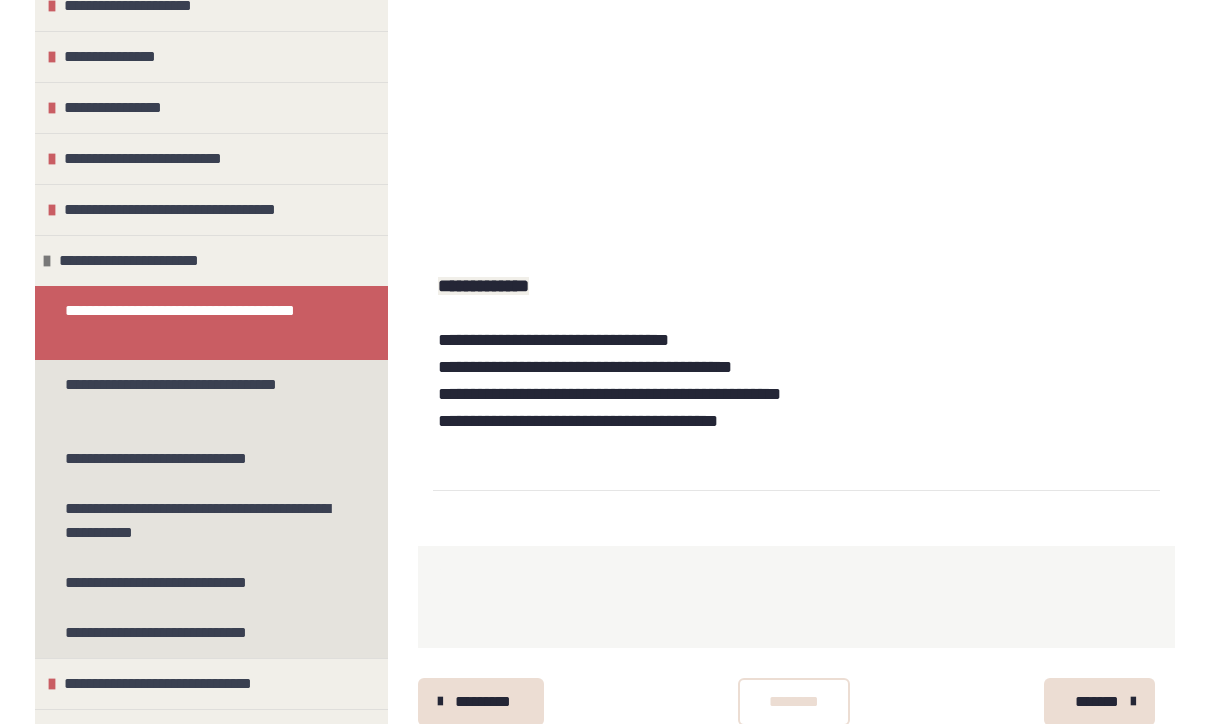 click on "********" at bounding box center (794, 703) 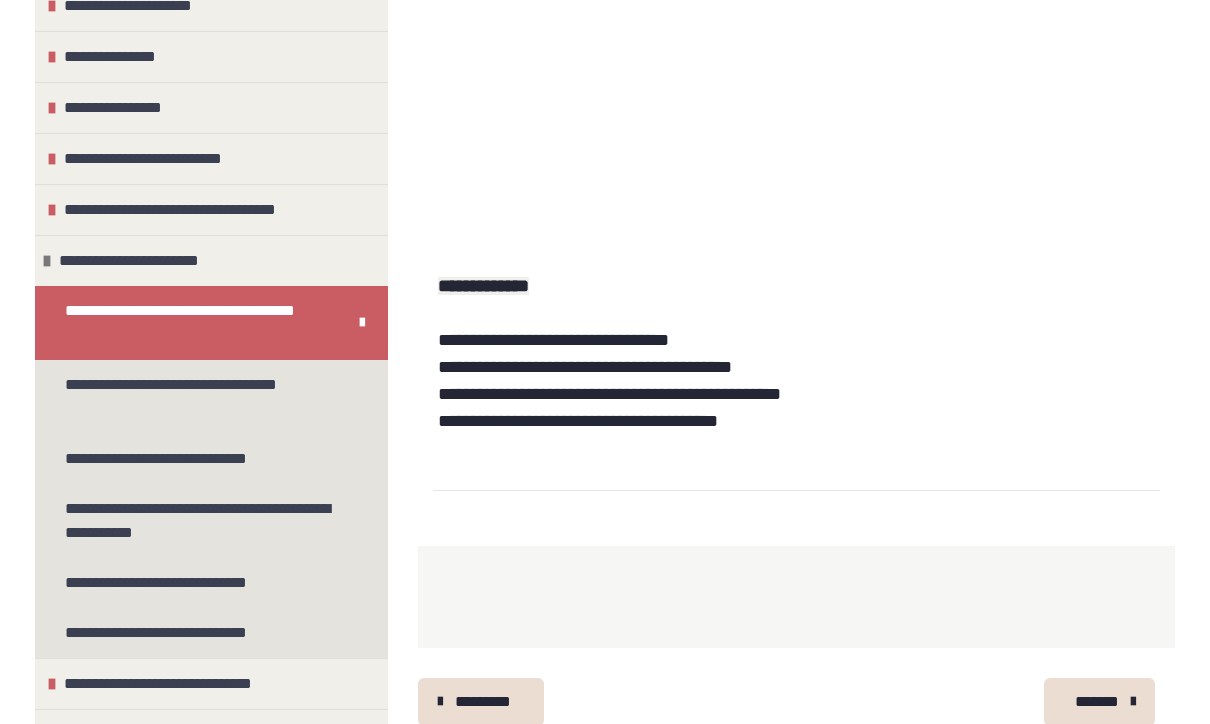 scroll, scrollTop: 920, scrollLeft: 0, axis: vertical 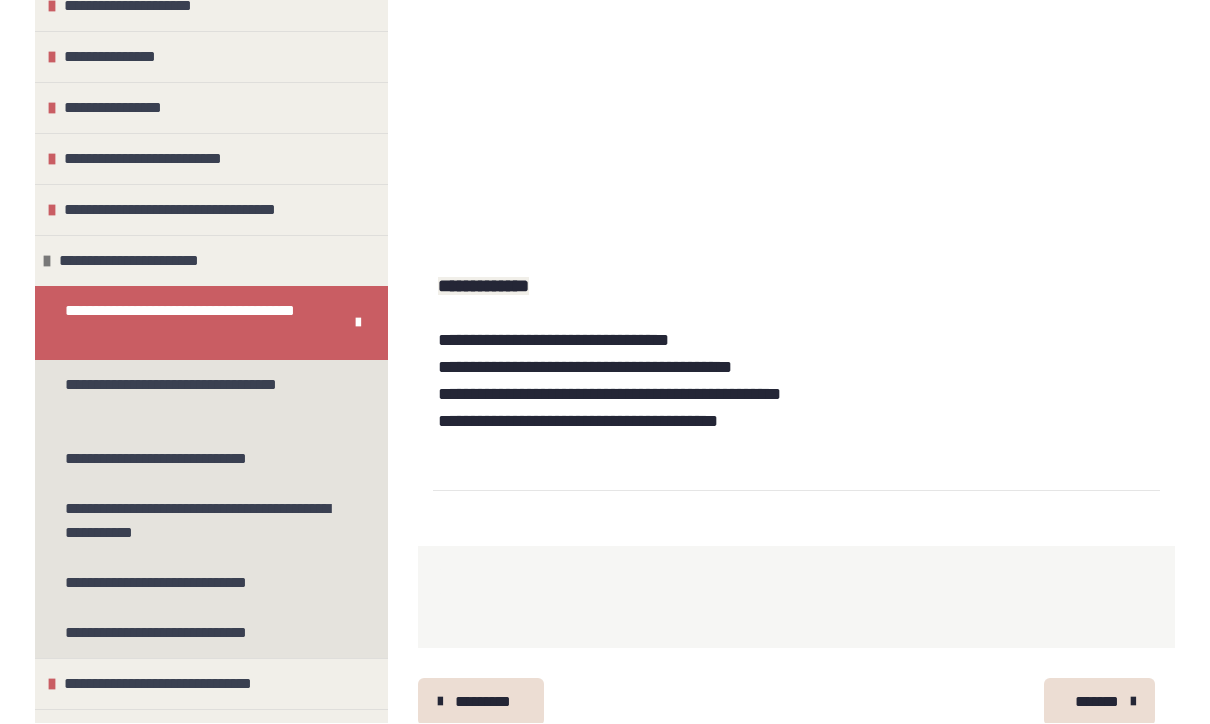 click on "*******" at bounding box center (1097, 703) 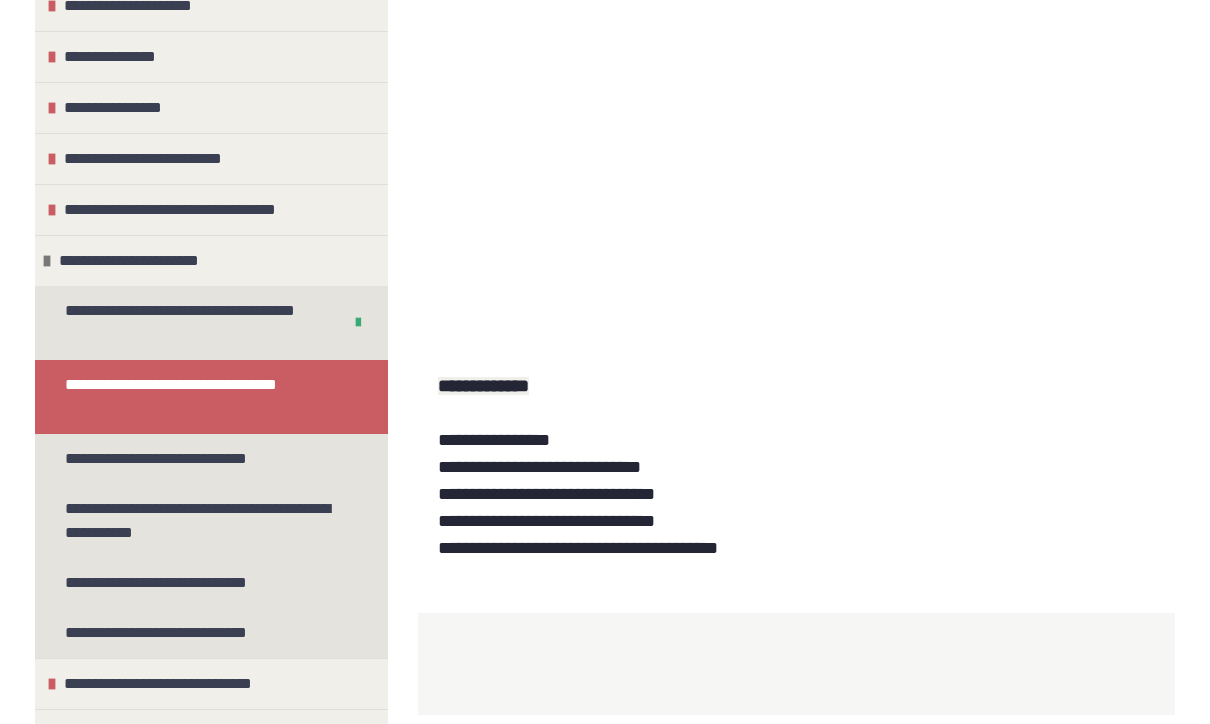 scroll, scrollTop: 881, scrollLeft: 0, axis: vertical 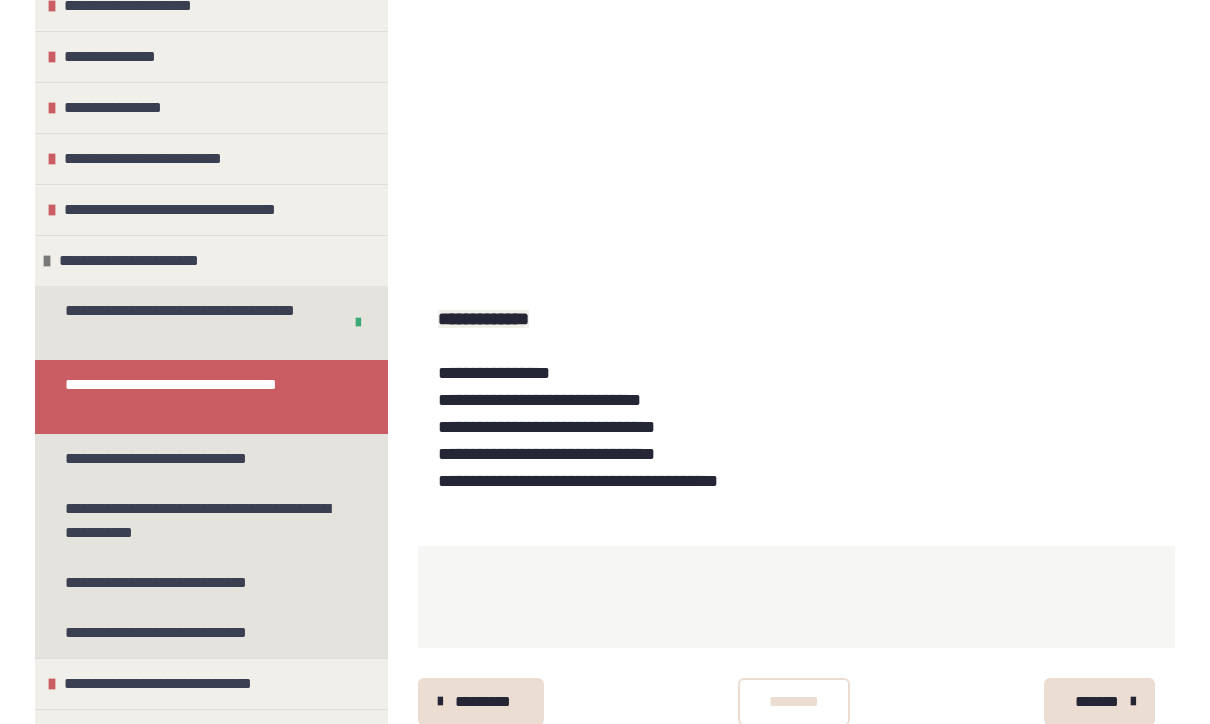 click on "********" at bounding box center [794, 703] 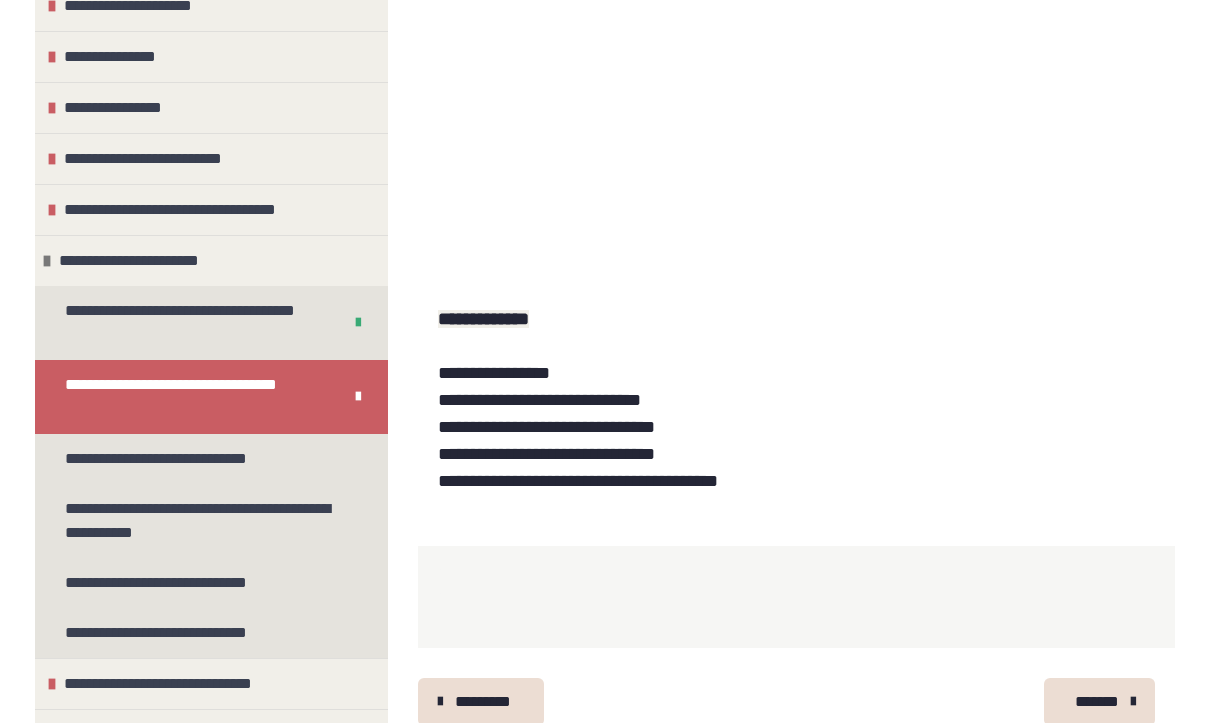 click on "*******" at bounding box center (1097, 703) 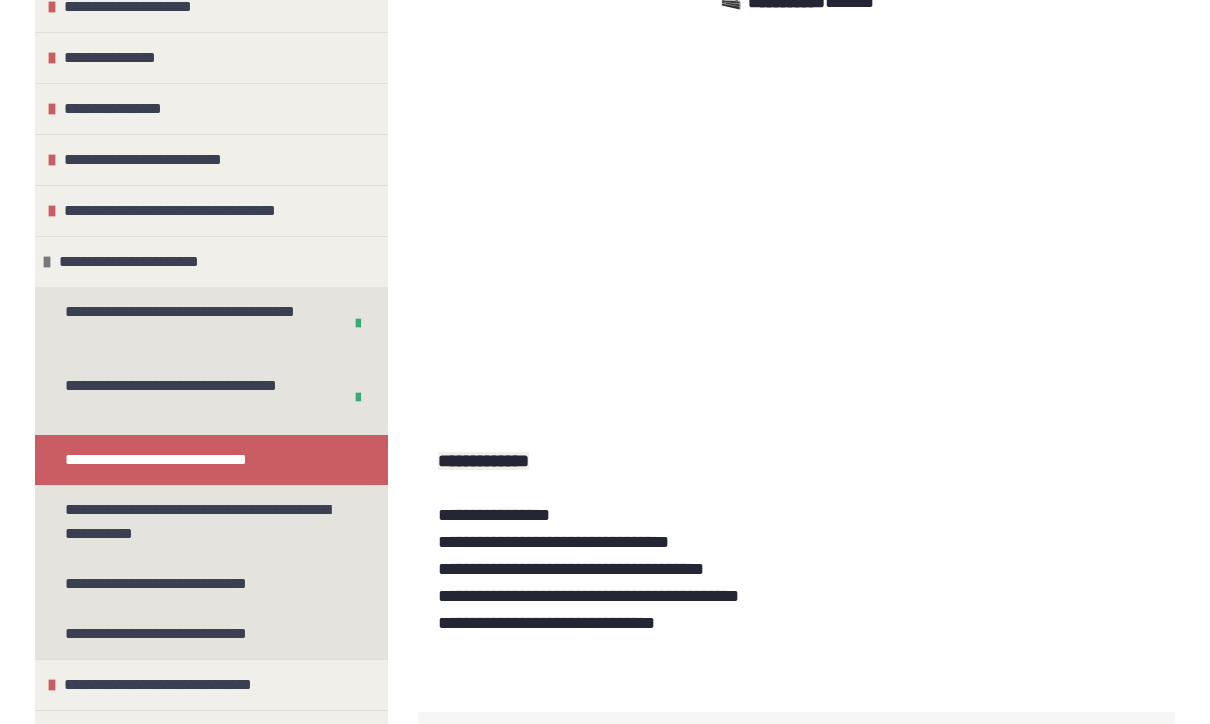 scroll, scrollTop: 905, scrollLeft: 0, axis: vertical 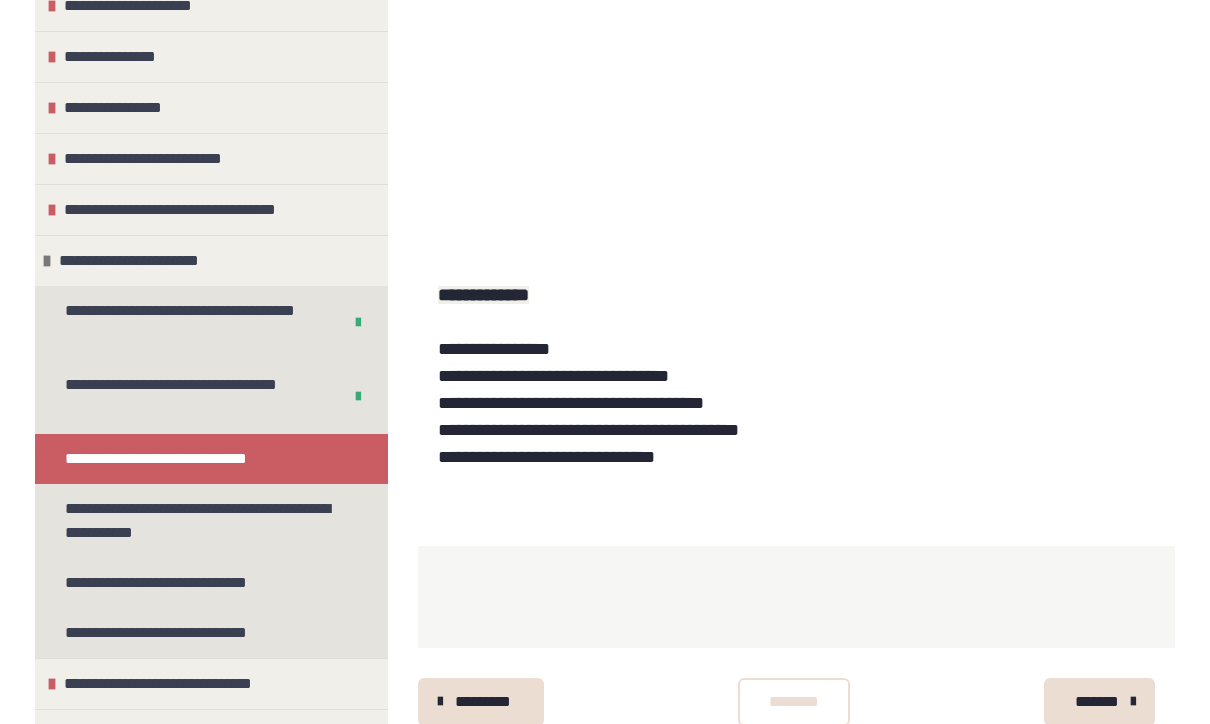 click on "********" at bounding box center [794, 703] 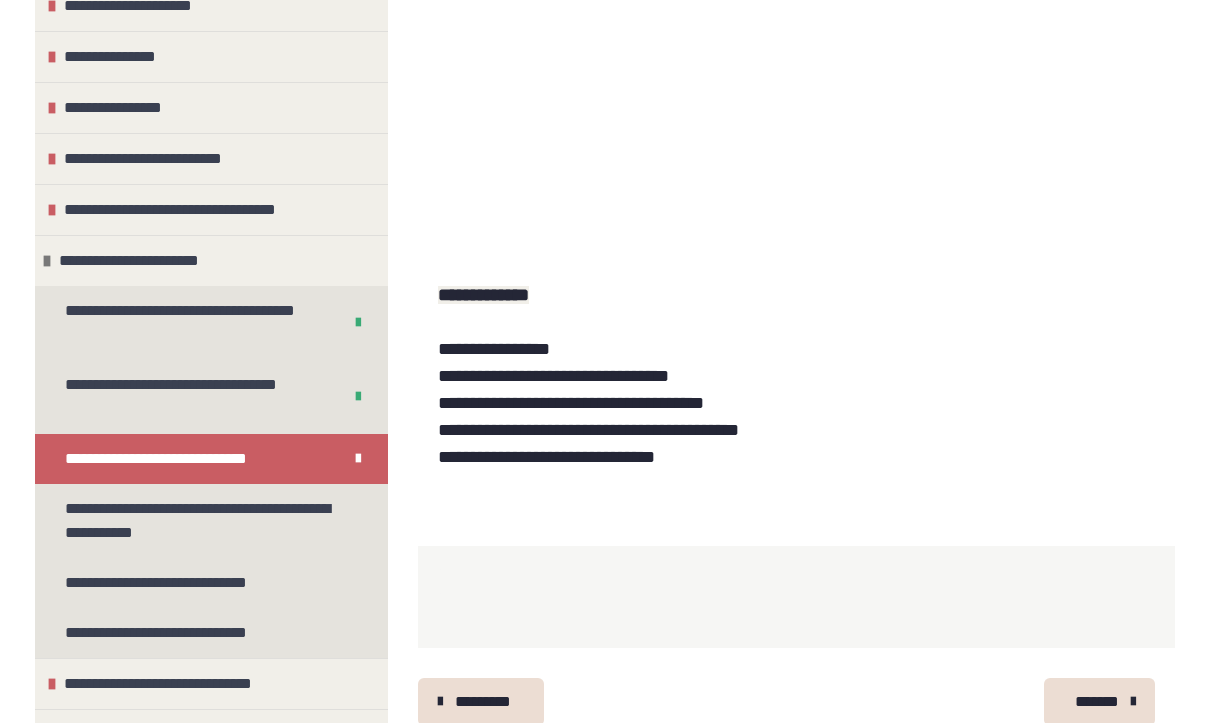 click on "*******" at bounding box center [1097, 703] 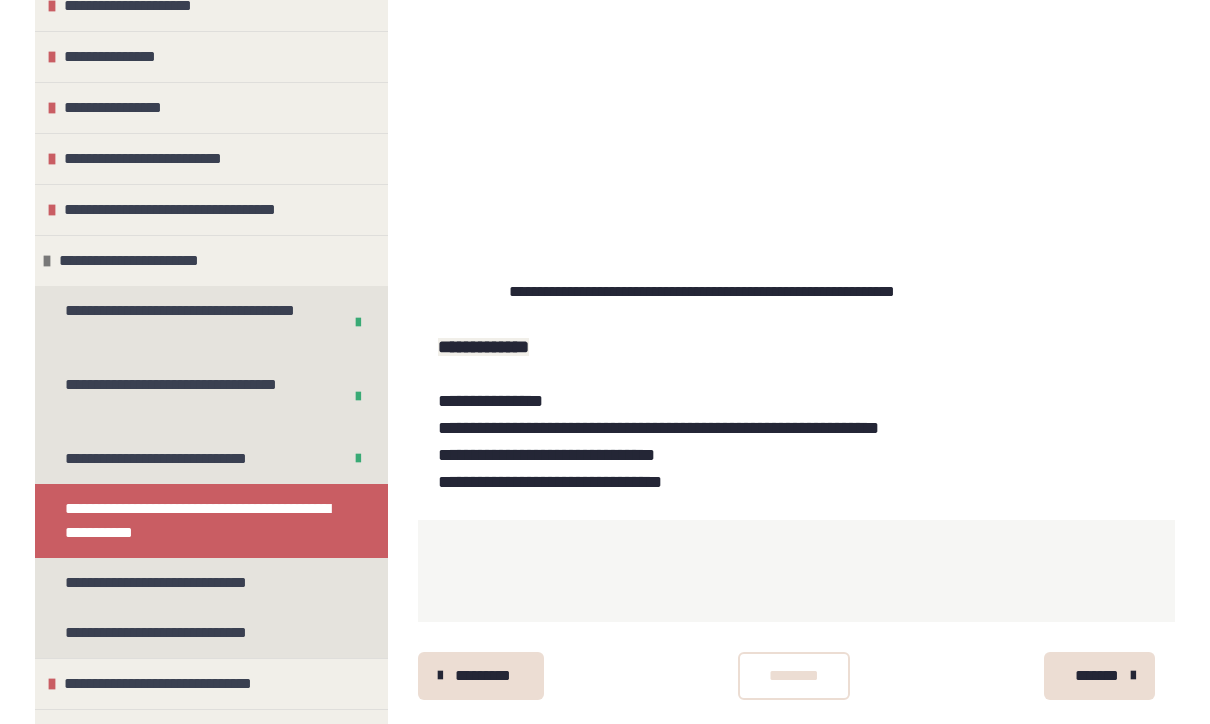 scroll, scrollTop: 974, scrollLeft: 0, axis: vertical 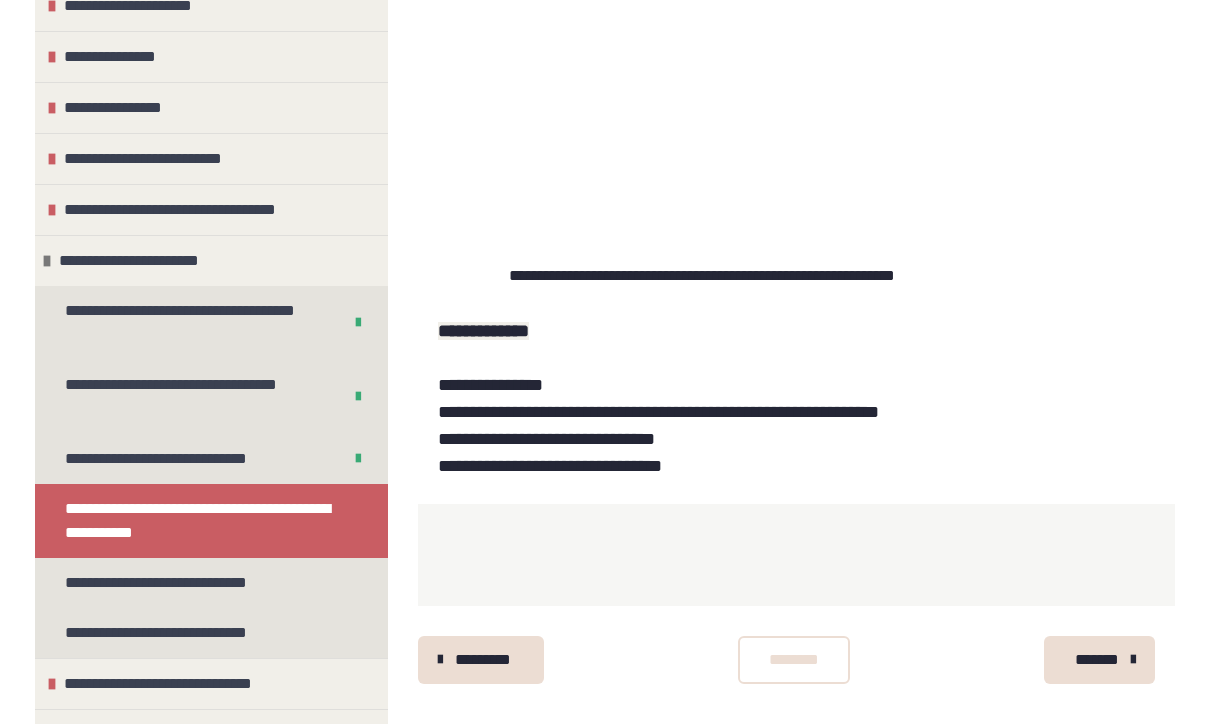 click on "********" at bounding box center [794, 661] 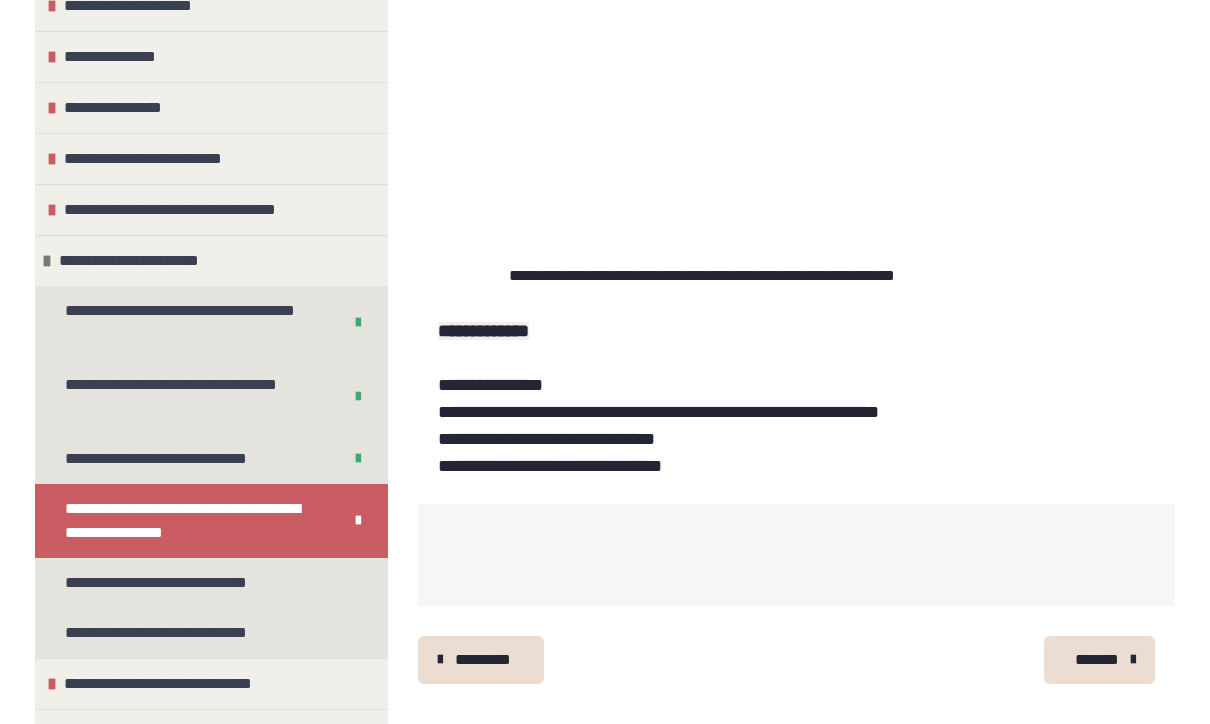 scroll, scrollTop: 974, scrollLeft: 0, axis: vertical 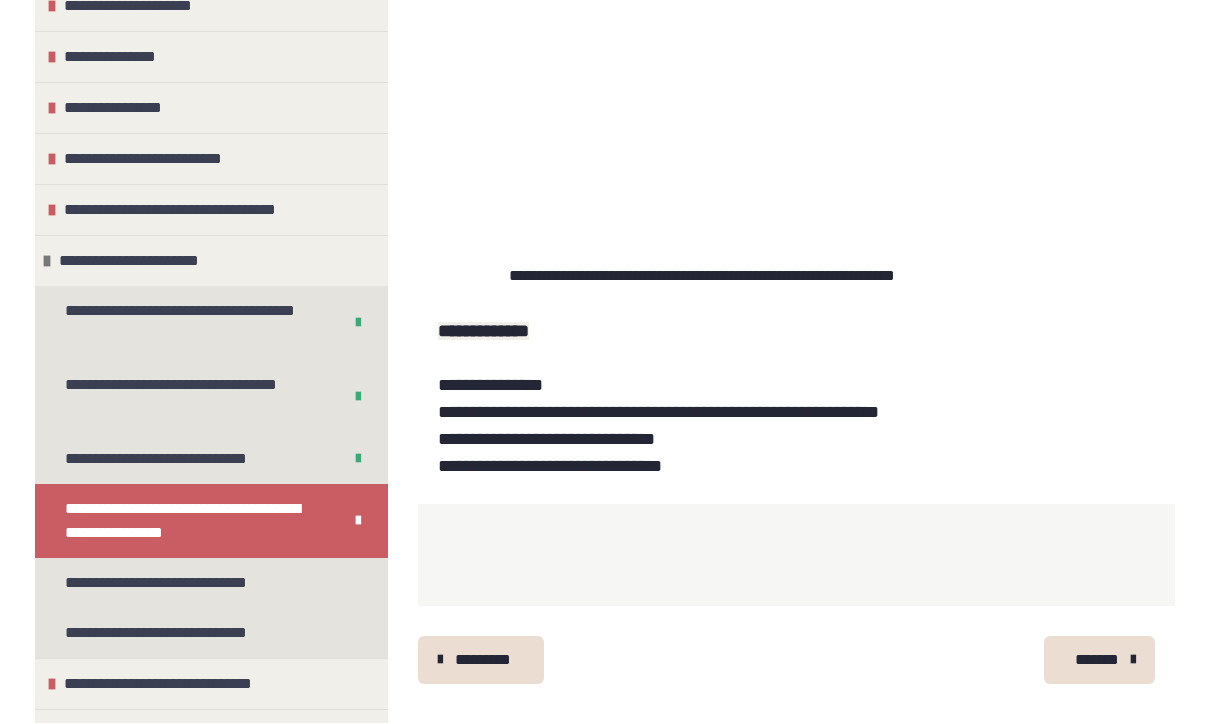 click on "*******" at bounding box center (1097, 661) 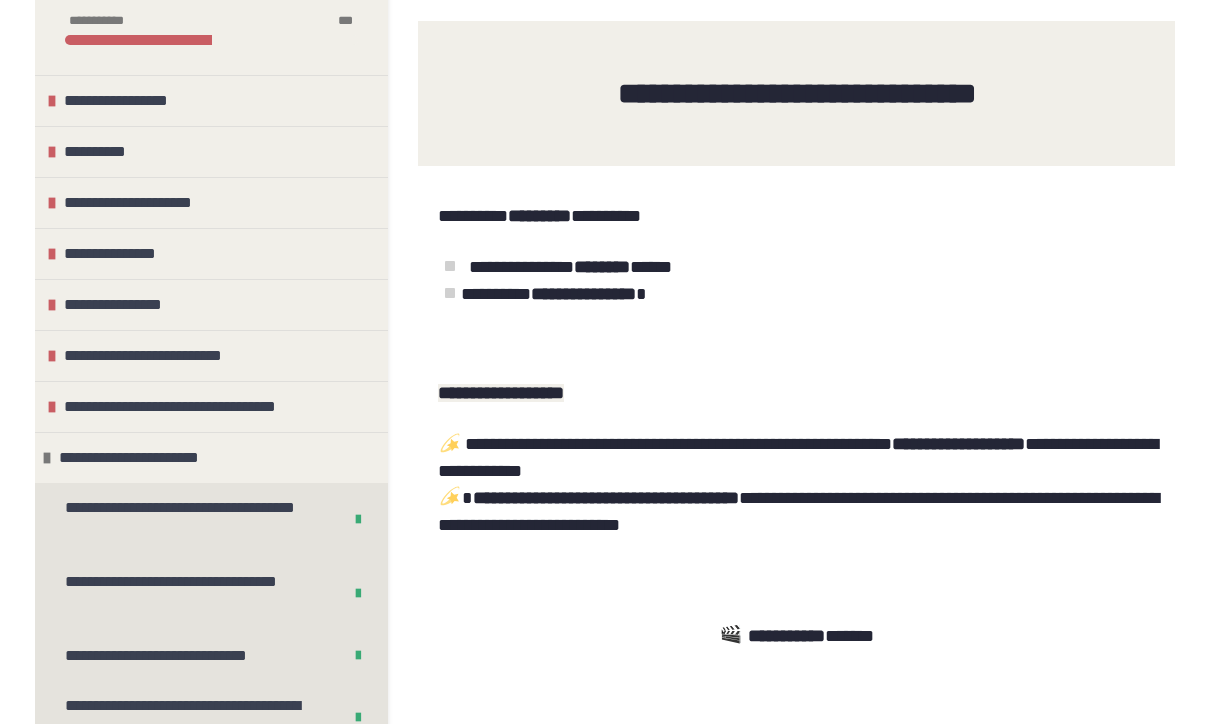 scroll, scrollTop: 234, scrollLeft: 0, axis: vertical 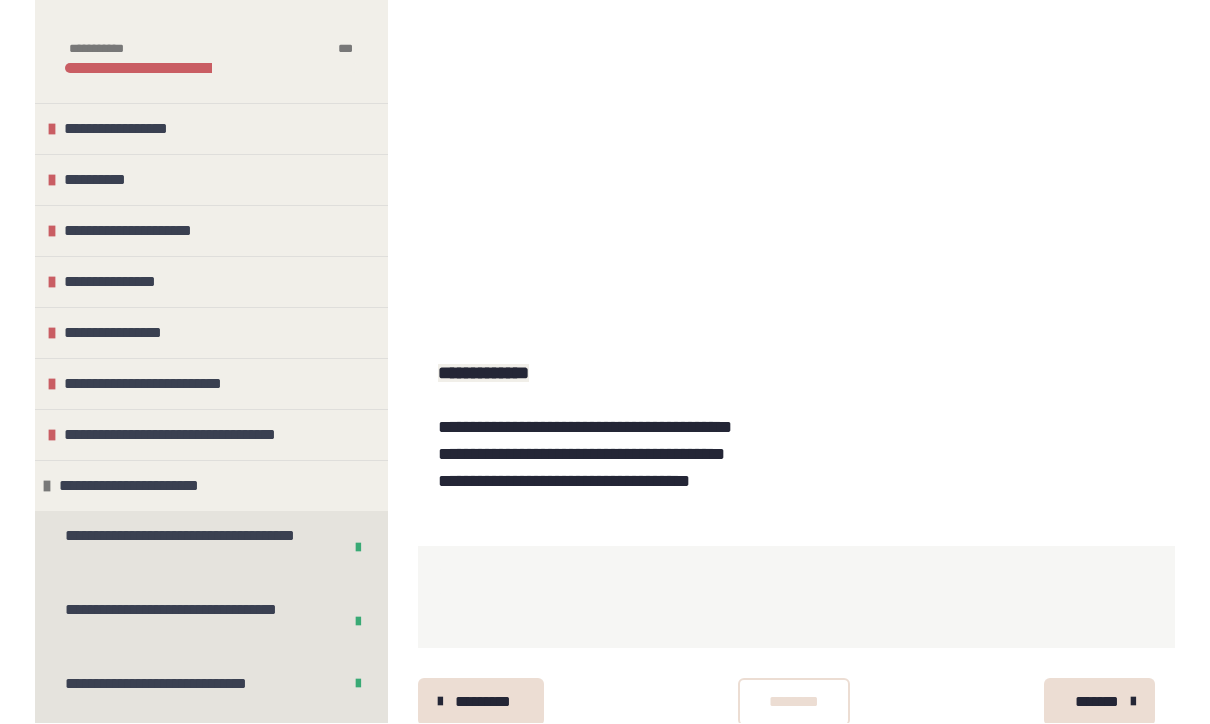 click on "********" at bounding box center [794, 703] 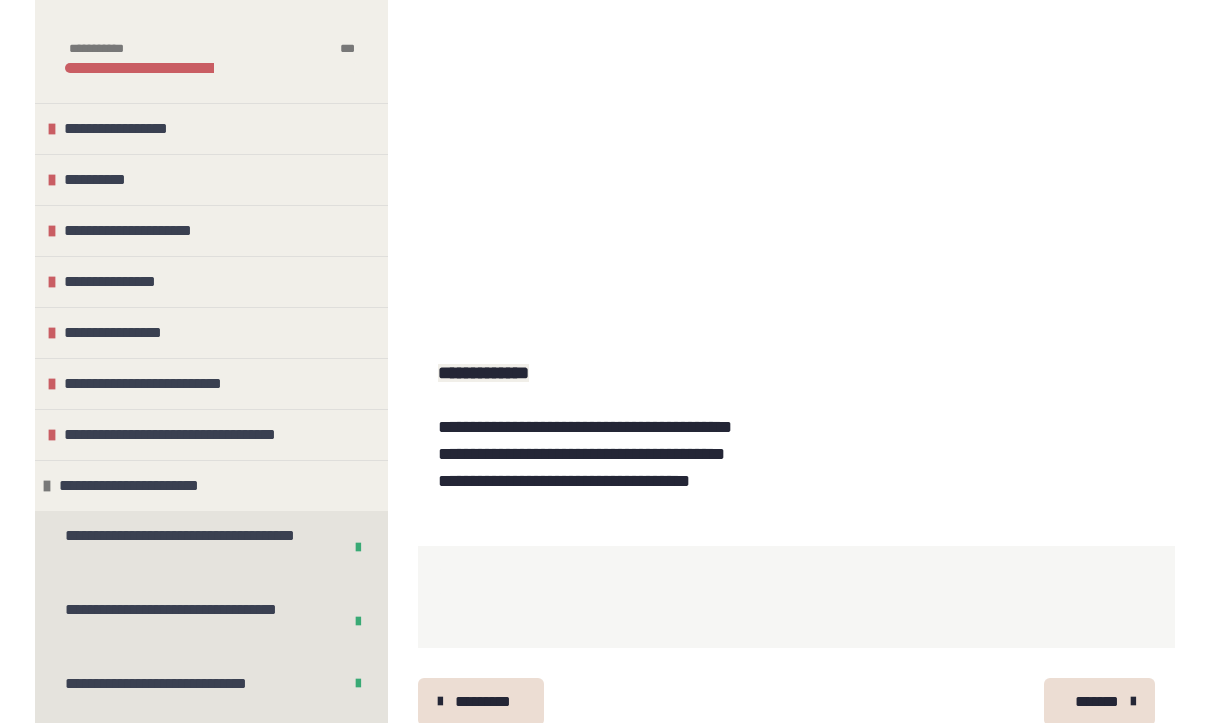 click on "*******" at bounding box center (1097, 703) 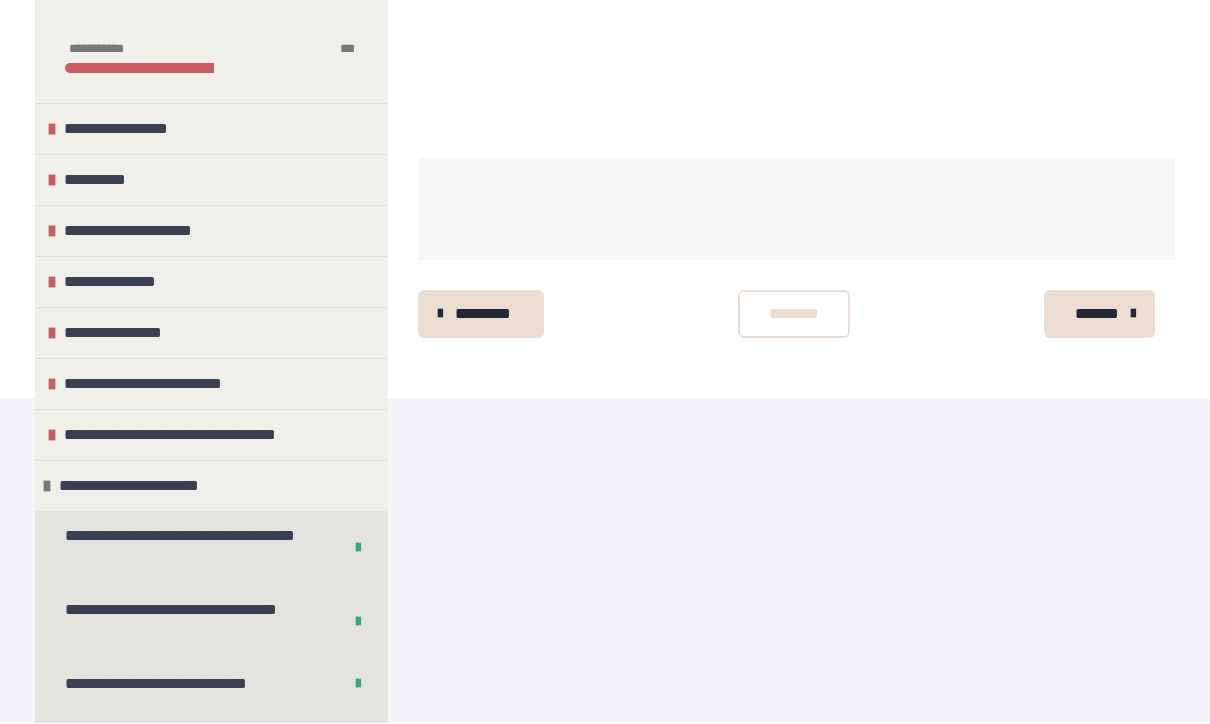 scroll, scrollTop: 619, scrollLeft: 0, axis: vertical 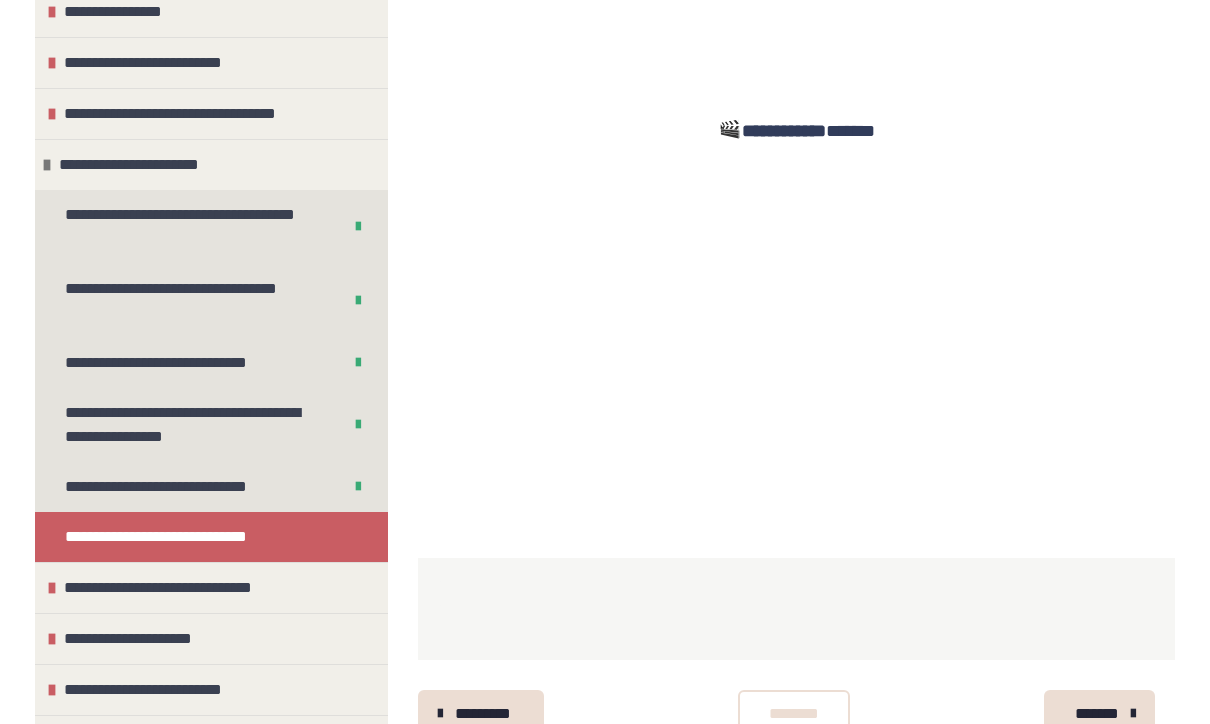 click on "********" at bounding box center [794, 714] 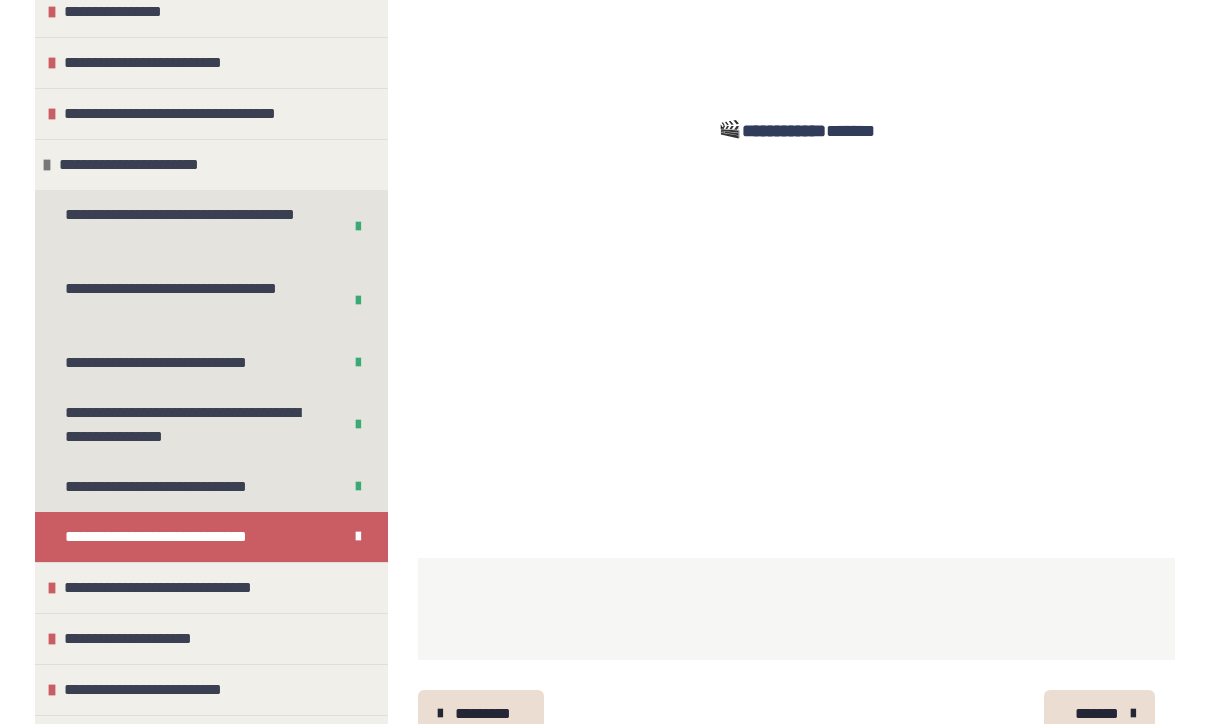 click on "*******" at bounding box center (1097, 714) 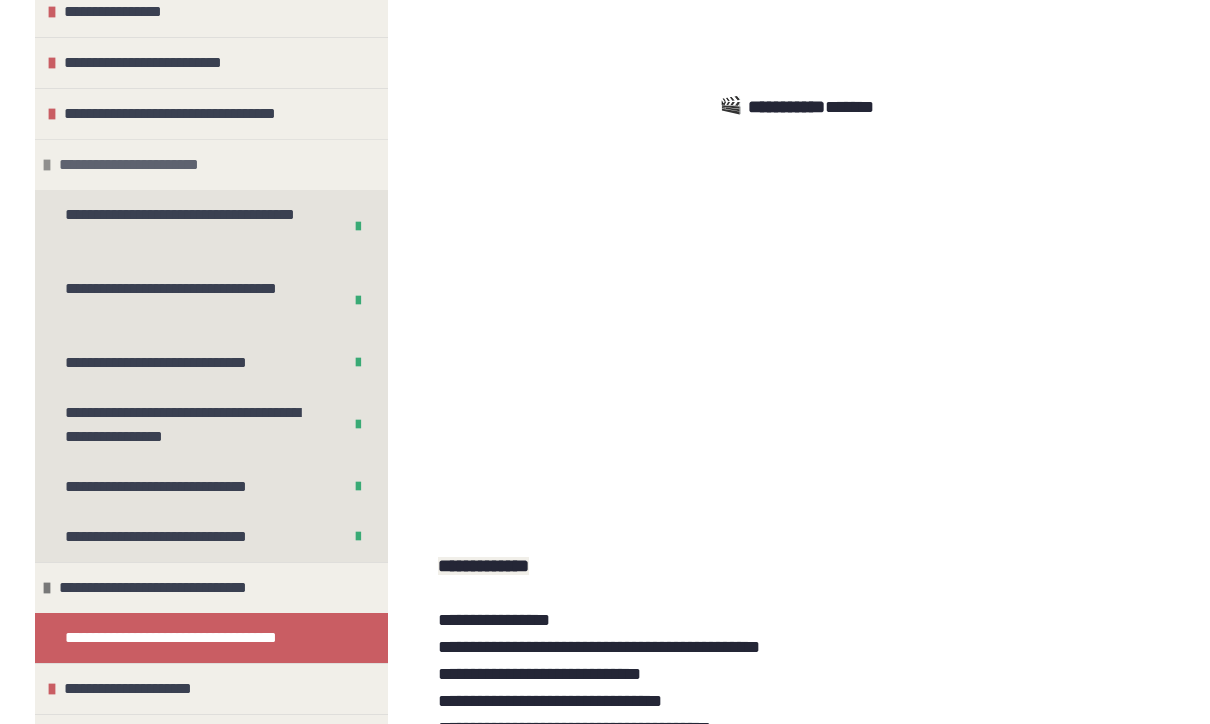 click at bounding box center [47, 165] 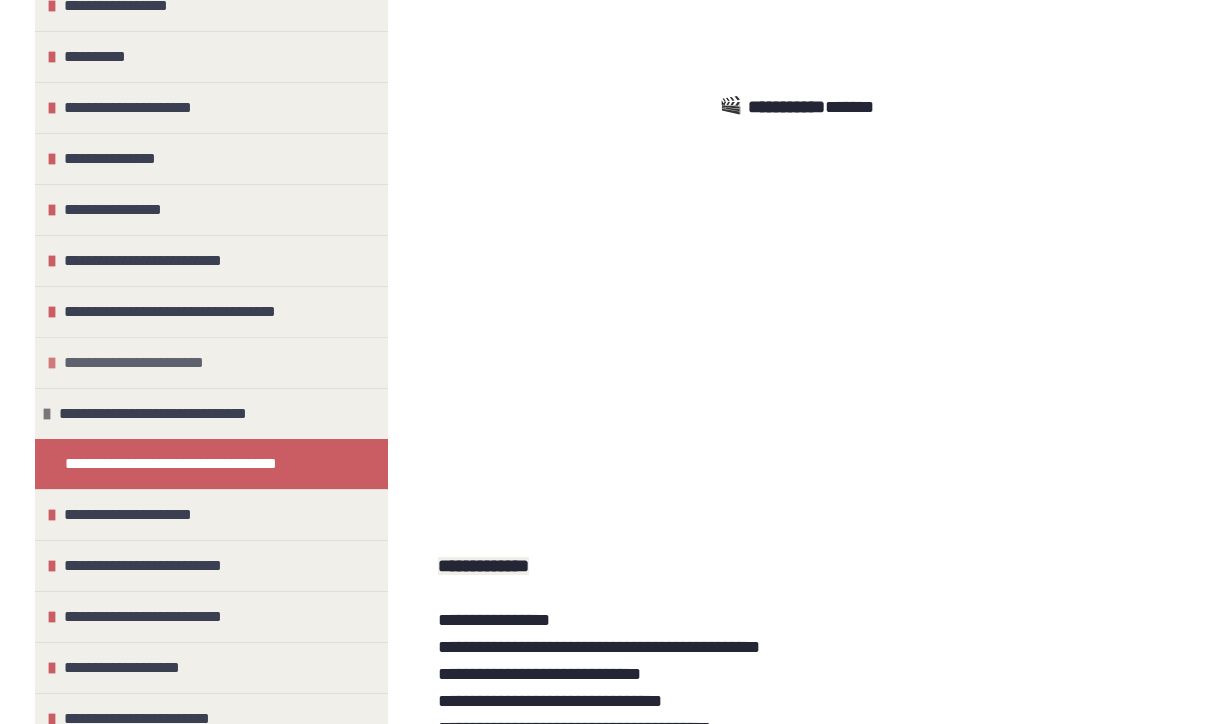 scroll, scrollTop: 124, scrollLeft: 0, axis: vertical 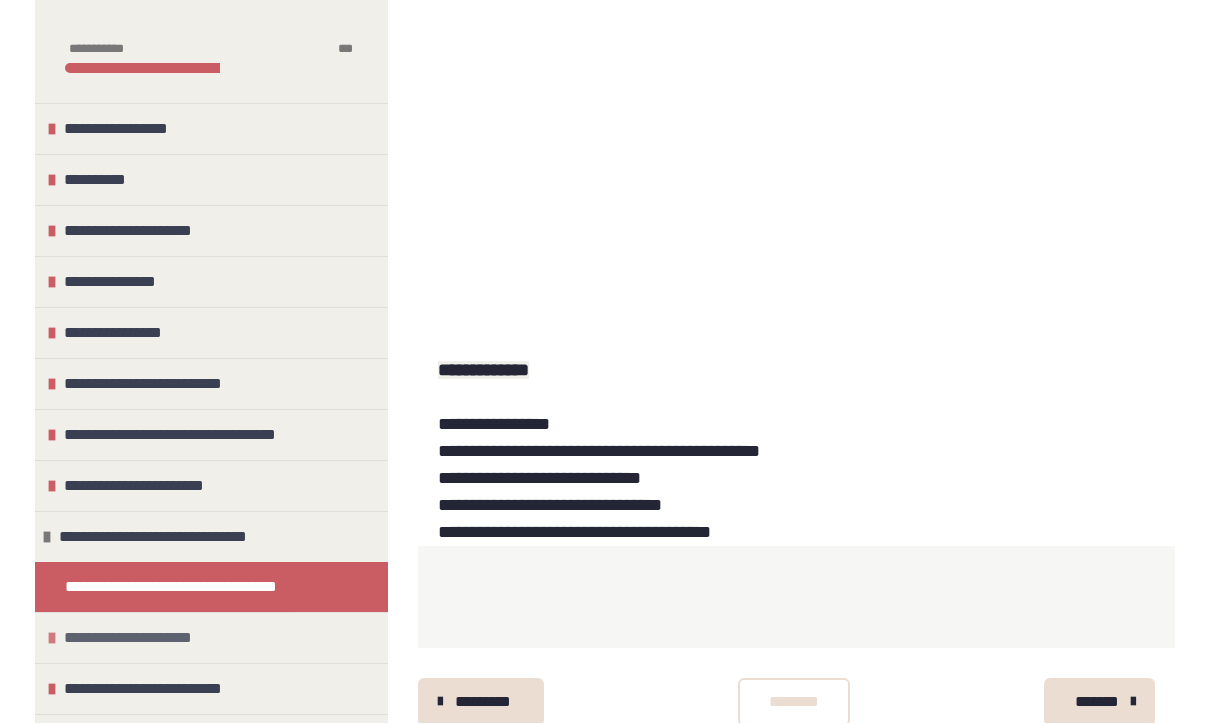 click on "**********" at bounding box center (151, 639) 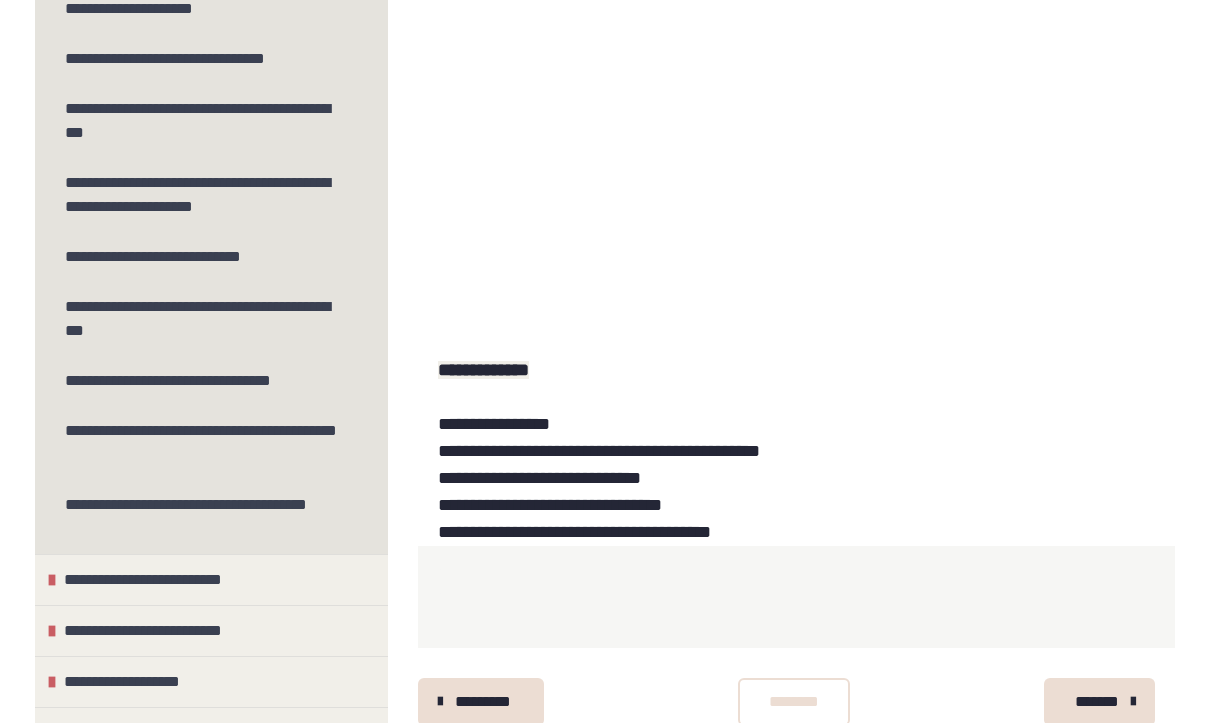 scroll, scrollTop: 764, scrollLeft: 0, axis: vertical 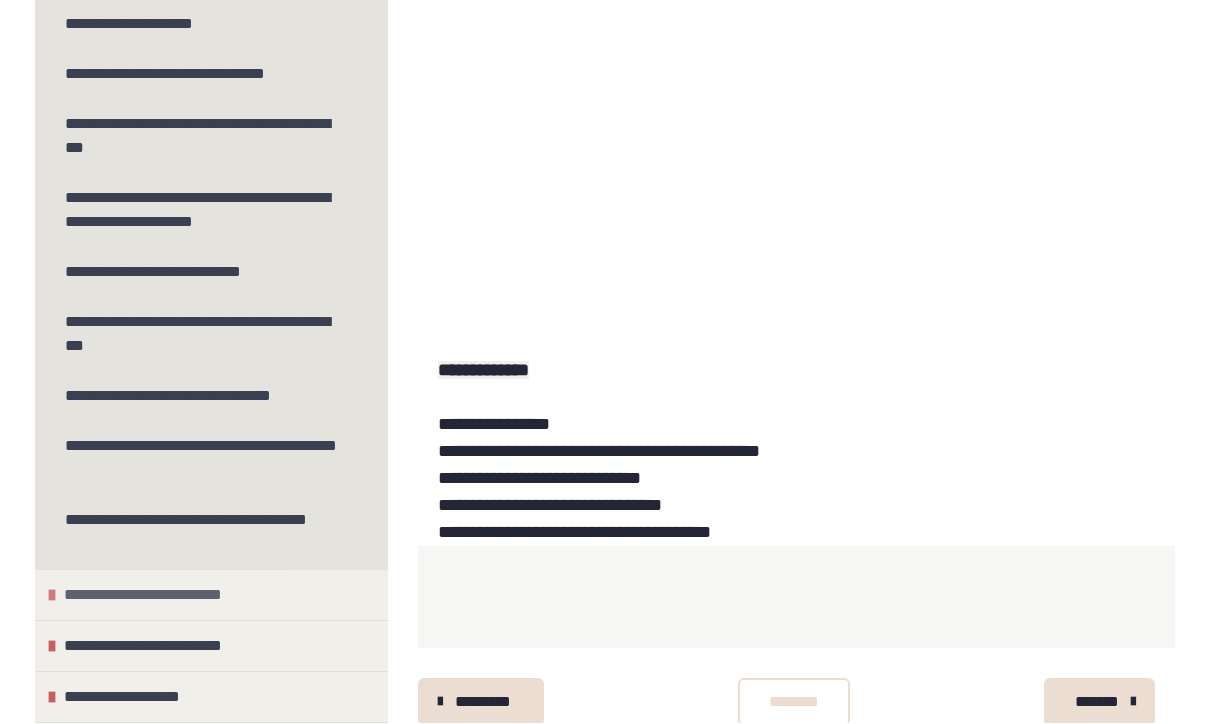 click at bounding box center [52, 596] 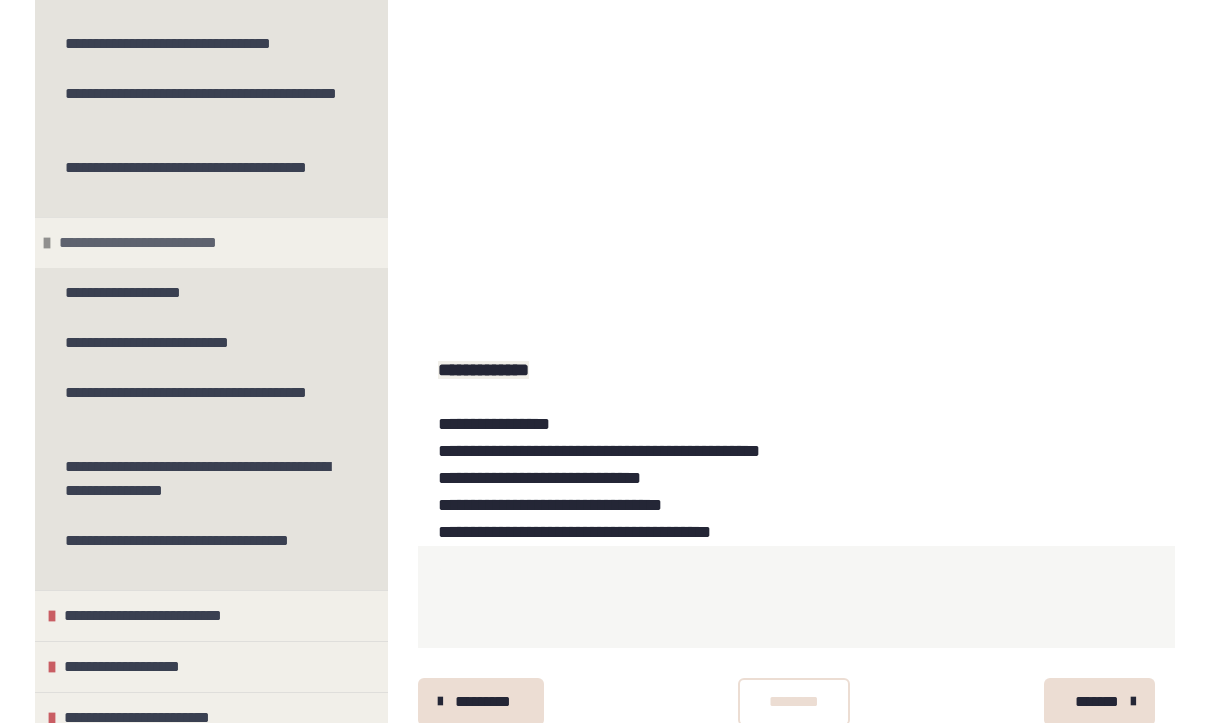 scroll, scrollTop: 1116, scrollLeft: 0, axis: vertical 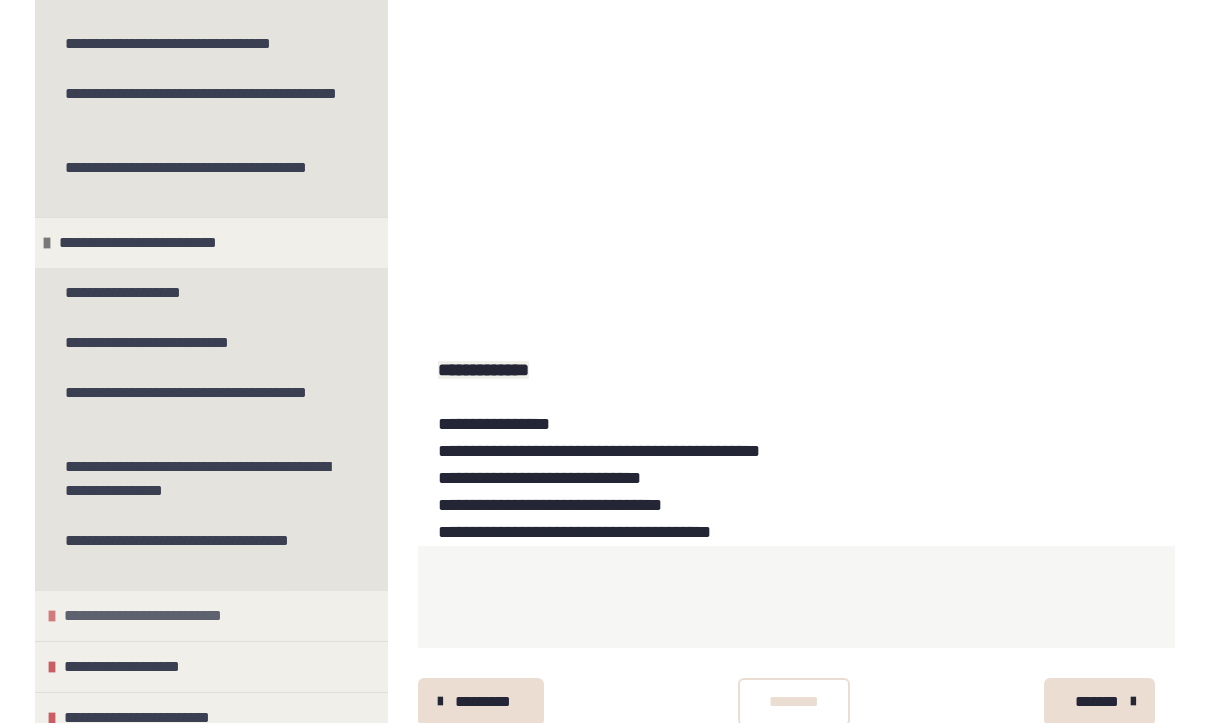 click on "**********" at bounding box center (211, 616) 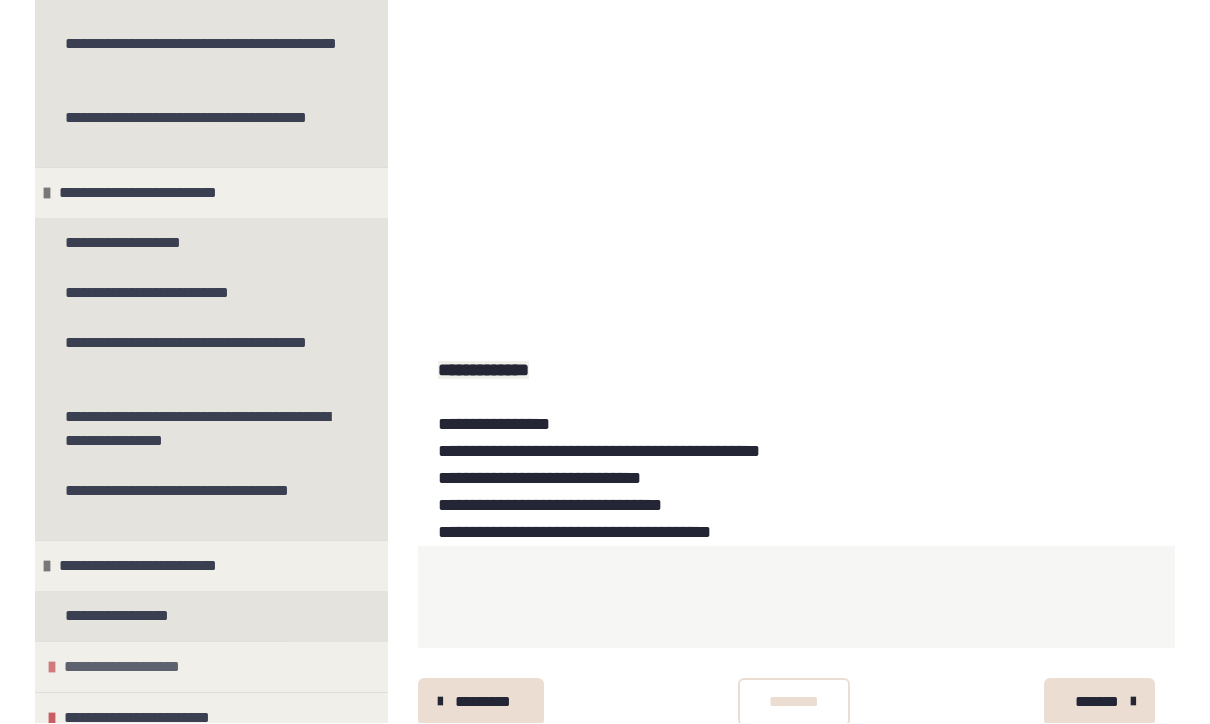 click on "**********" at bounding box center (136, 668) 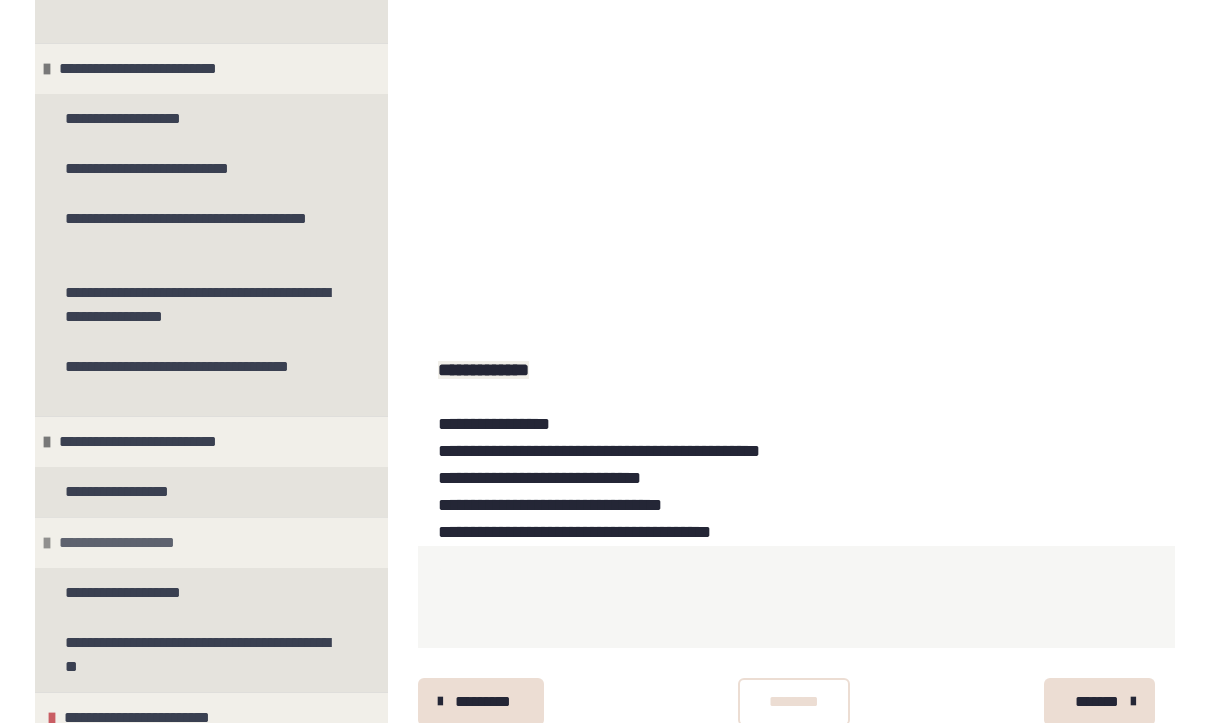 scroll, scrollTop: 1290, scrollLeft: 0, axis: vertical 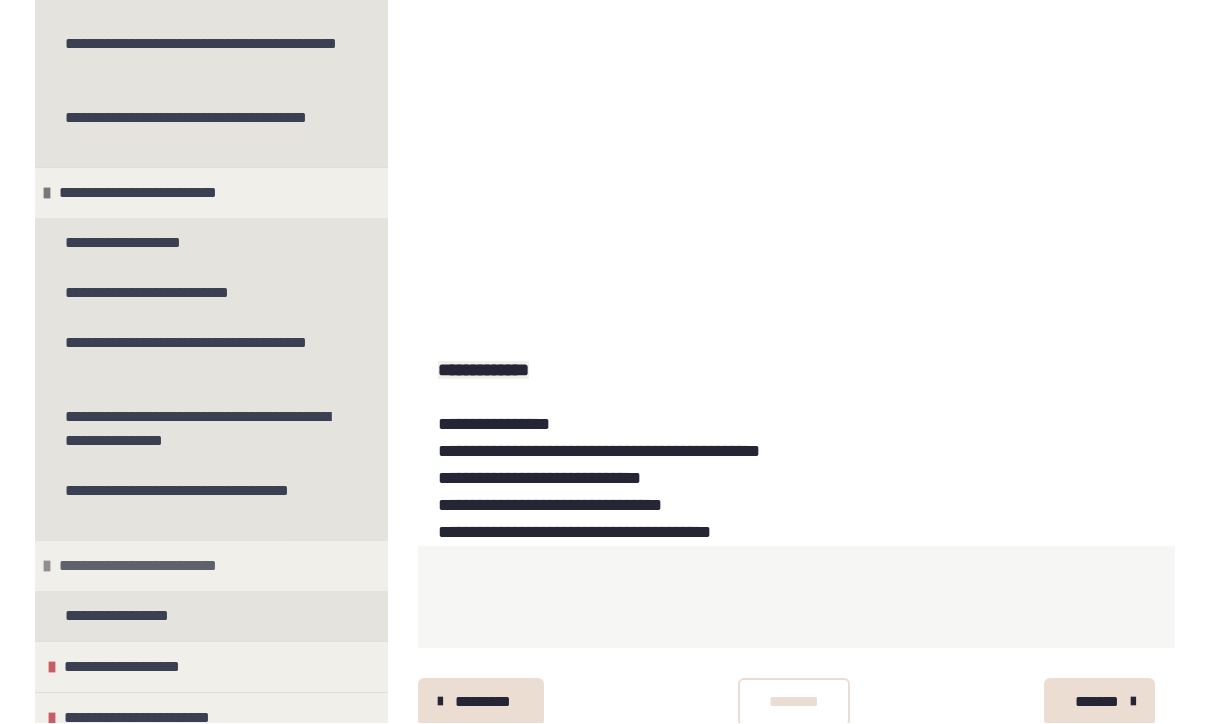 click at bounding box center [47, 567] 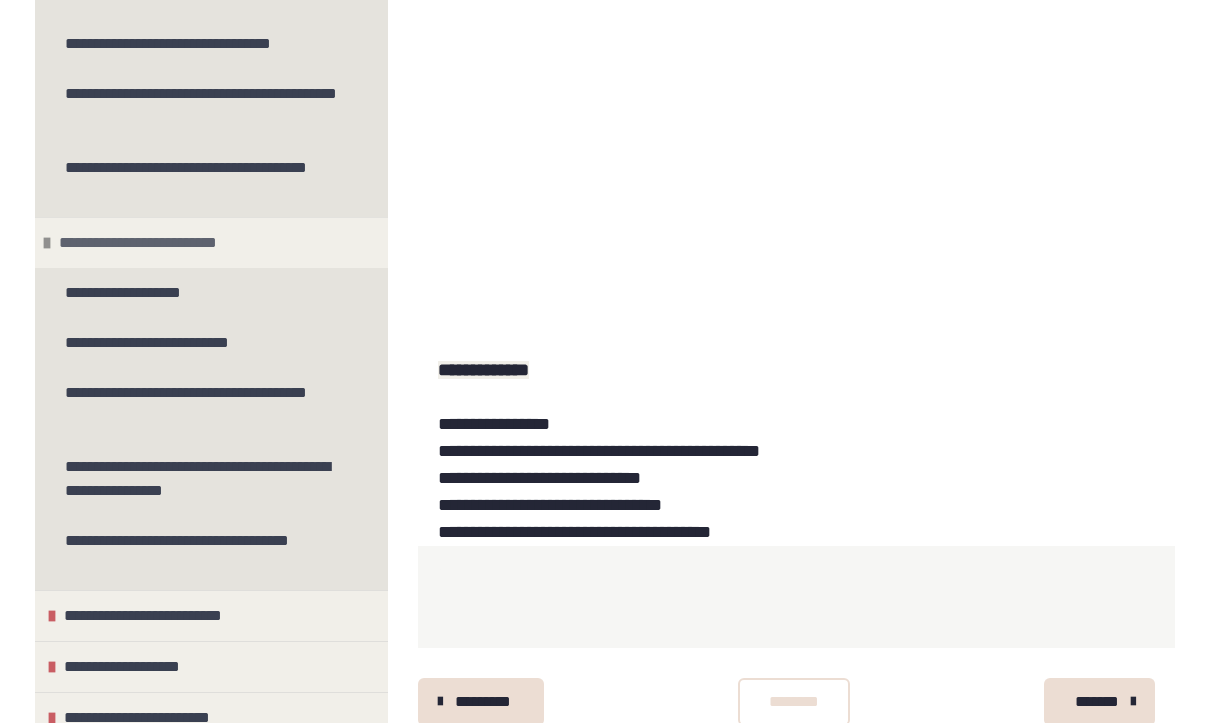 click on "**********" at bounding box center (161, 244) 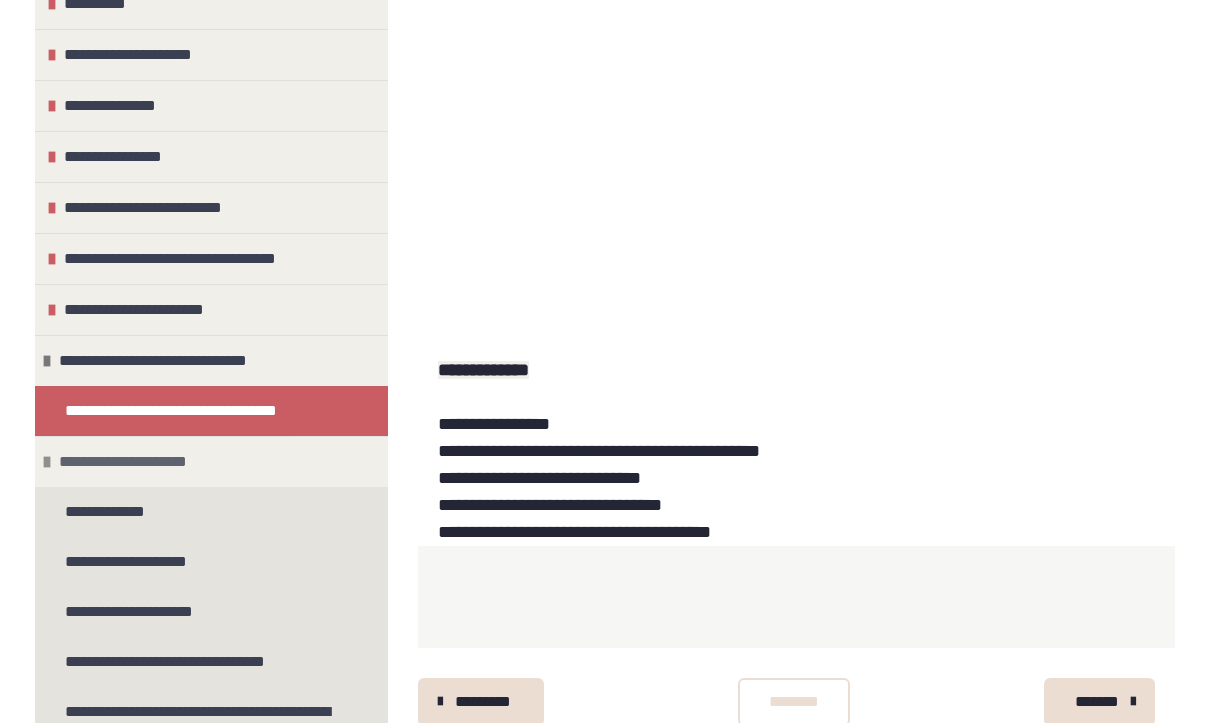 click at bounding box center (47, 463) 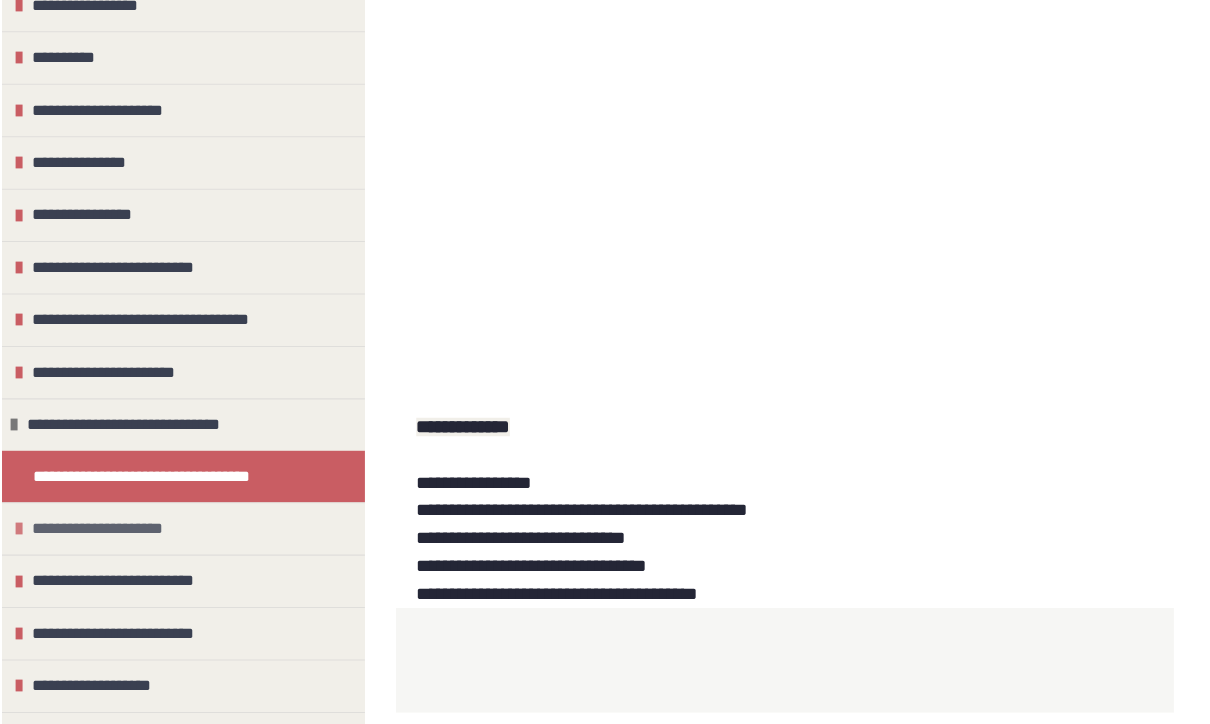 scroll, scrollTop: 827, scrollLeft: 0, axis: vertical 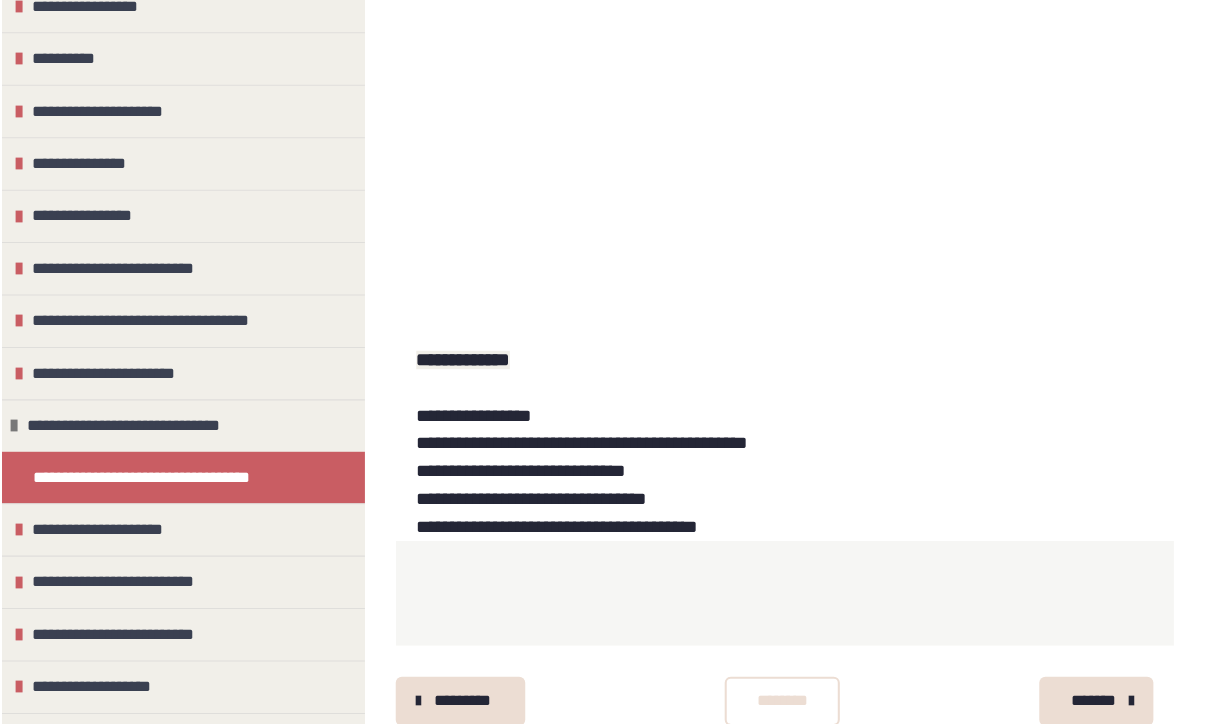 click on "********" at bounding box center (794, 682) 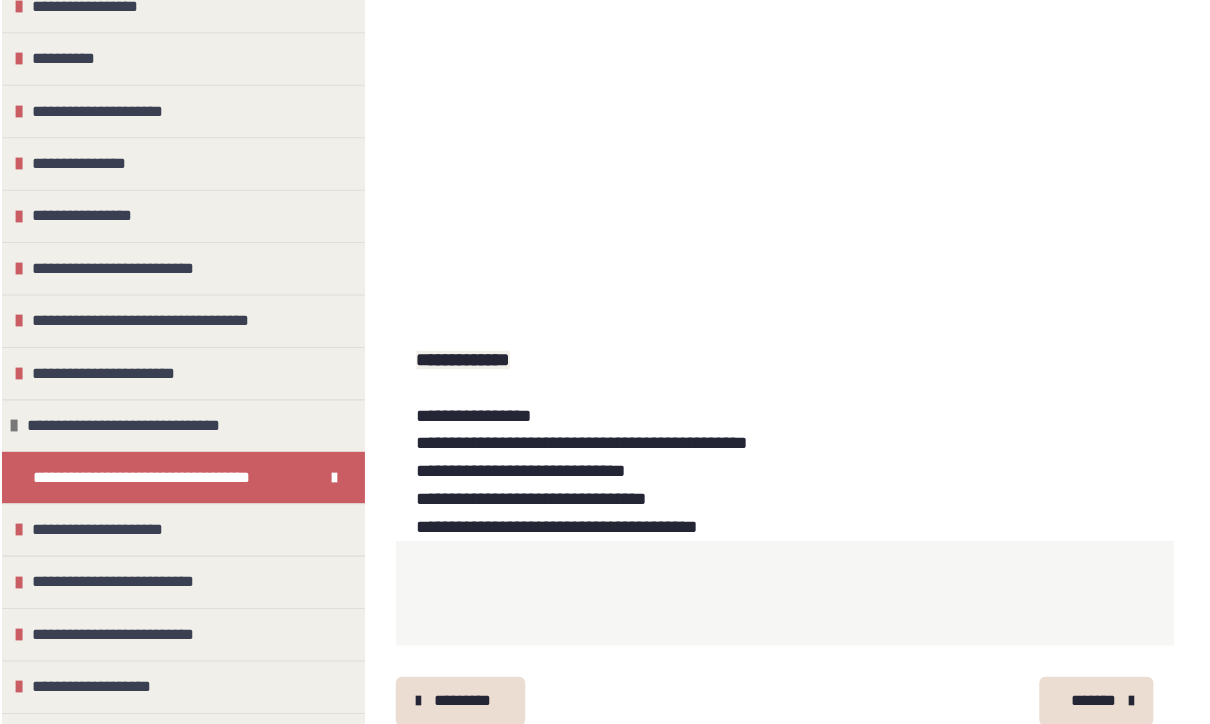 click on "*******" at bounding box center [1097, 682] 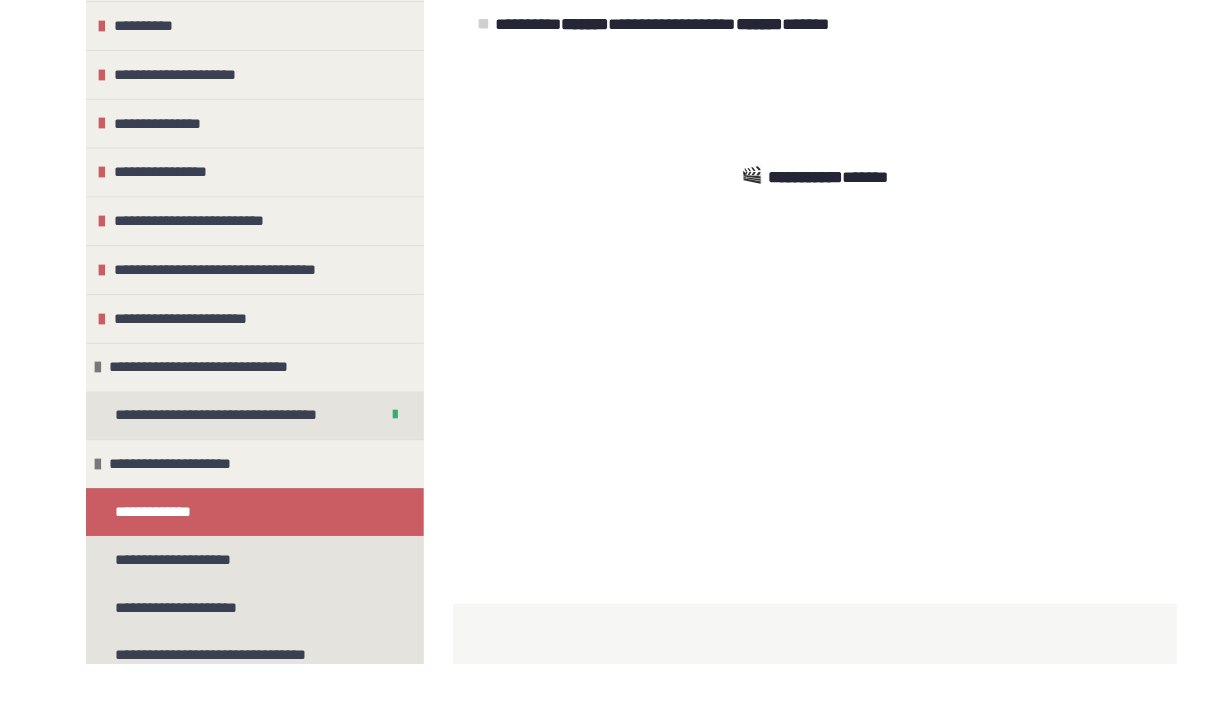 scroll, scrollTop: 615, scrollLeft: 0, axis: vertical 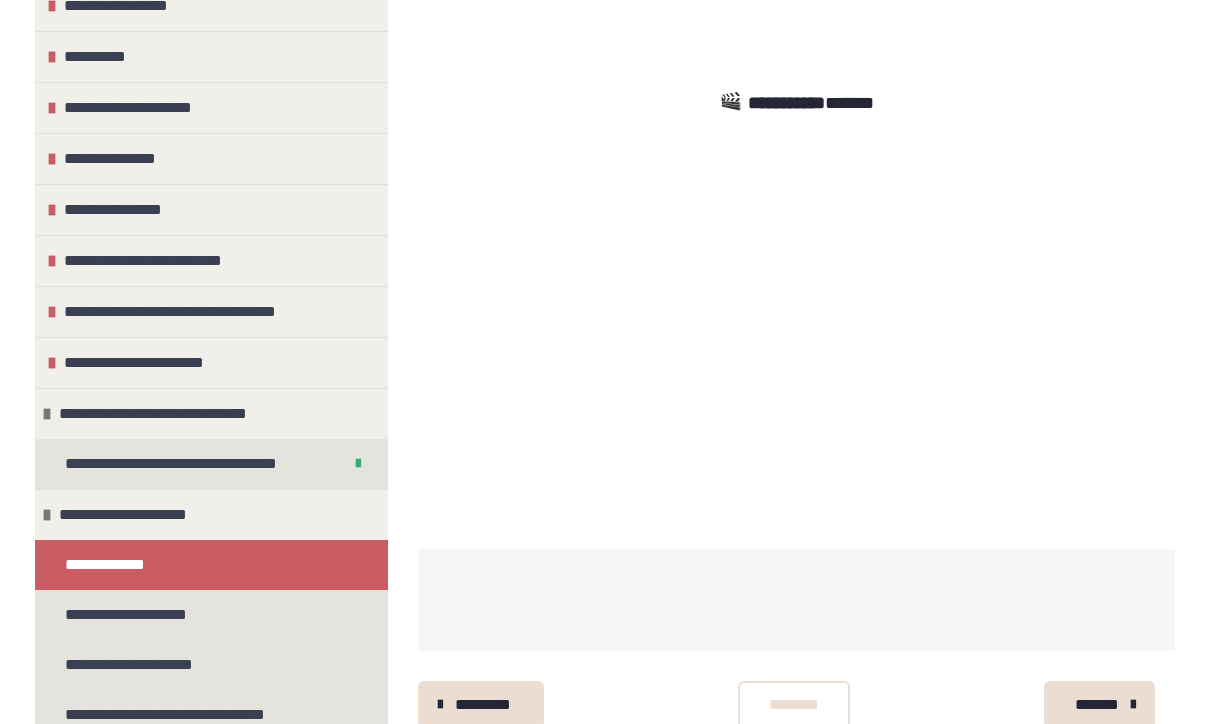click on "********" at bounding box center (794, 705) 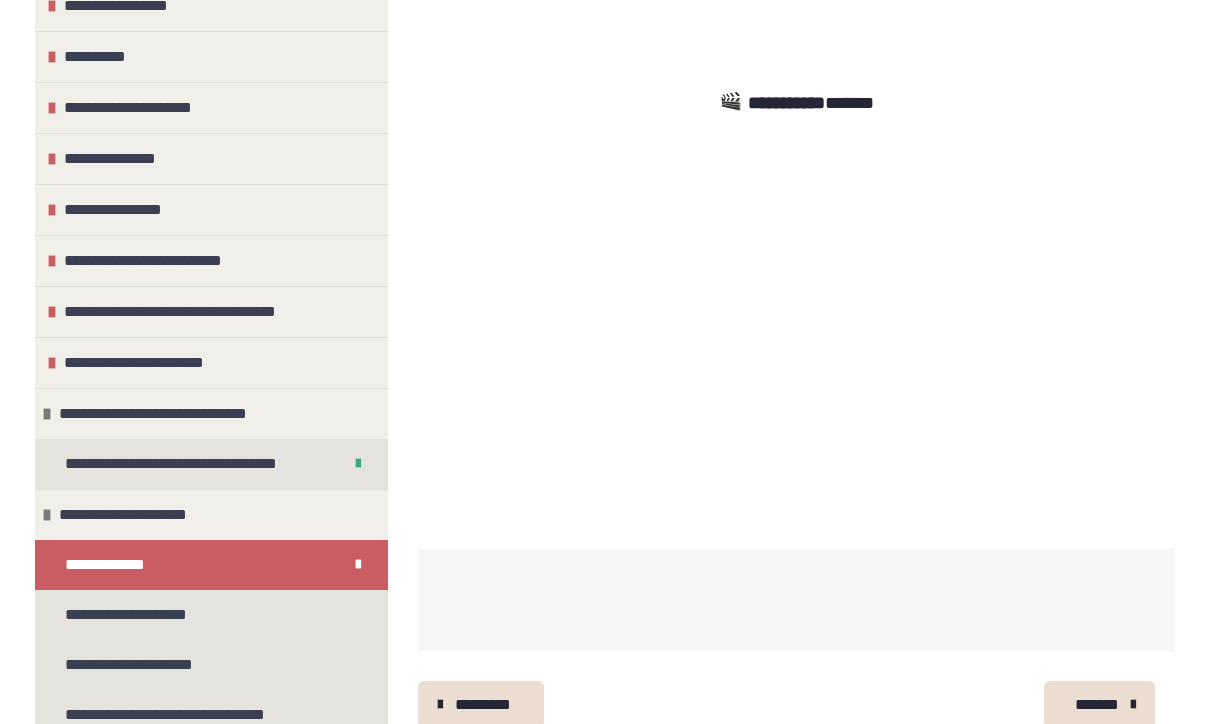 click on "*******" at bounding box center (1097, 705) 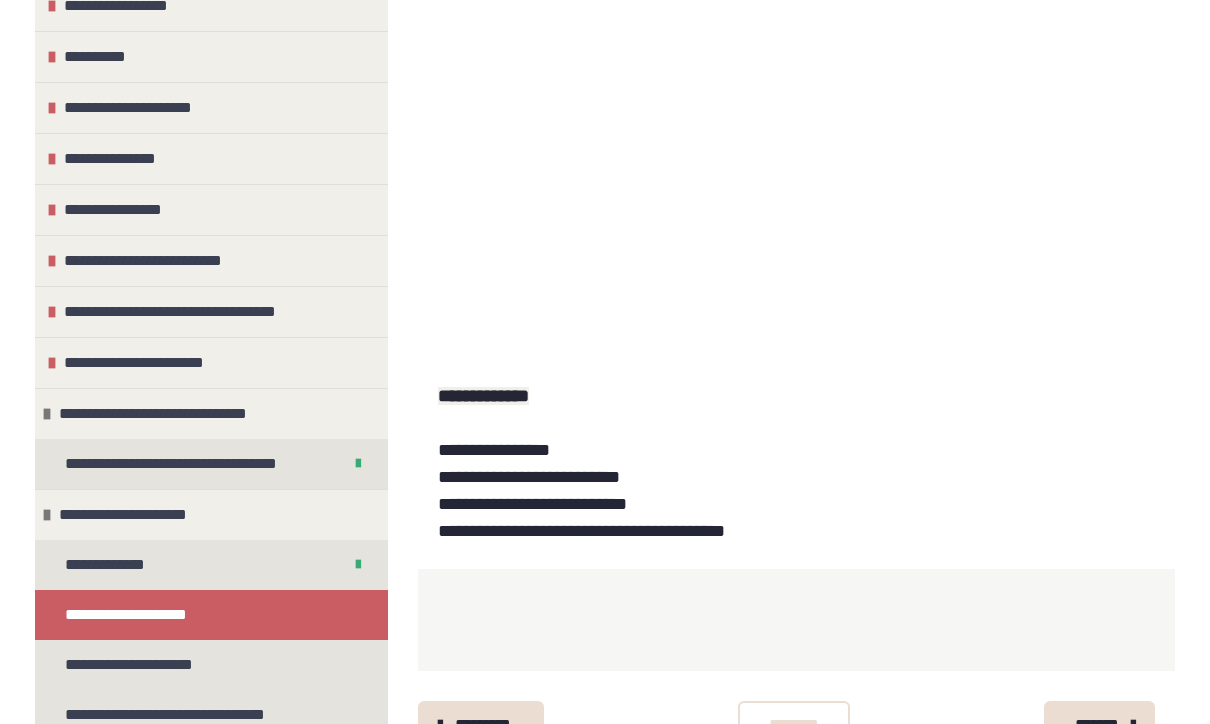 scroll, scrollTop: 824, scrollLeft: 0, axis: vertical 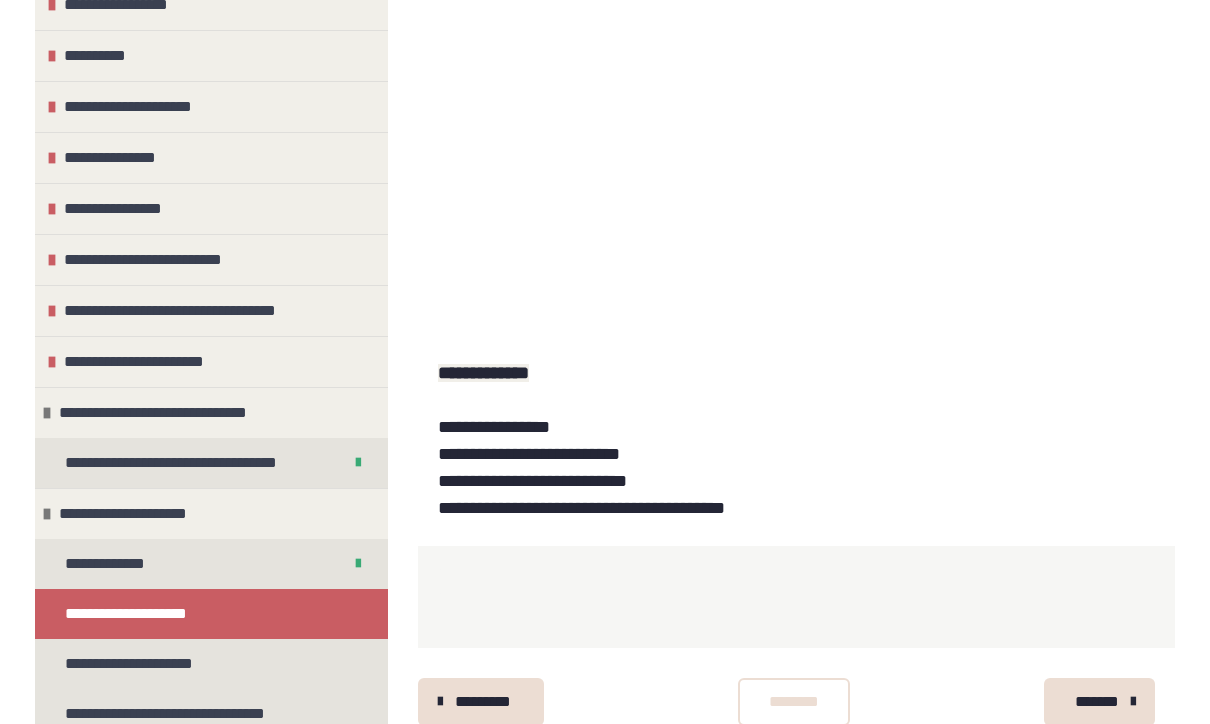 click on "********" at bounding box center [794, 703] 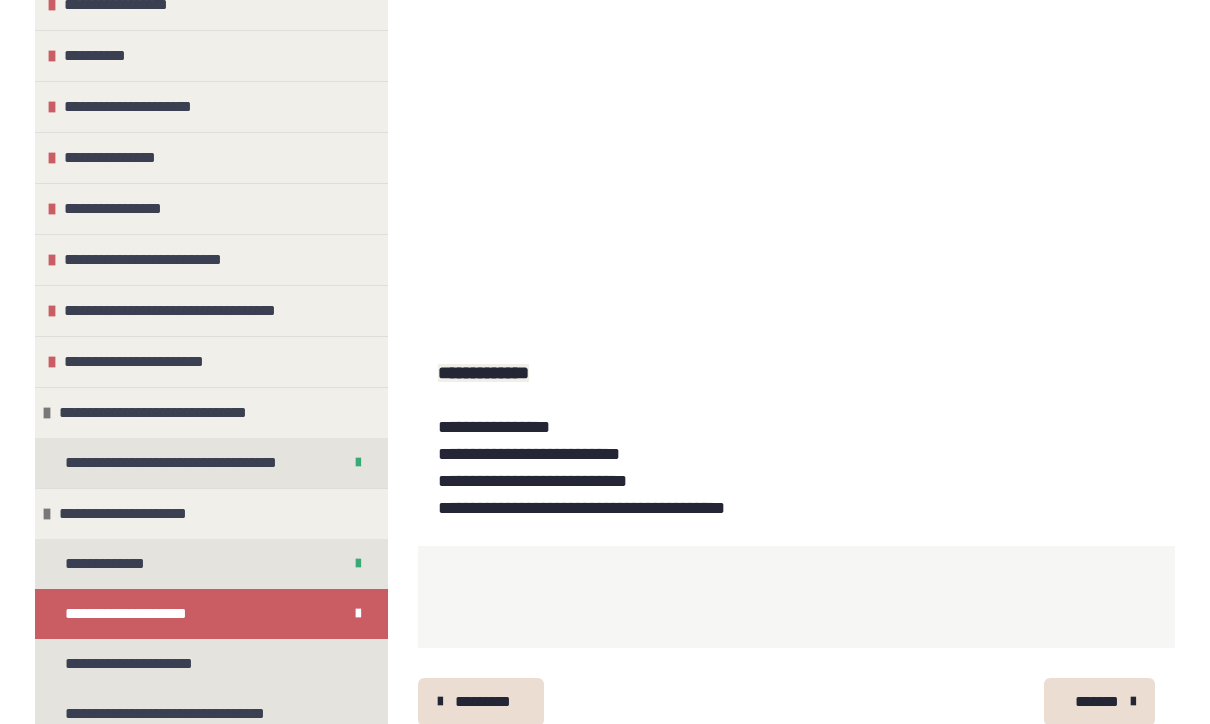 scroll, scrollTop: 824, scrollLeft: 0, axis: vertical 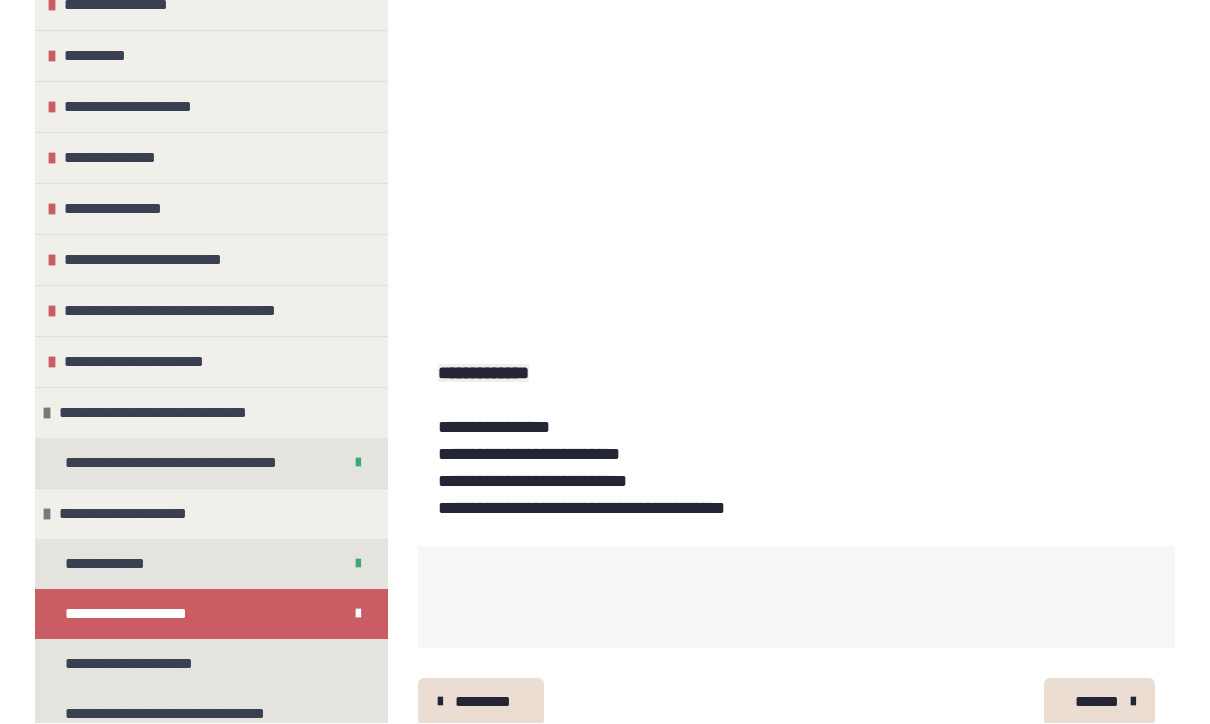 click on "*******" at bounding box center (1097, 703) 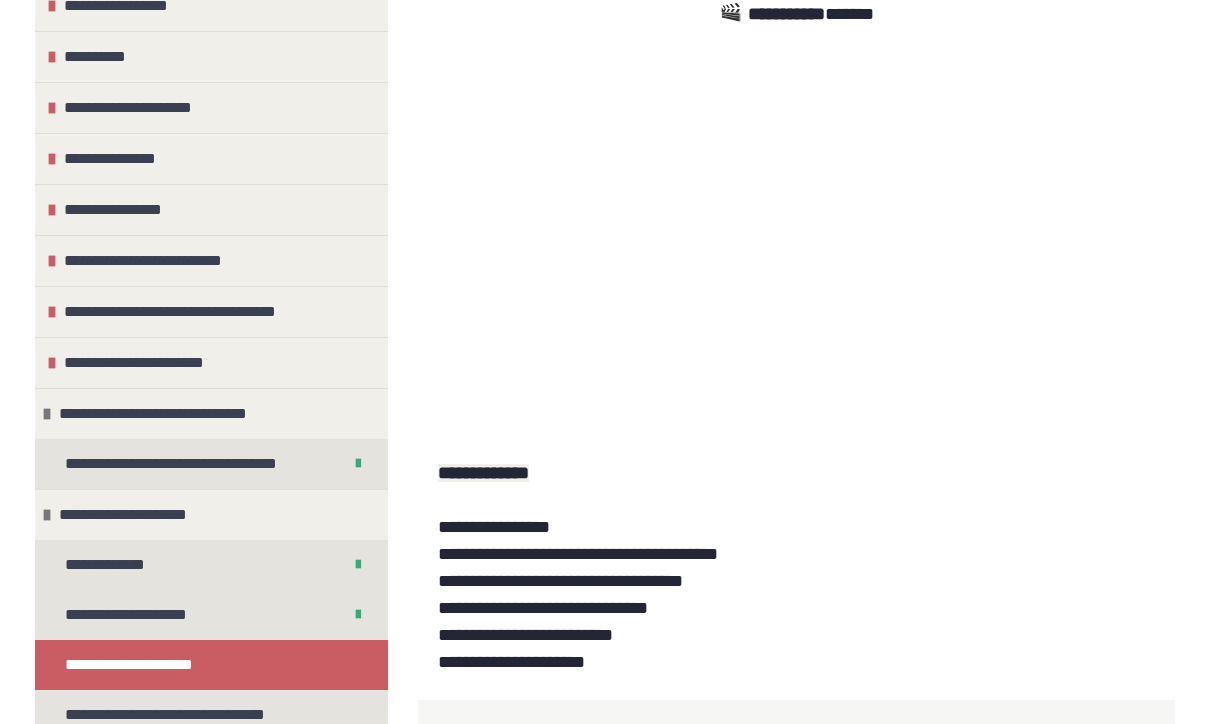 scroll, scrollTop: 854, scrollLeft: 0, axis: vertical 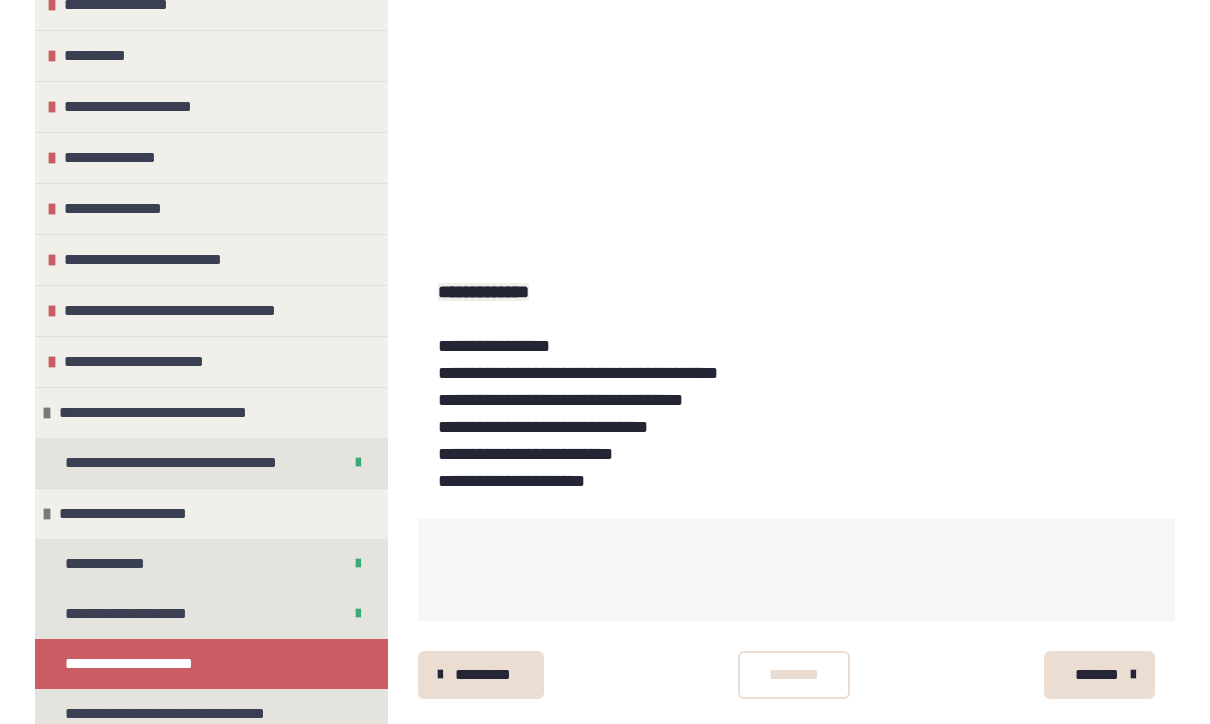 click on "********" at bounding box center [794, 676] 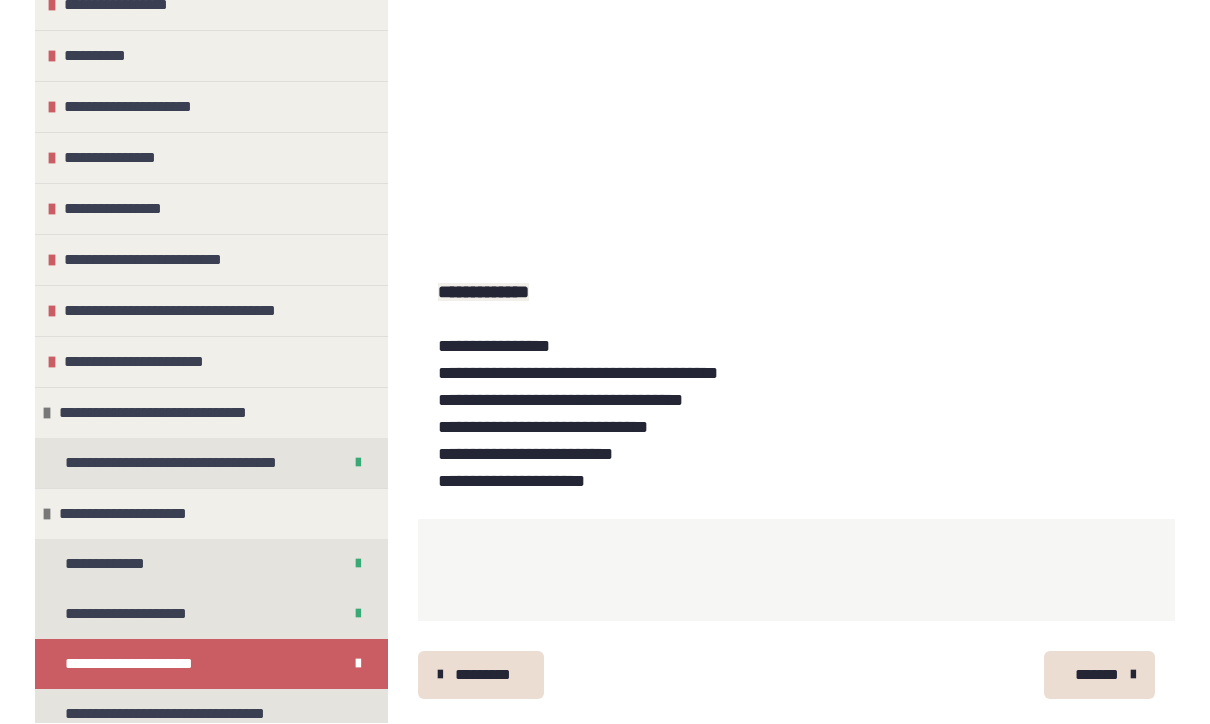 click on "*******" at bounding box center [1097, 676] 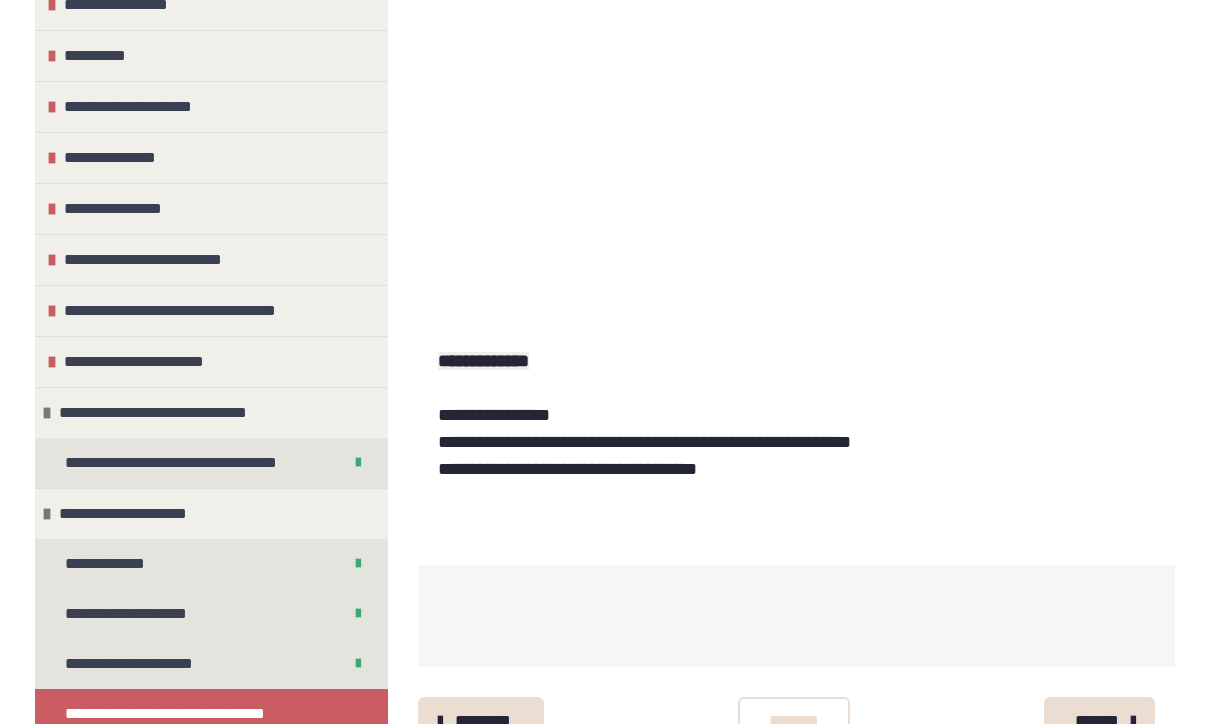 scroll, scrollTop: 865, scrollLeft: 0, axis: vertical 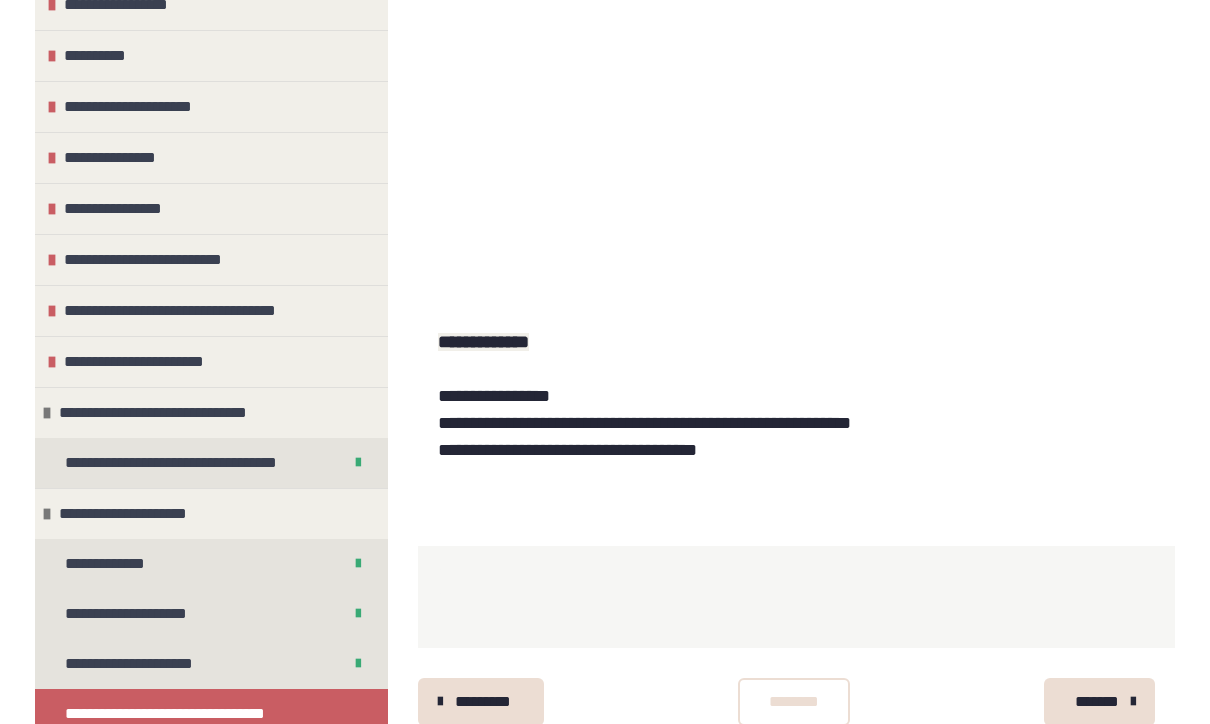click on "********" at bounding box center (794, 703) 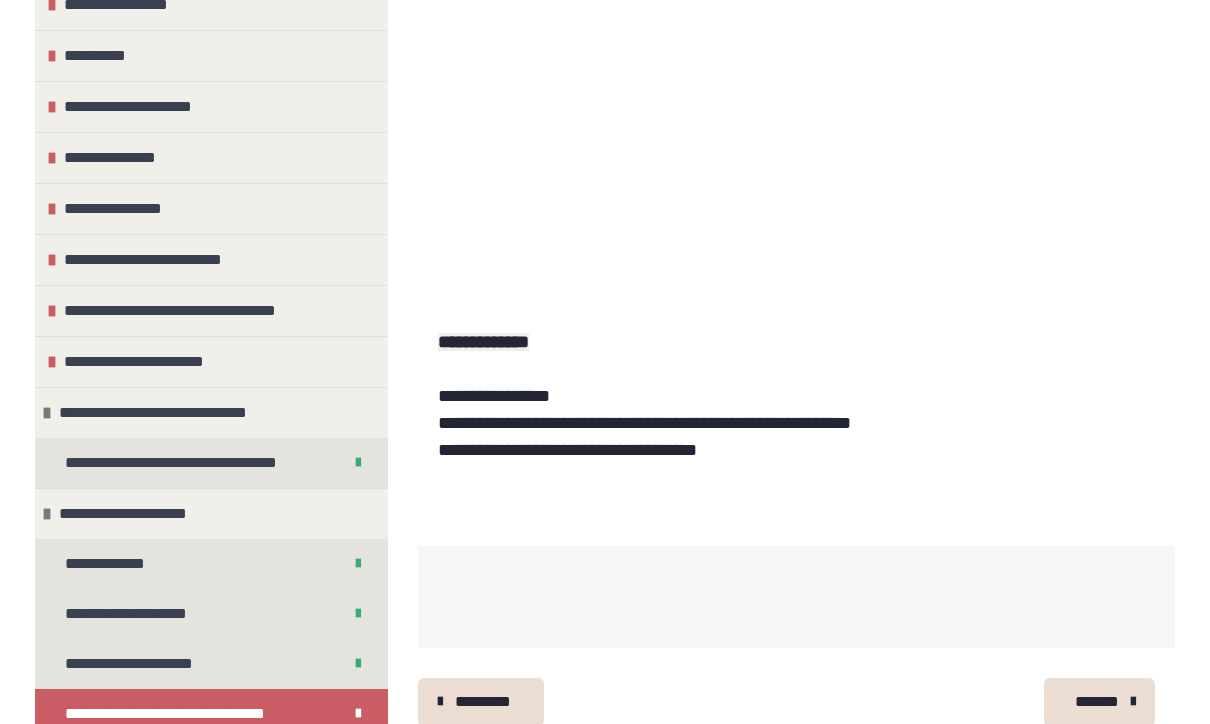 scroll, scrollTop: 865, scrollLeft: 0, axis: vertical 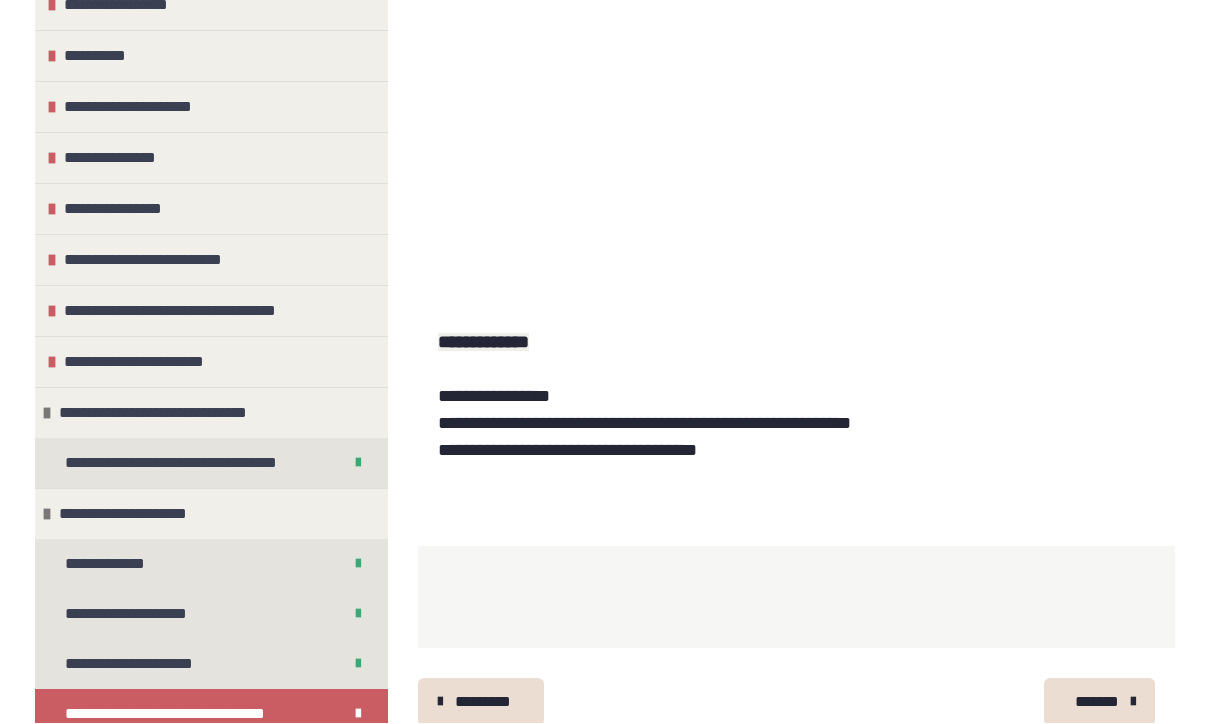 click on "*******" at bounding box center (1097, 703) 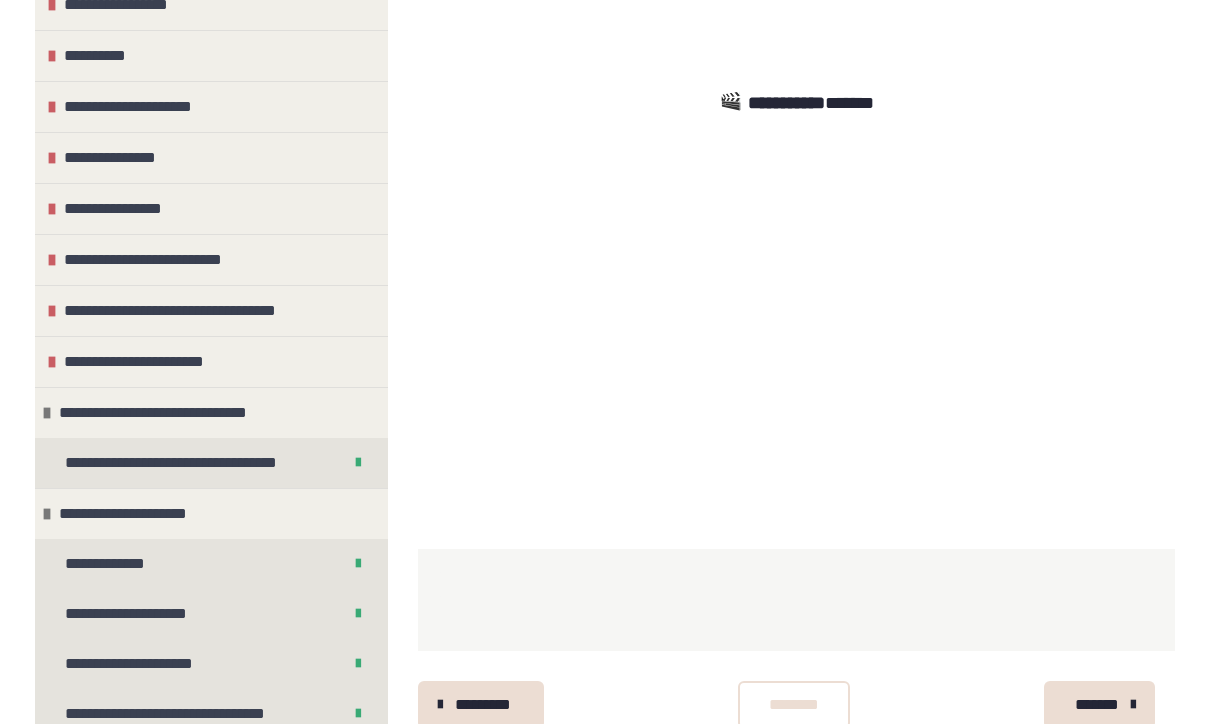 scroll, scrollTop: 611, scrollLeft: 0, axis: vertical 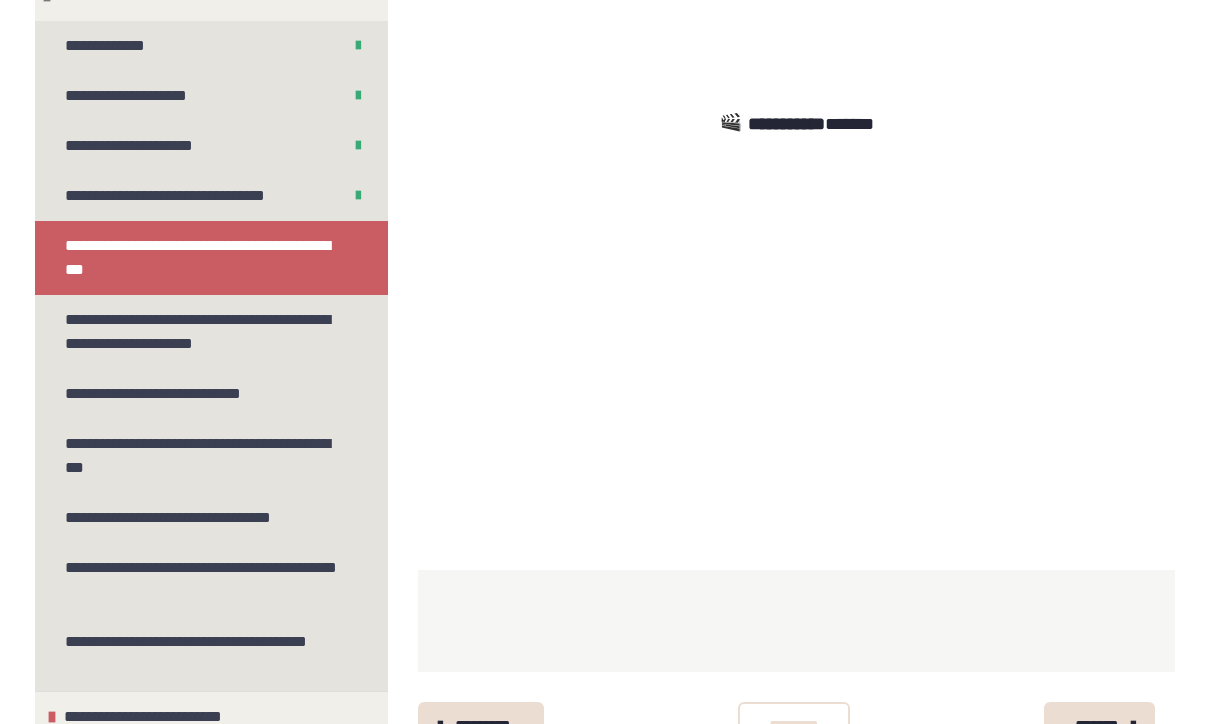 click on "********" at bounding box center (794, 726) 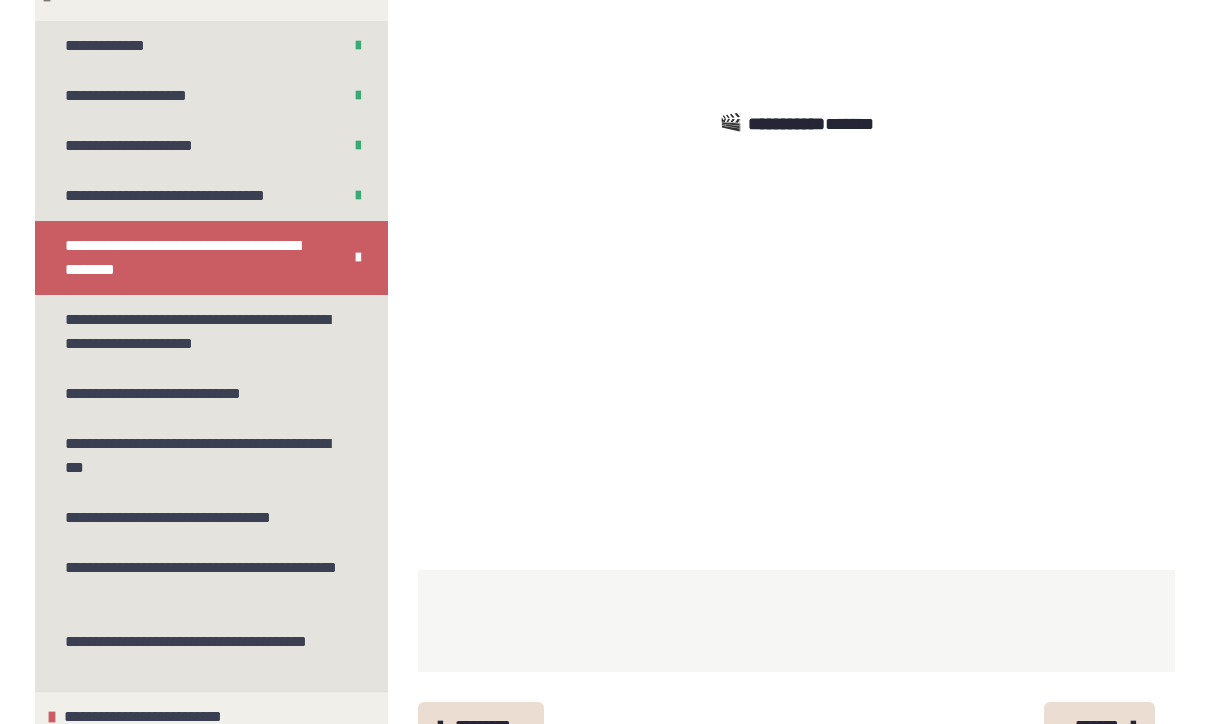 click on "*******" at bounding box center [1099, 726] 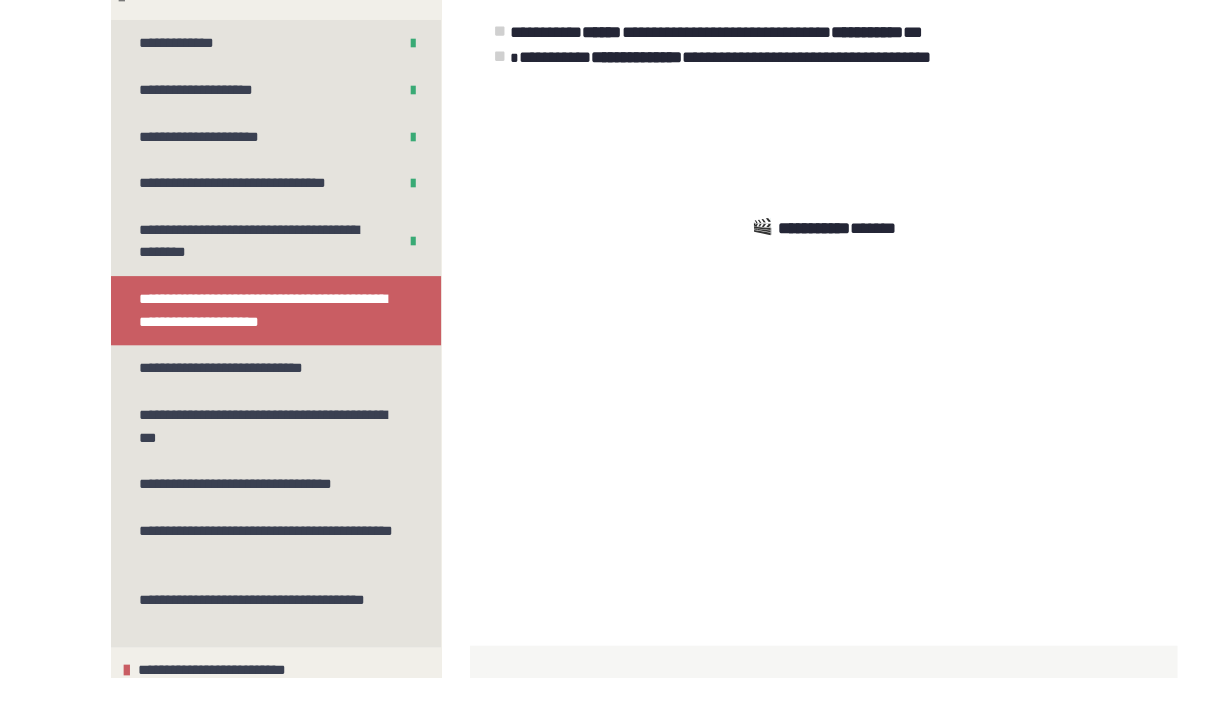 scroll, scrollTop: 657, scrollLeft: 0, axis: vertical 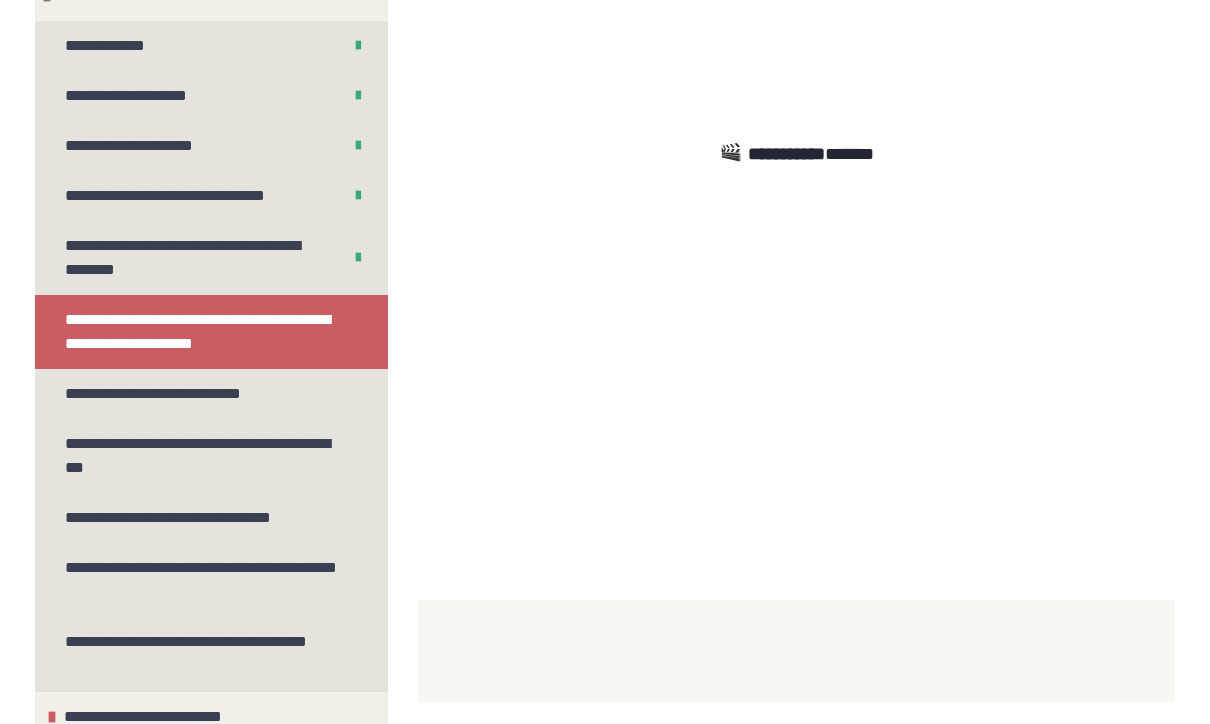 click on "********" at bounding box center [794, 756] 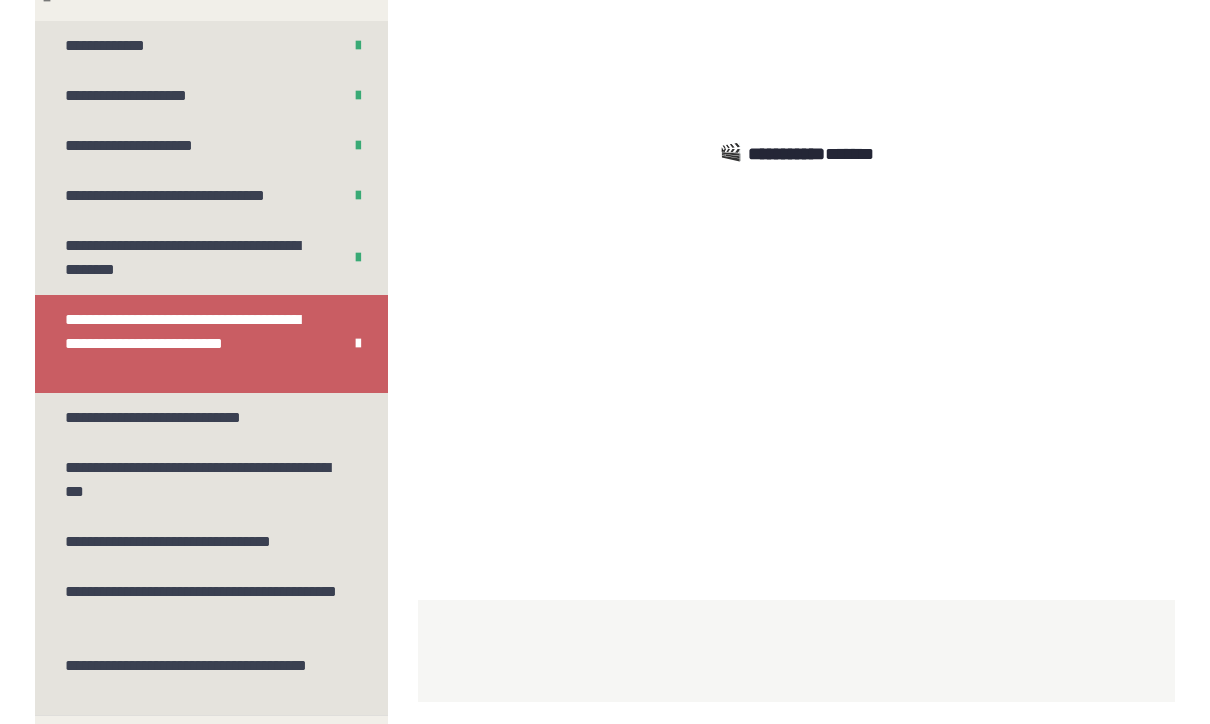 click on "*******" at bounding box center [1097, 756] 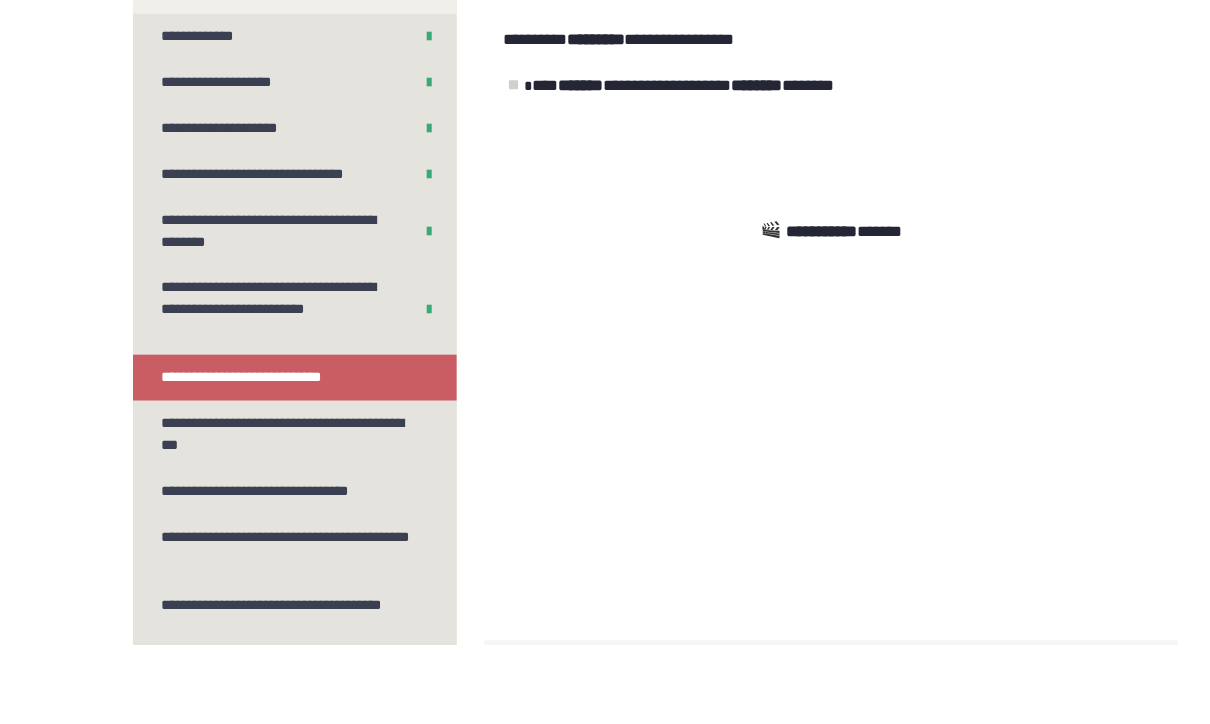 scroll, scrollTop: 351, scrollLeft: 0, axis: vertical 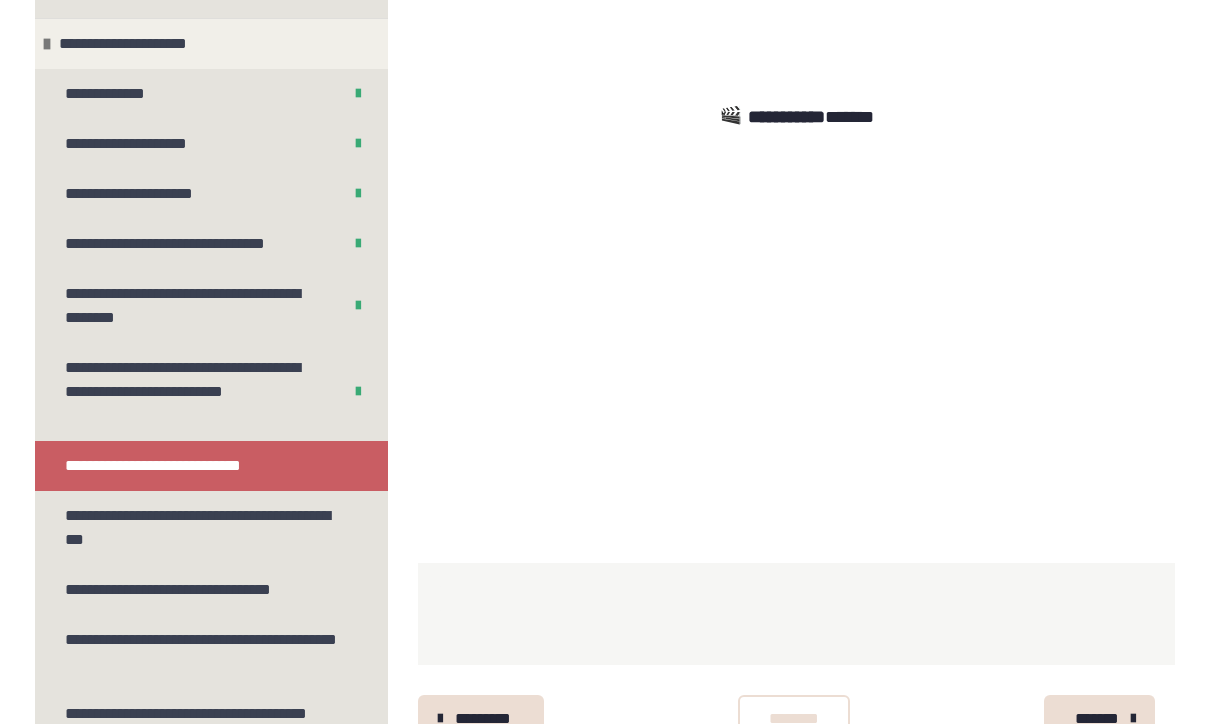 click on "********" at bounding box center (794, 719) 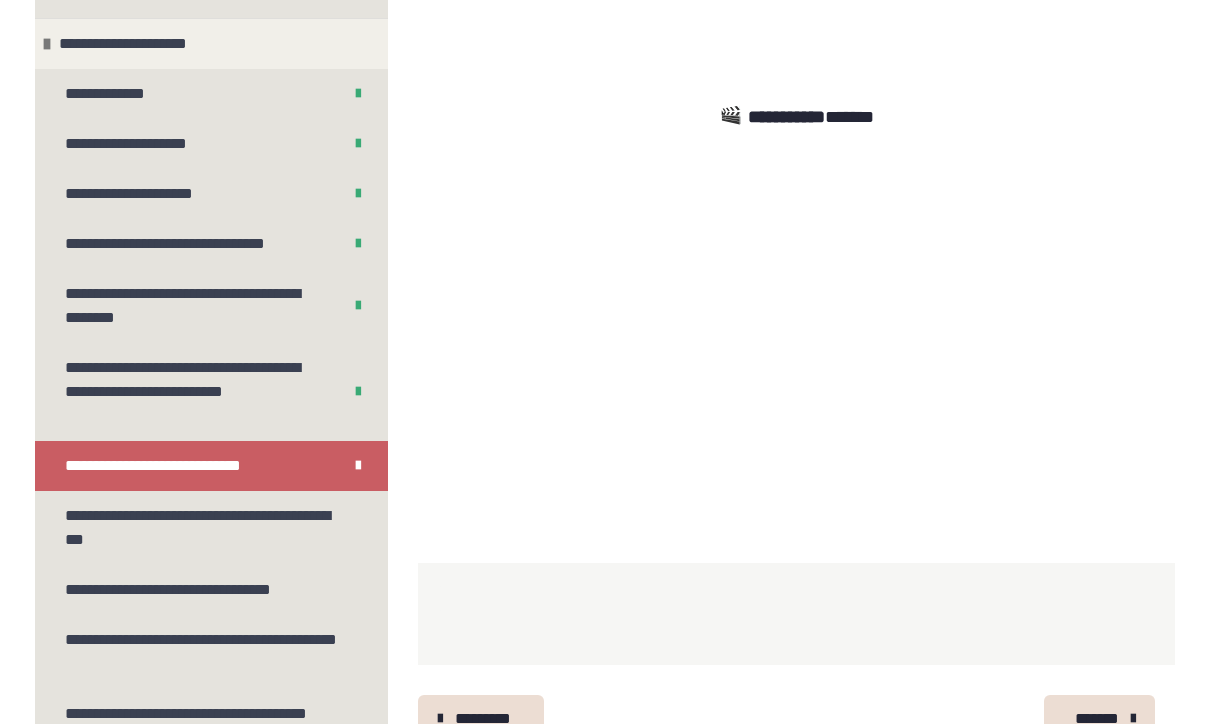 click on "*******" at bounding box center (1097, 719) 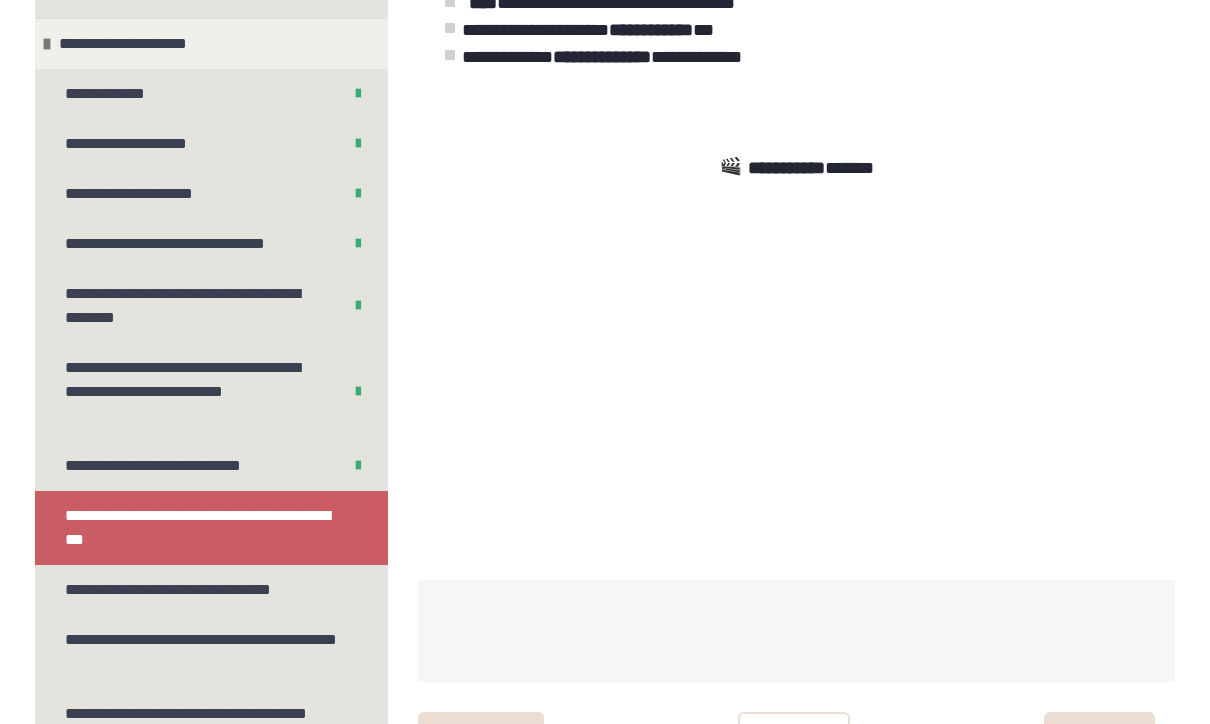 scroll, scrollTop: 601, scrollLeft: 0, axis: vertical 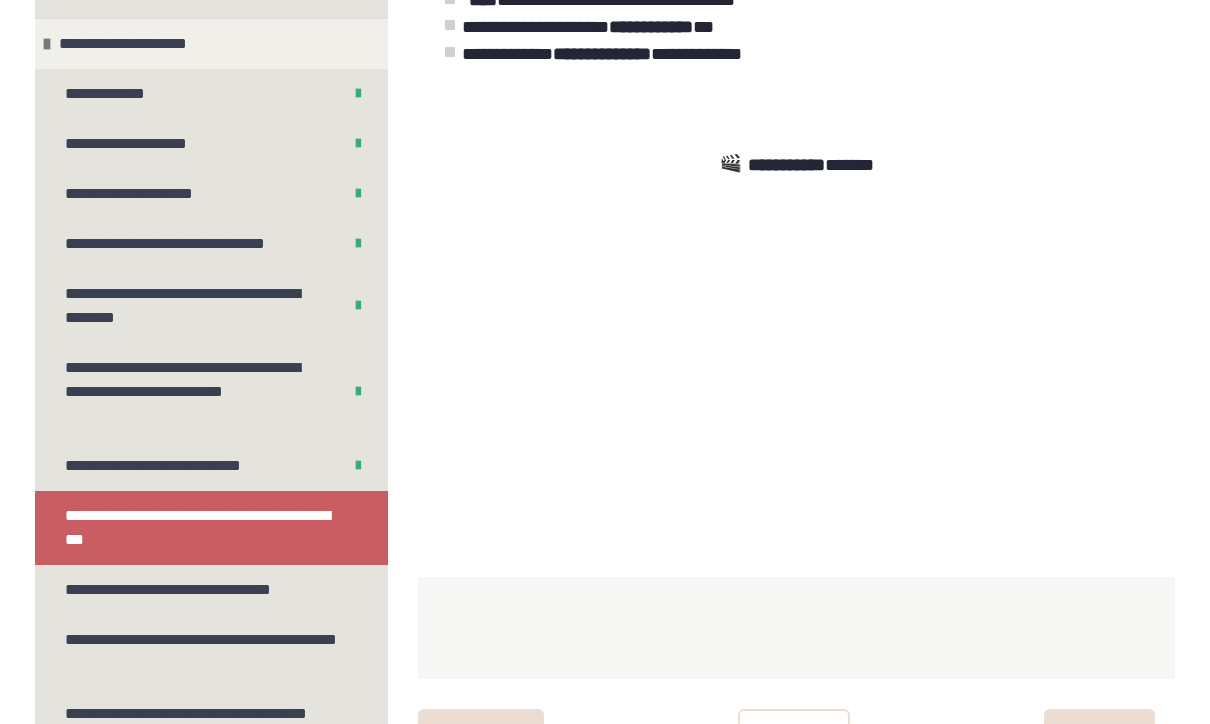 click on "********" at bounding box center (794, 733) 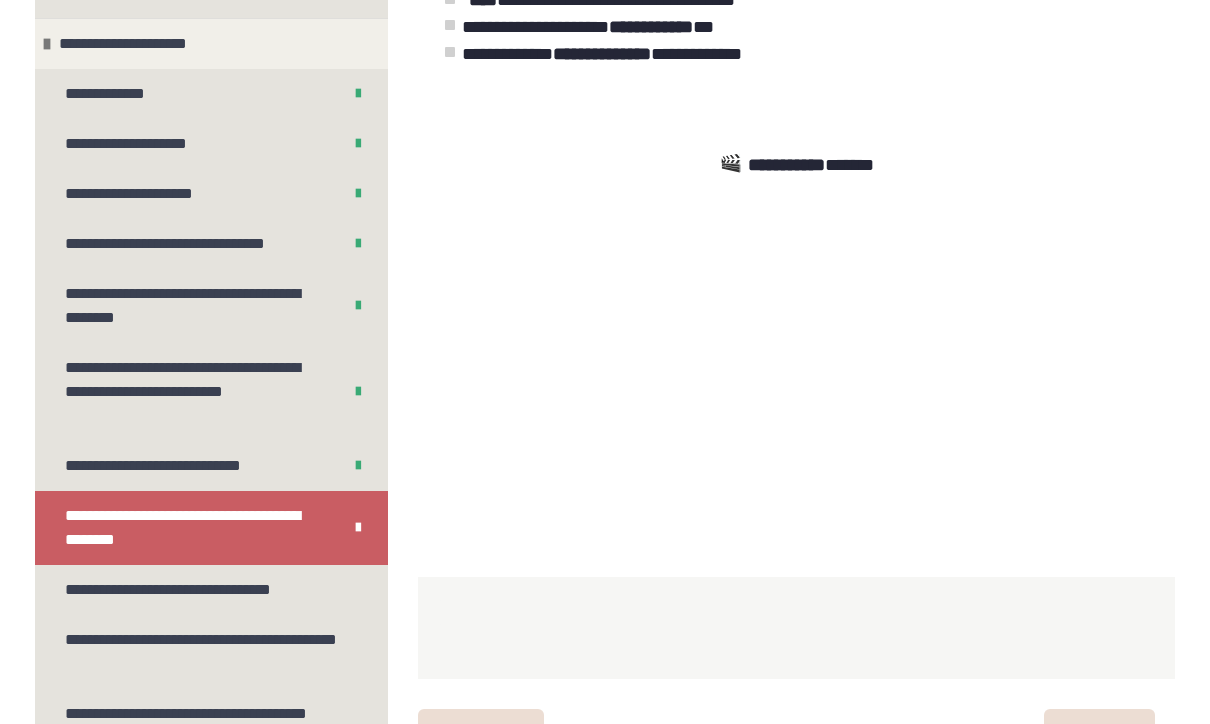 click on "*******" at bounding box center (1097, 733) 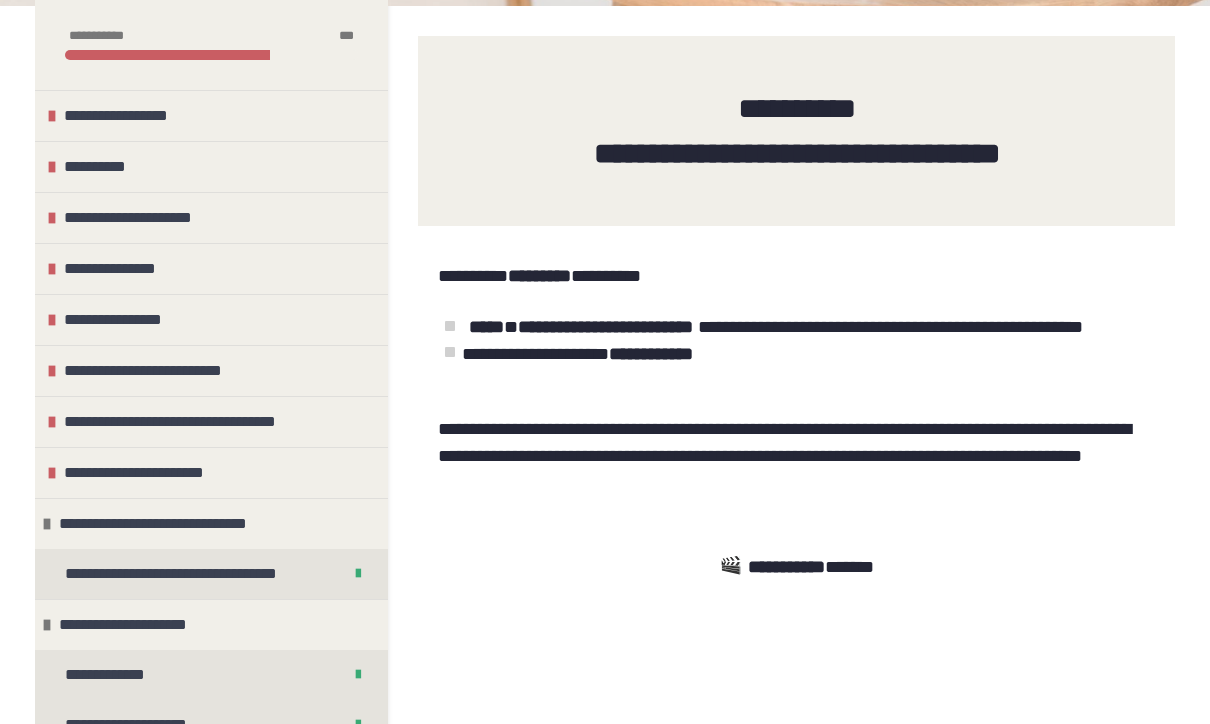scroll, scrollTop: 222, scrollLeft: 0, axis: vertical 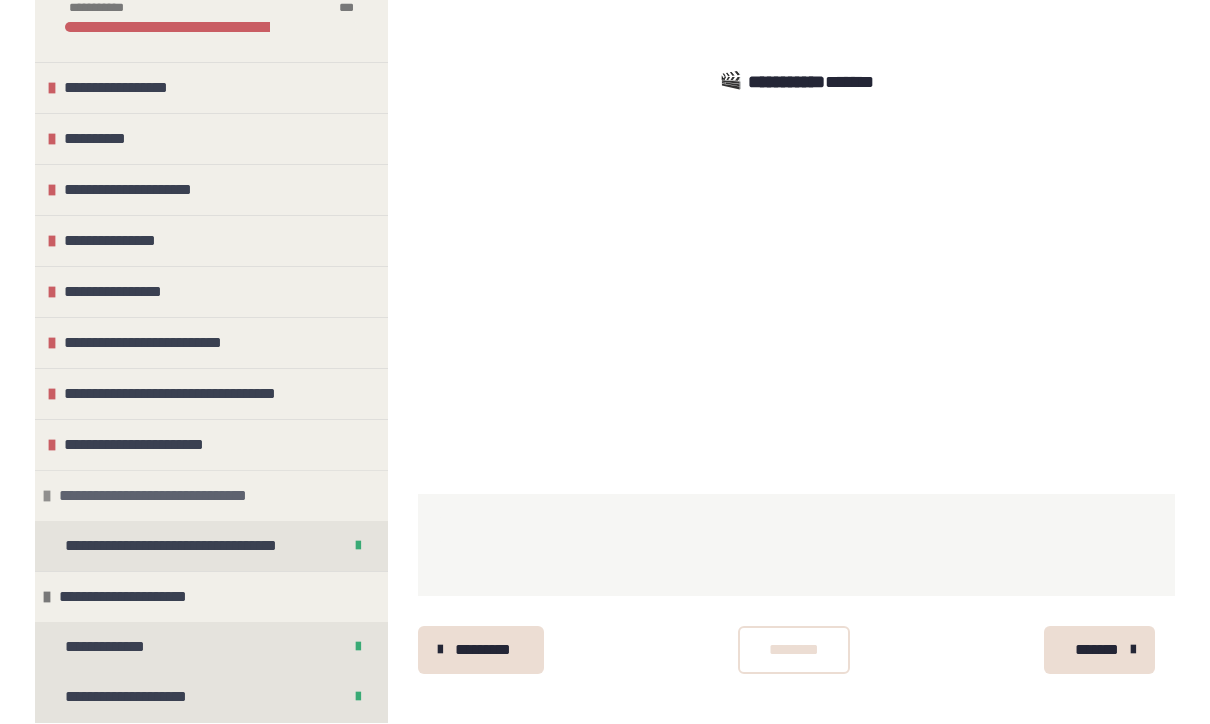 click at bounding box center [47, 497] 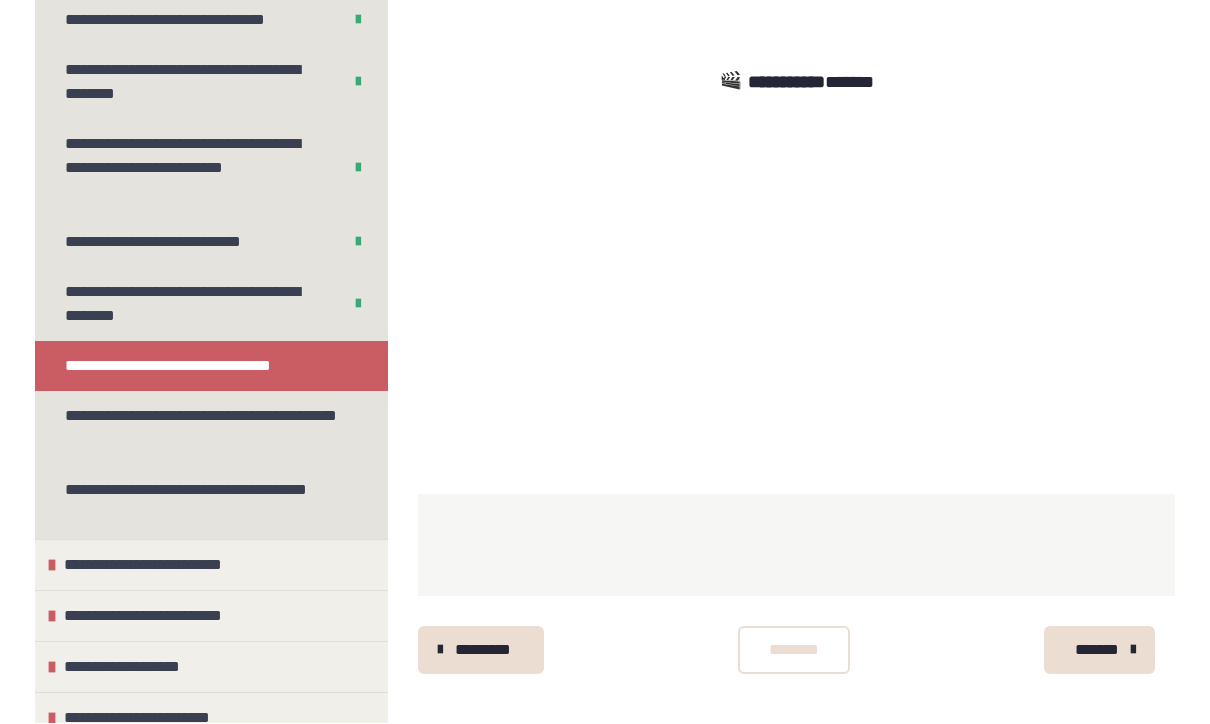 scroll, scrollTop: 768, scrollLeft: 0, axis: vertical 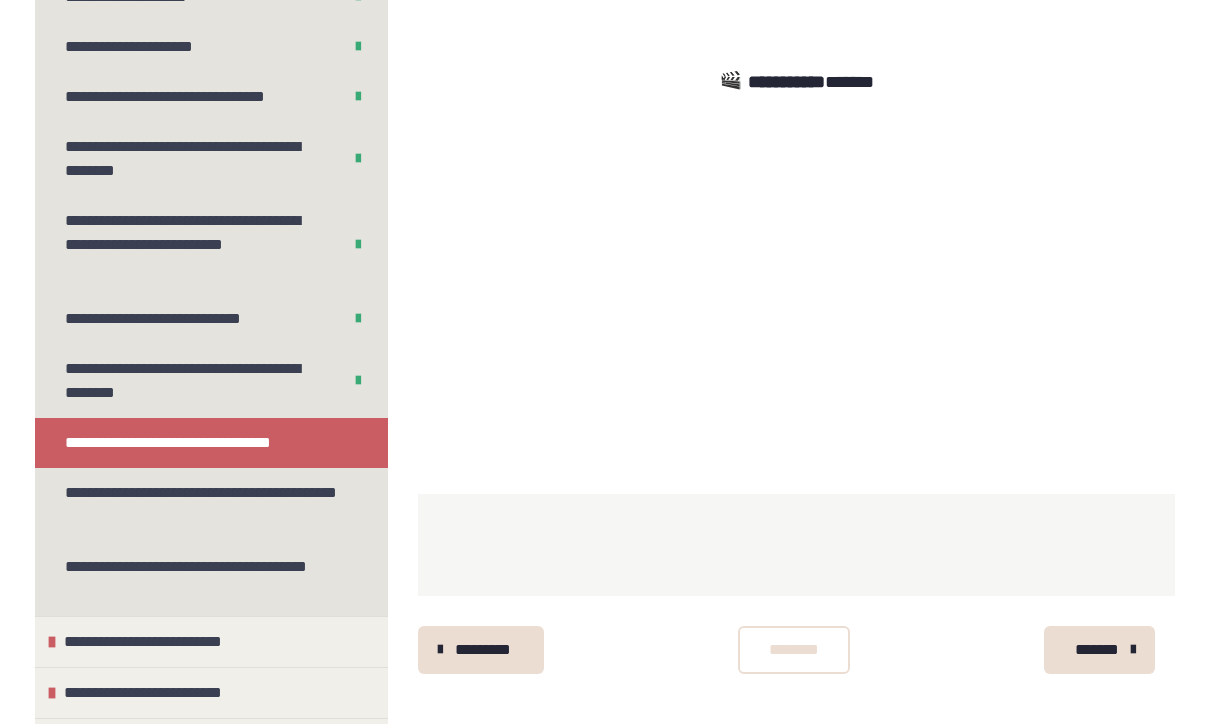 click on "********" at bounding box center [794, 651] 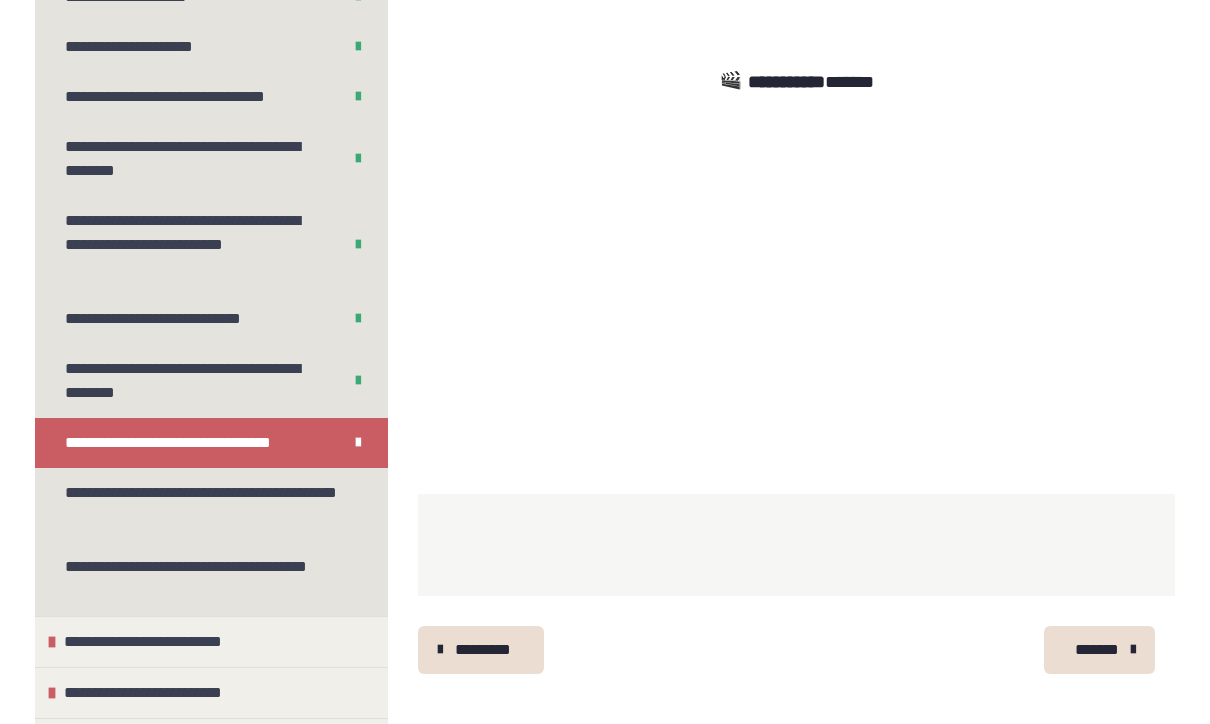 scroll, scrollTop: 758, scrollLeft: 0, axis: vertical 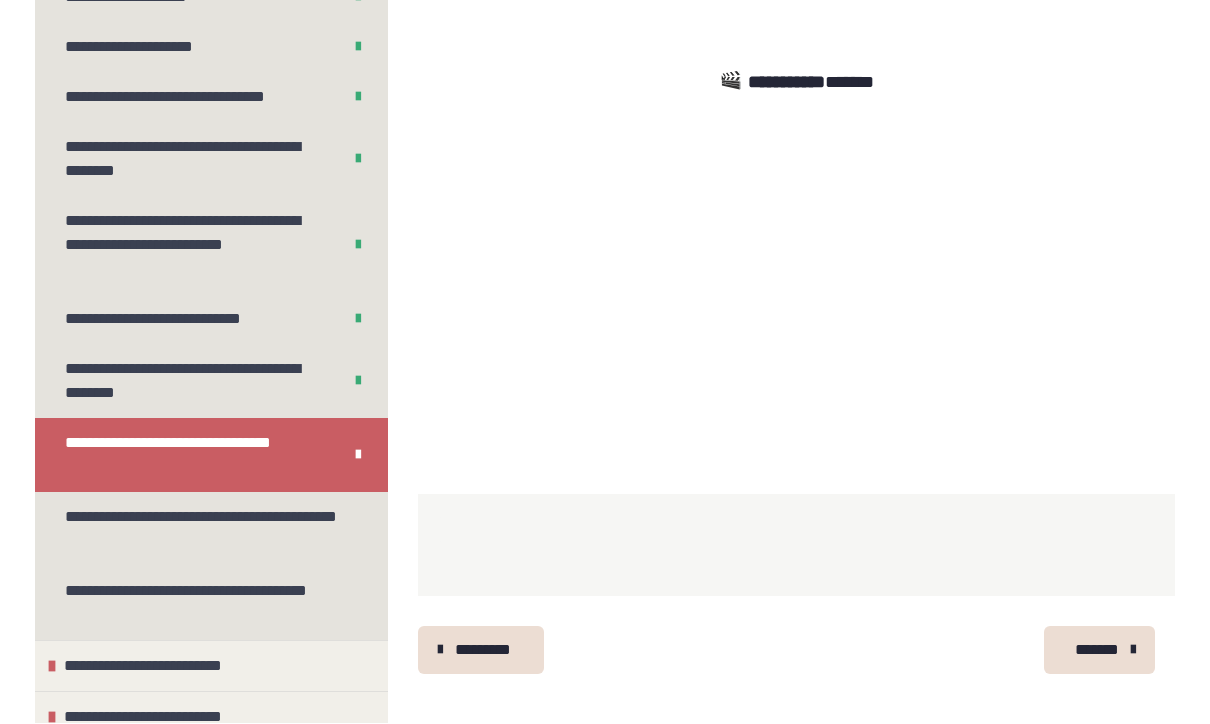 click on "*******" at bounding box center [1097, 651] 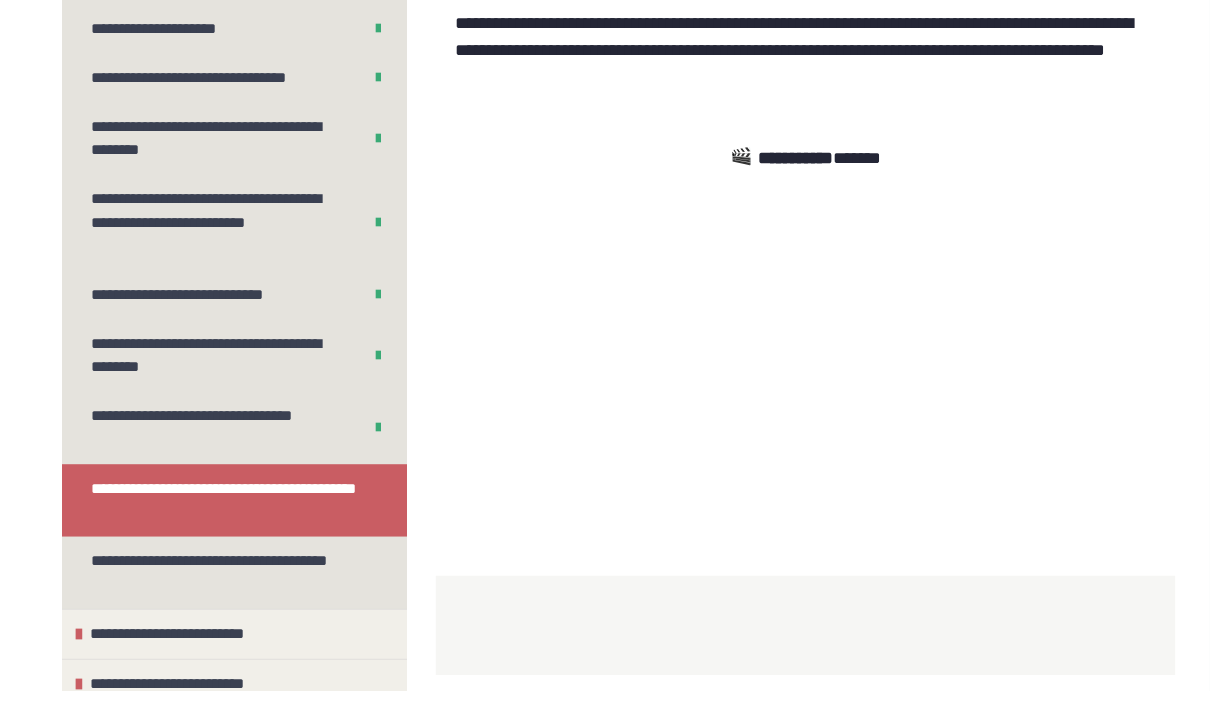 scroll, scrollTop: 515, scrollLeft: 0, axis: vertical 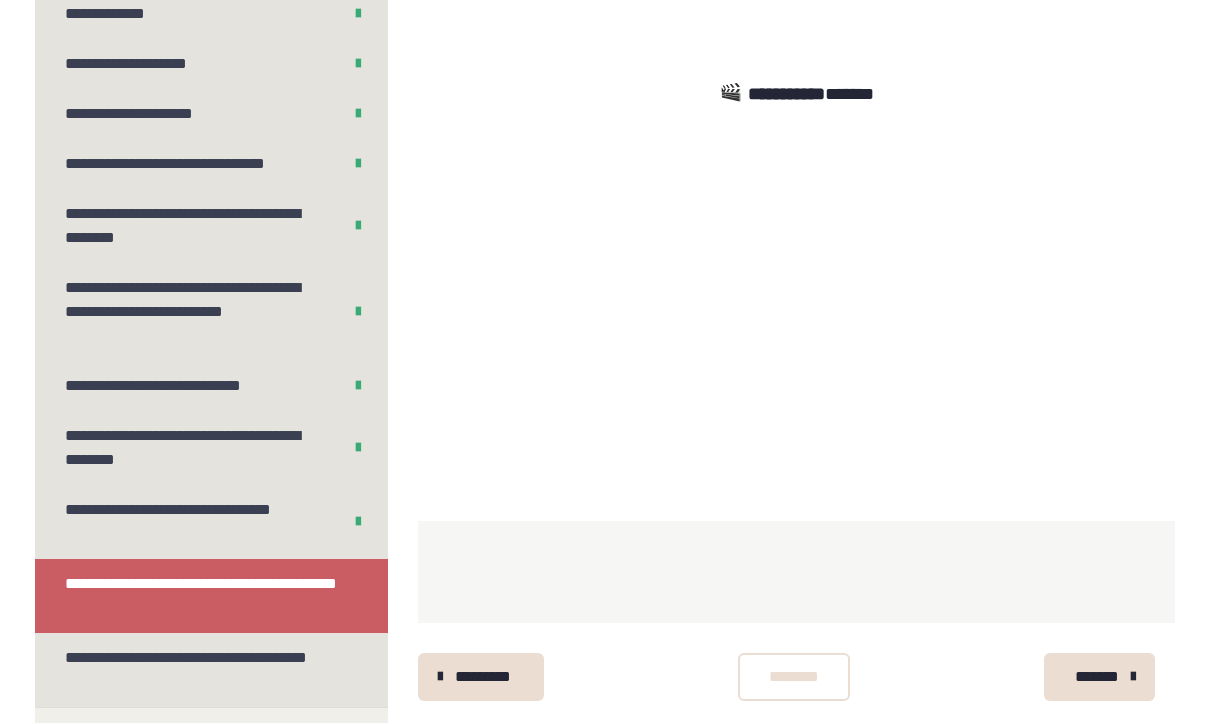 click on "********" at bounding box center (794, 678) 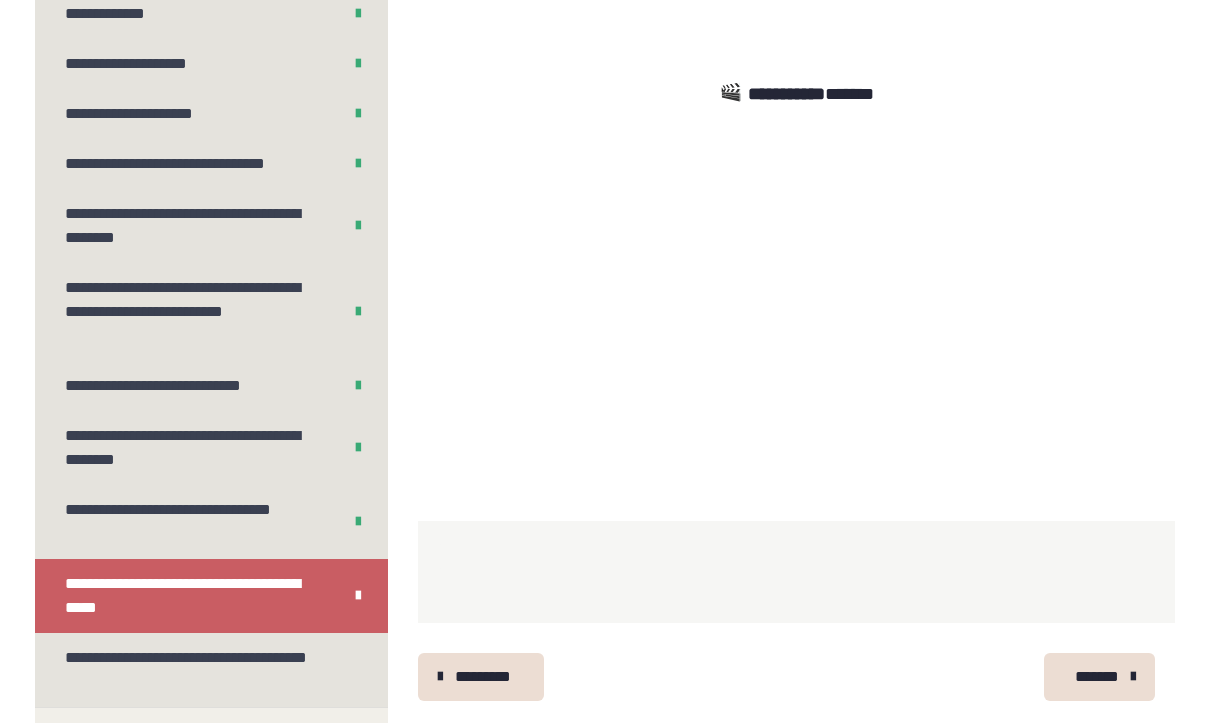 click on "*******" at bounding box center (1097, 678) 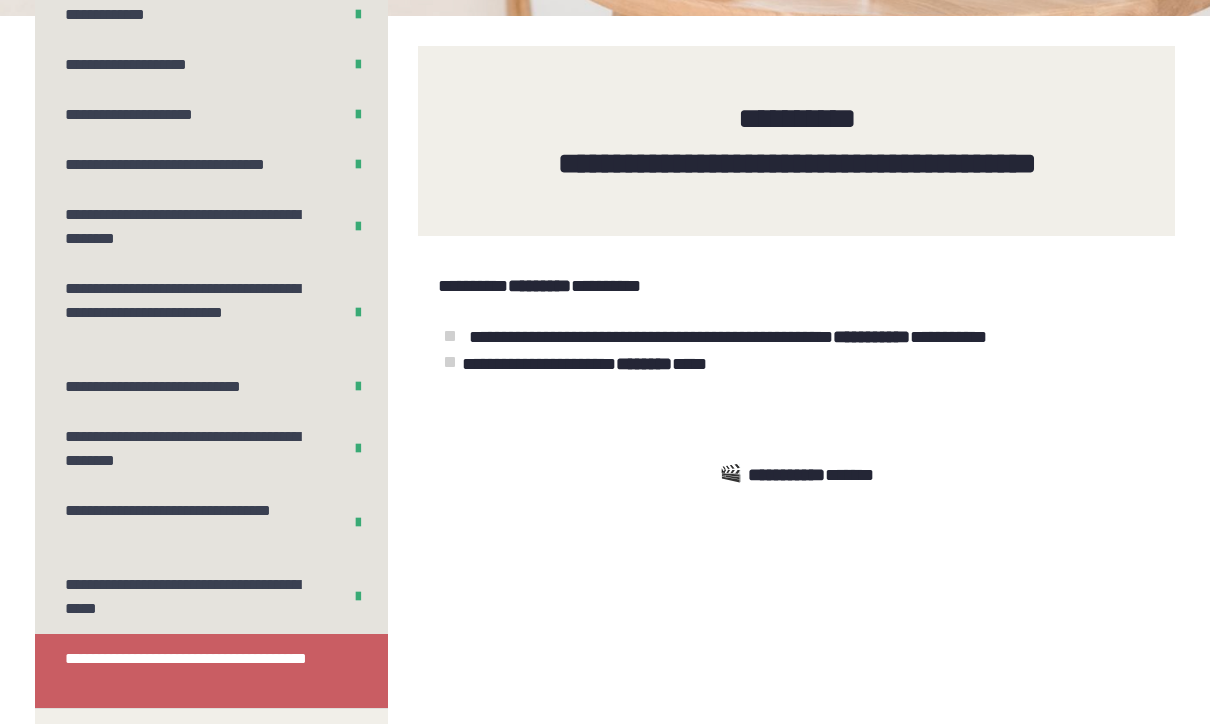 scroll, scrollTop: 255, scrollLeft: 0, axis: vertical 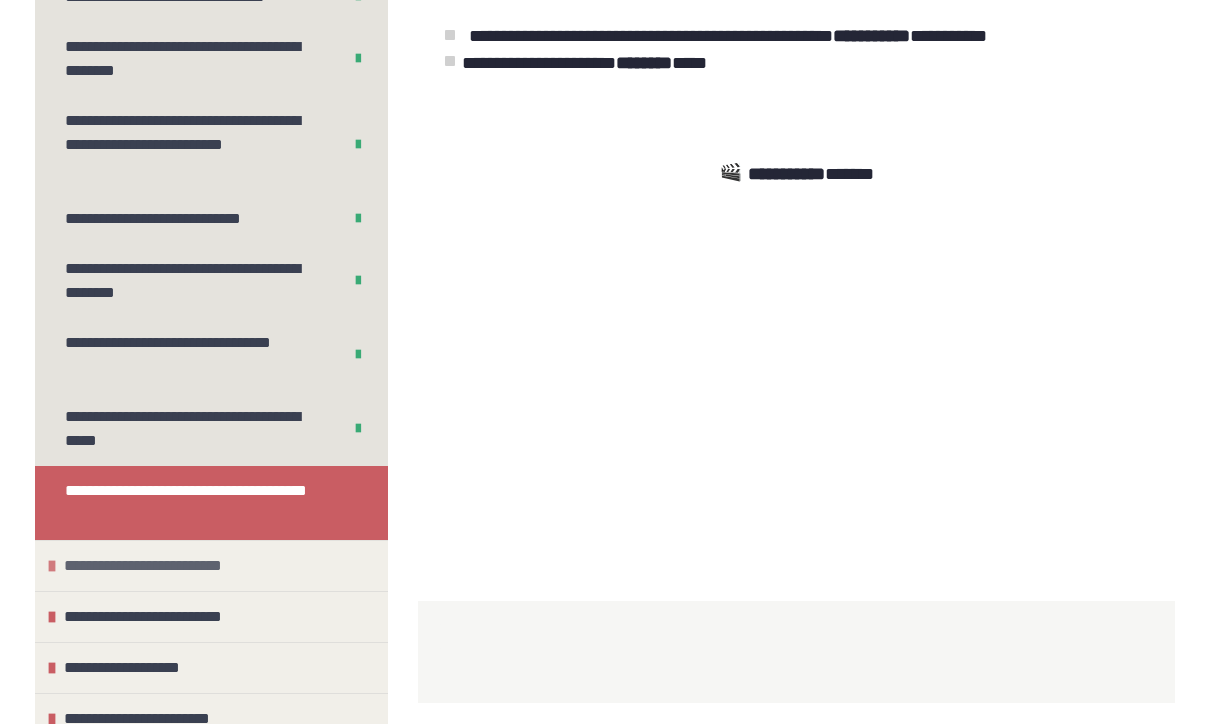 click on "**********" at bounding box center [211, 565] 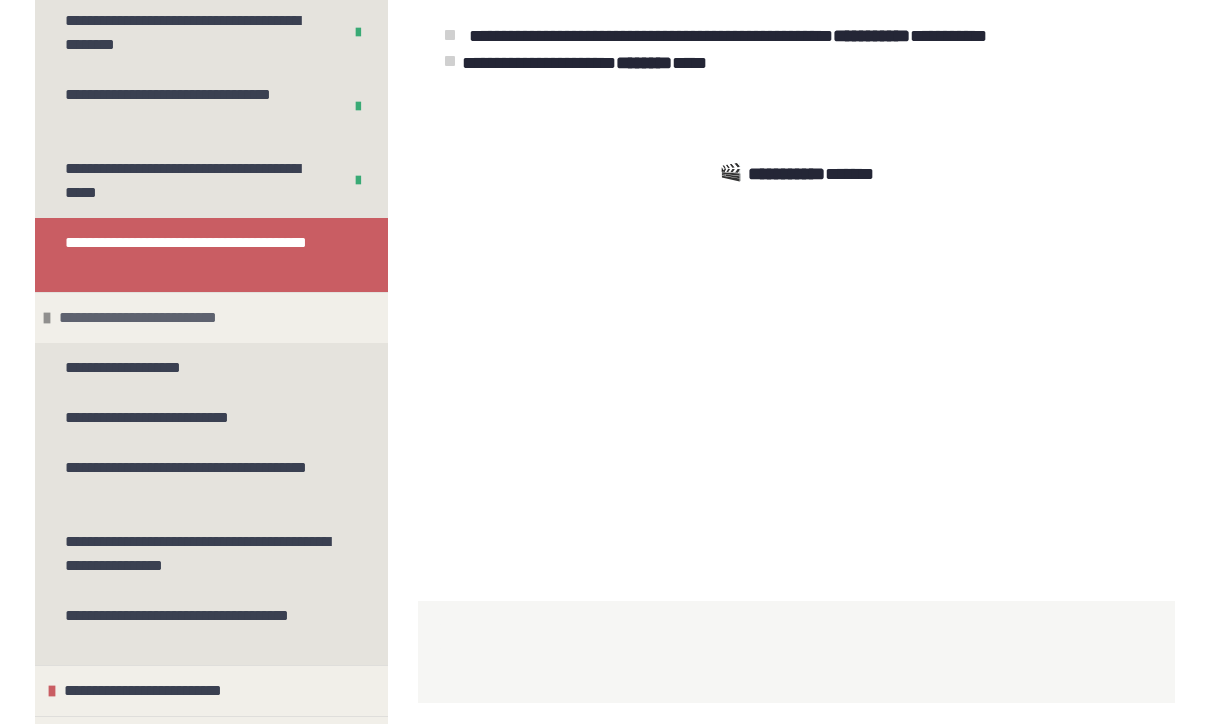 scroll, scrollTop: 1044, scrollLeft: 0, axis: vertical 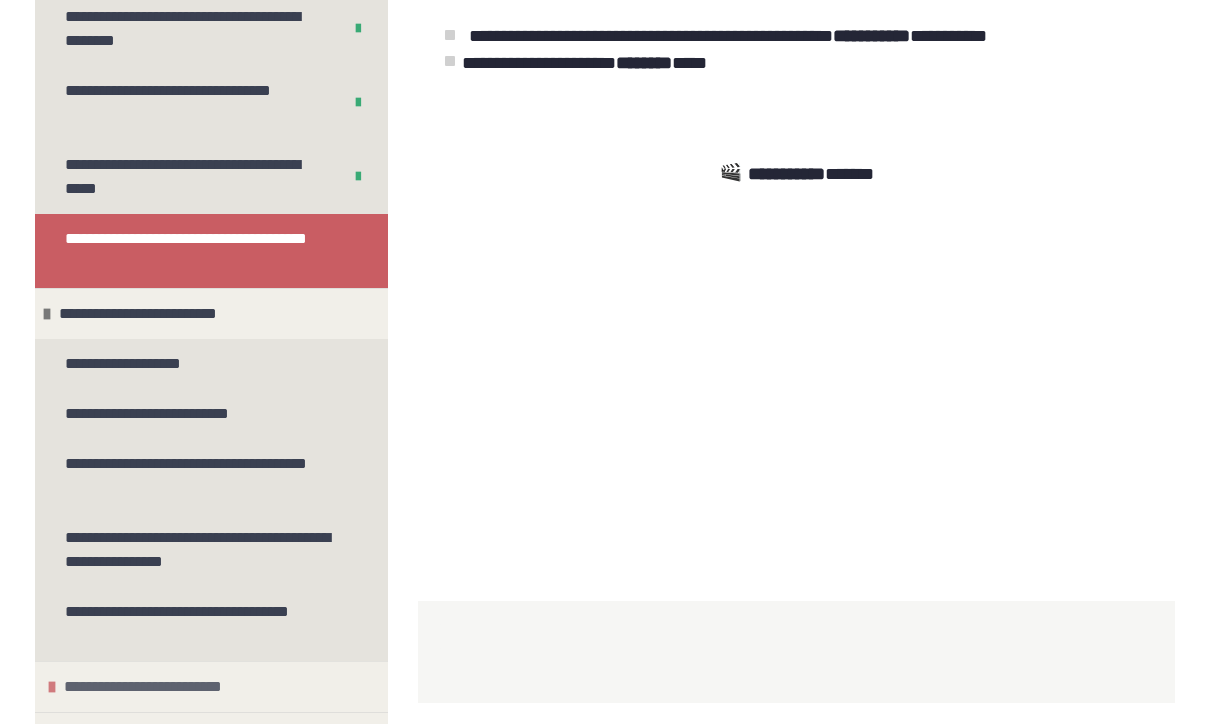 click on "**********" at bounding box center (211, 686) 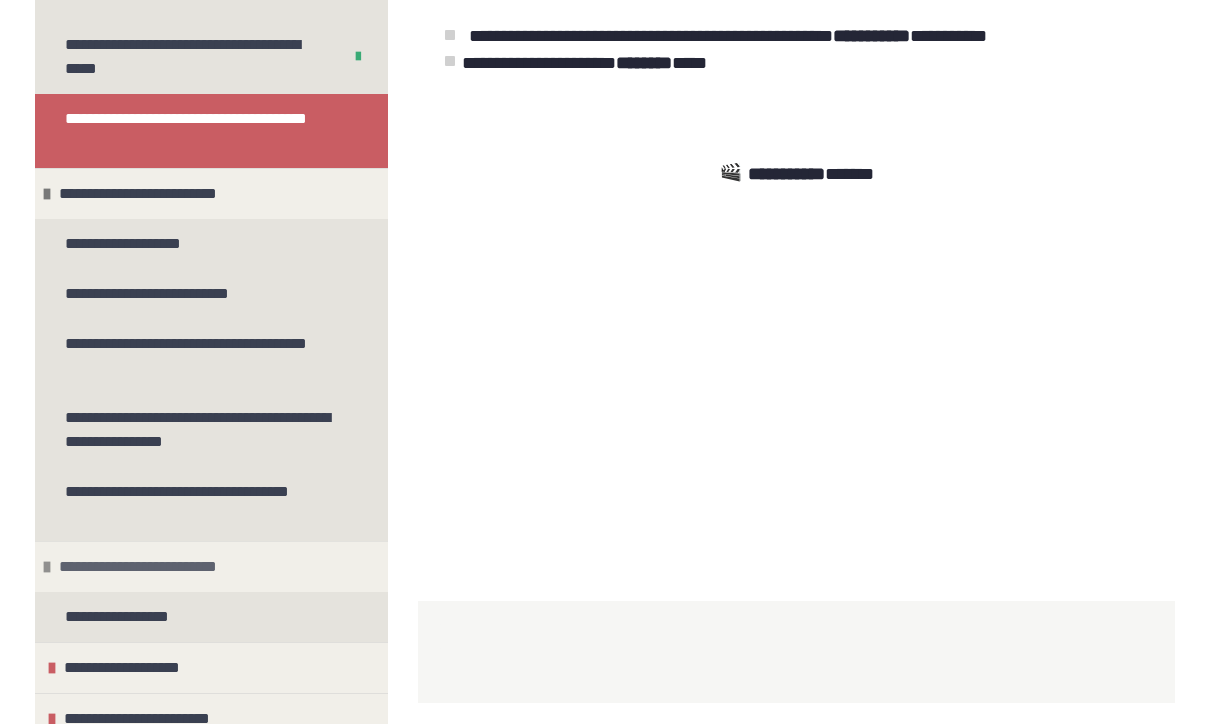 click at bounding box center [47, 567] 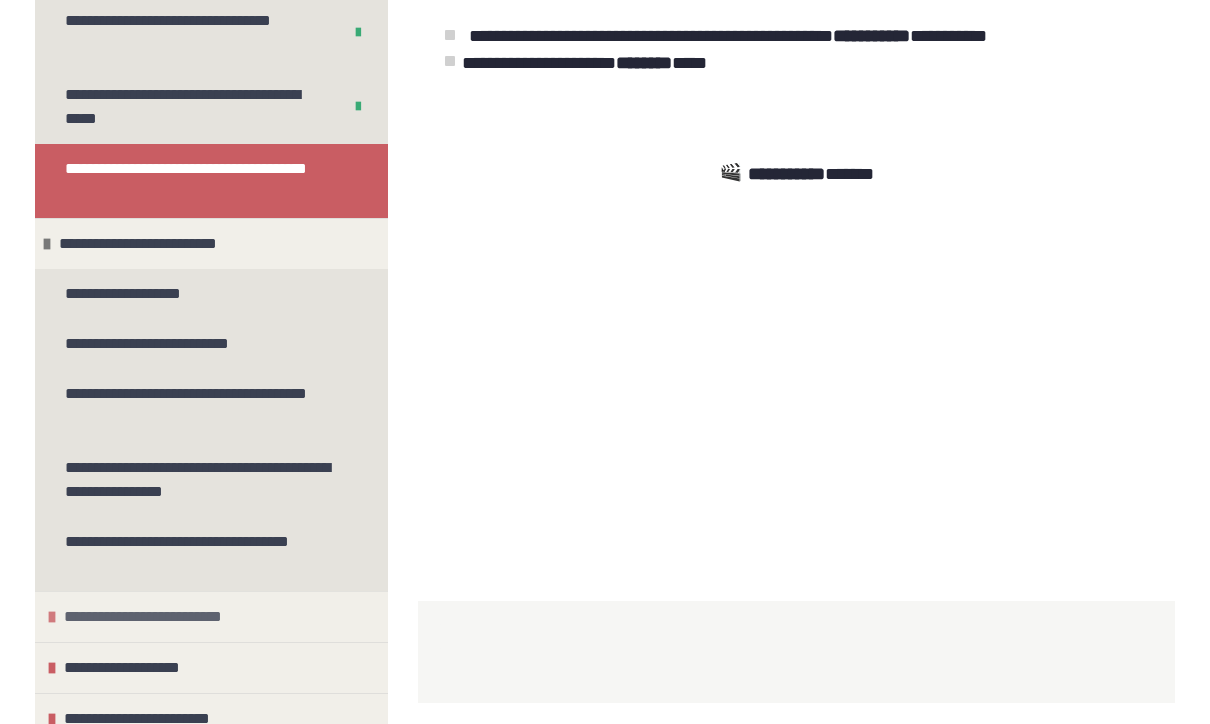 scroll, scrollTop: 1114, scrollLeft: 0, axis: vertical 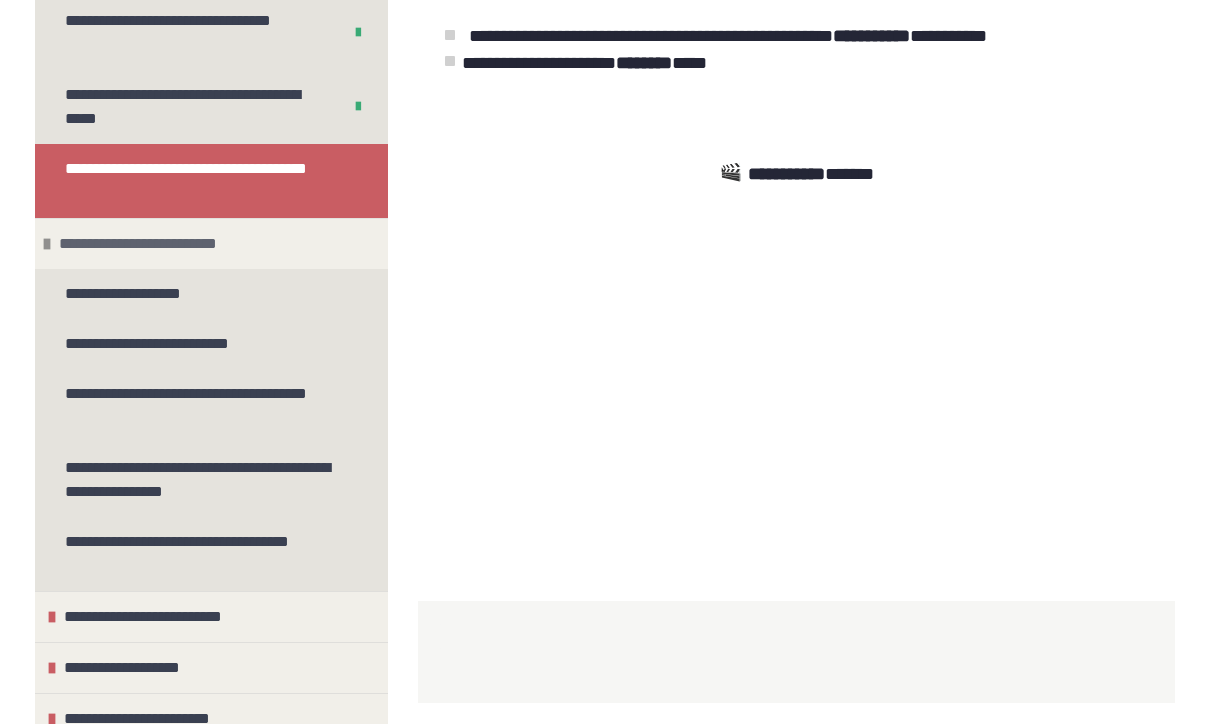 click on "**********" at bounding box center [161, 244] 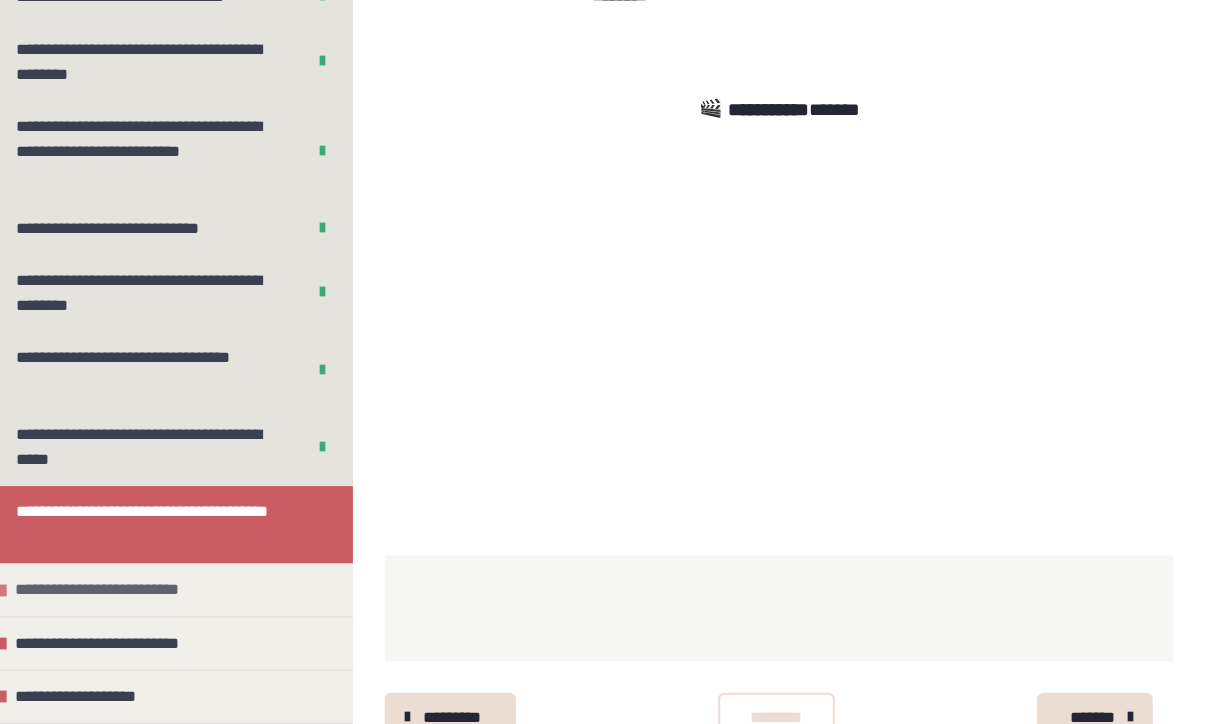 scroll, scrollTop: 626, scrollLeft: 0, axis: vertical 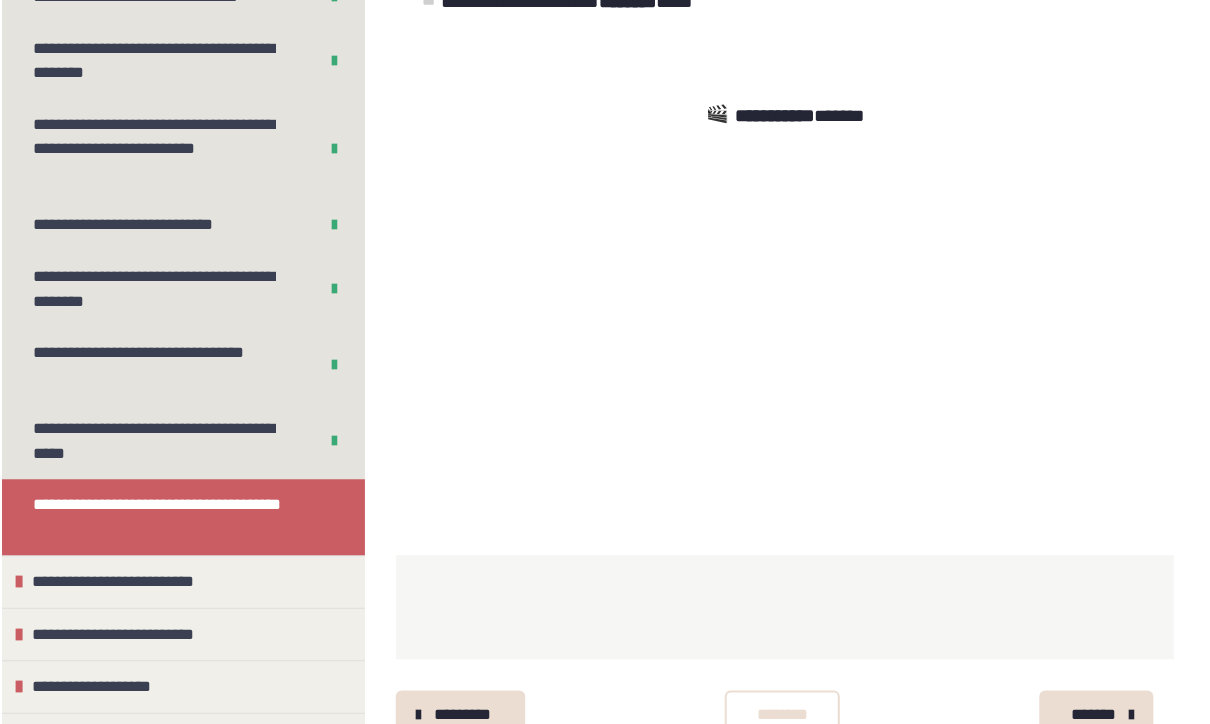 click on "********" at bounding box center (794, 696) 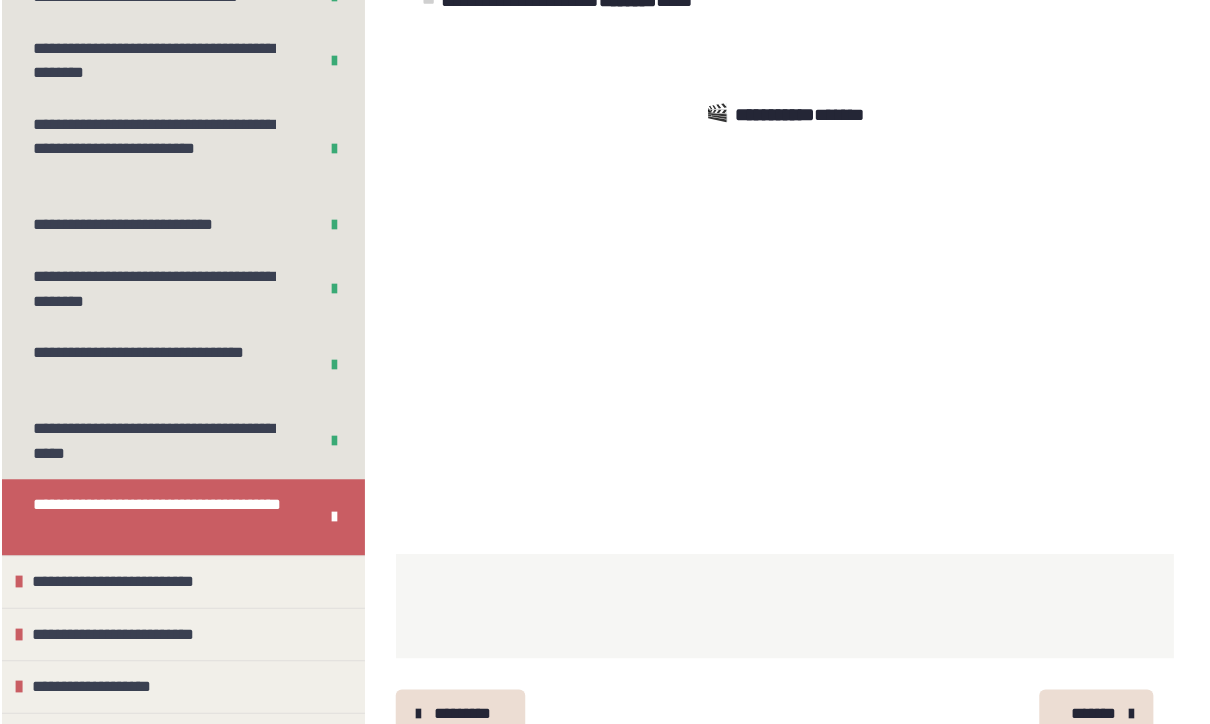 click on "*******" at bounding box center [1097, 695] 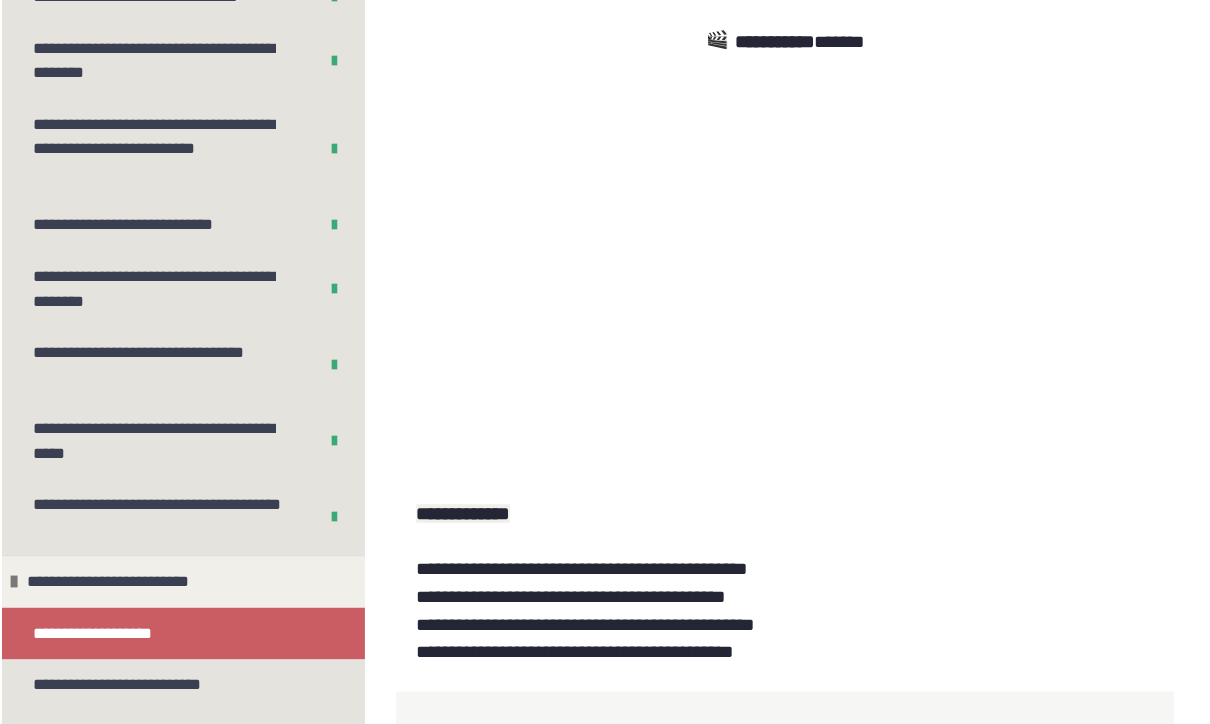 scroll, scrollTop: 732, scrollLeft: 0, axis: vertical 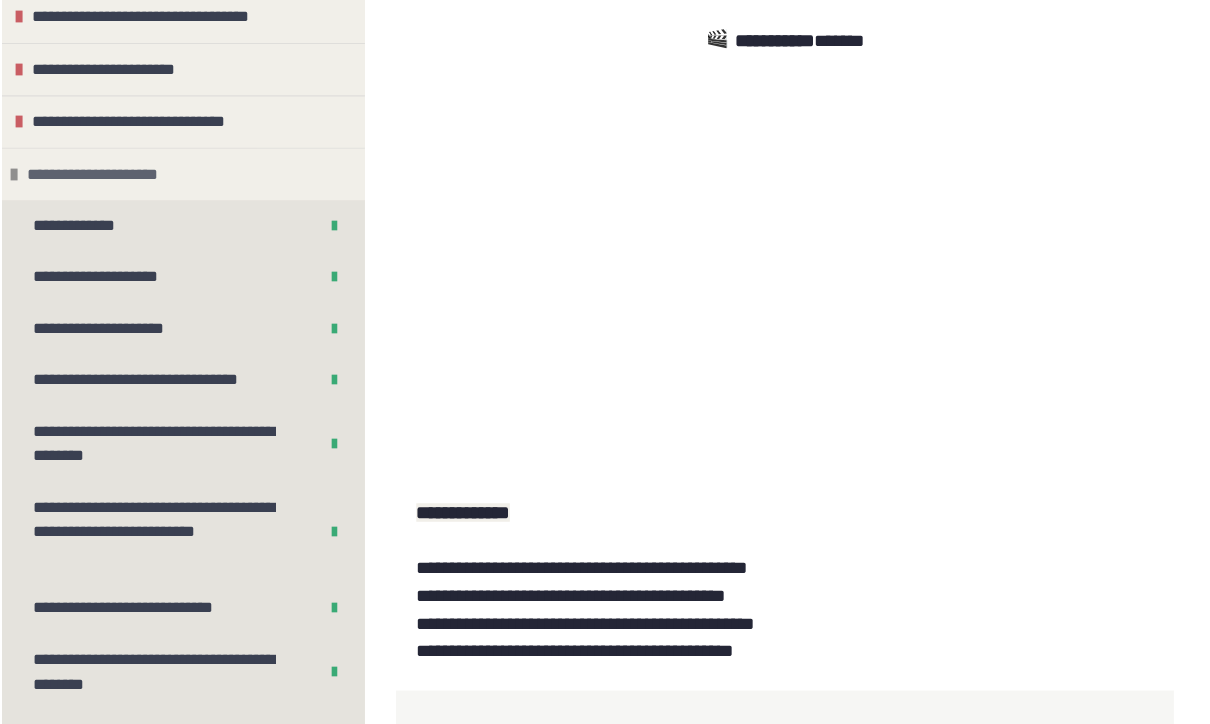 click at bounding box center (47, 170) 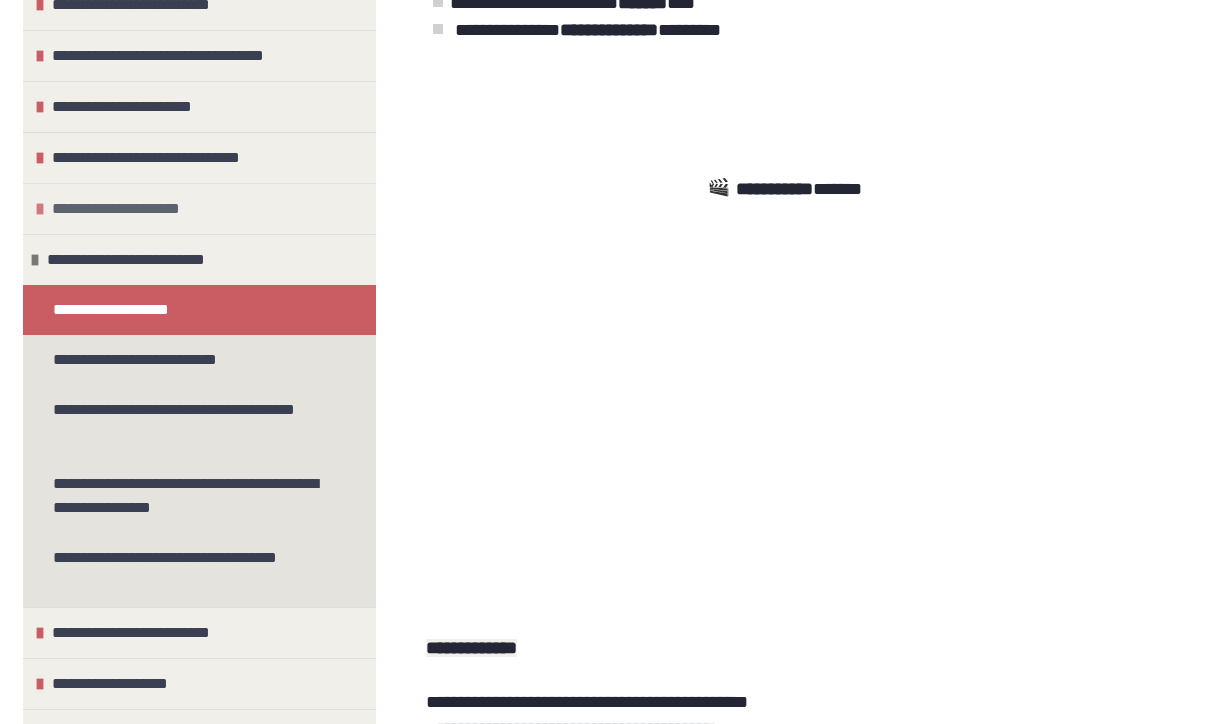 scroll, scrollTop: 553, scrollLeft: 0, axis: vertical 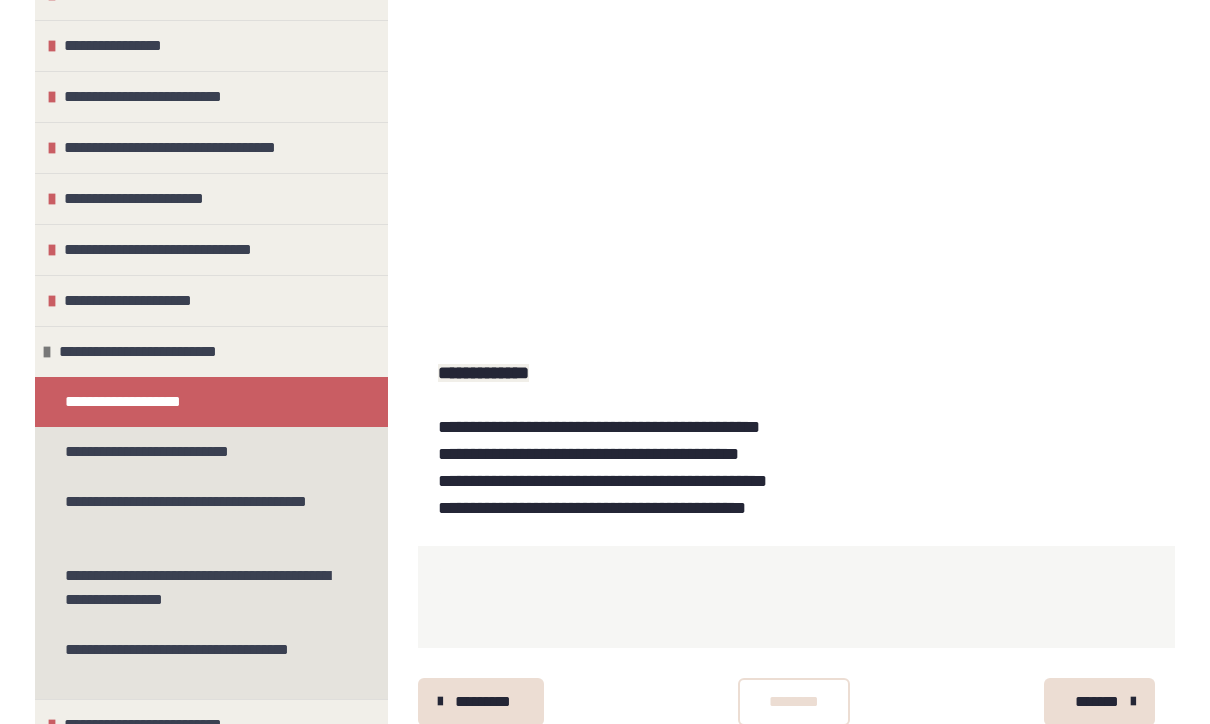 click on "********" at bounding box center [794, 703] 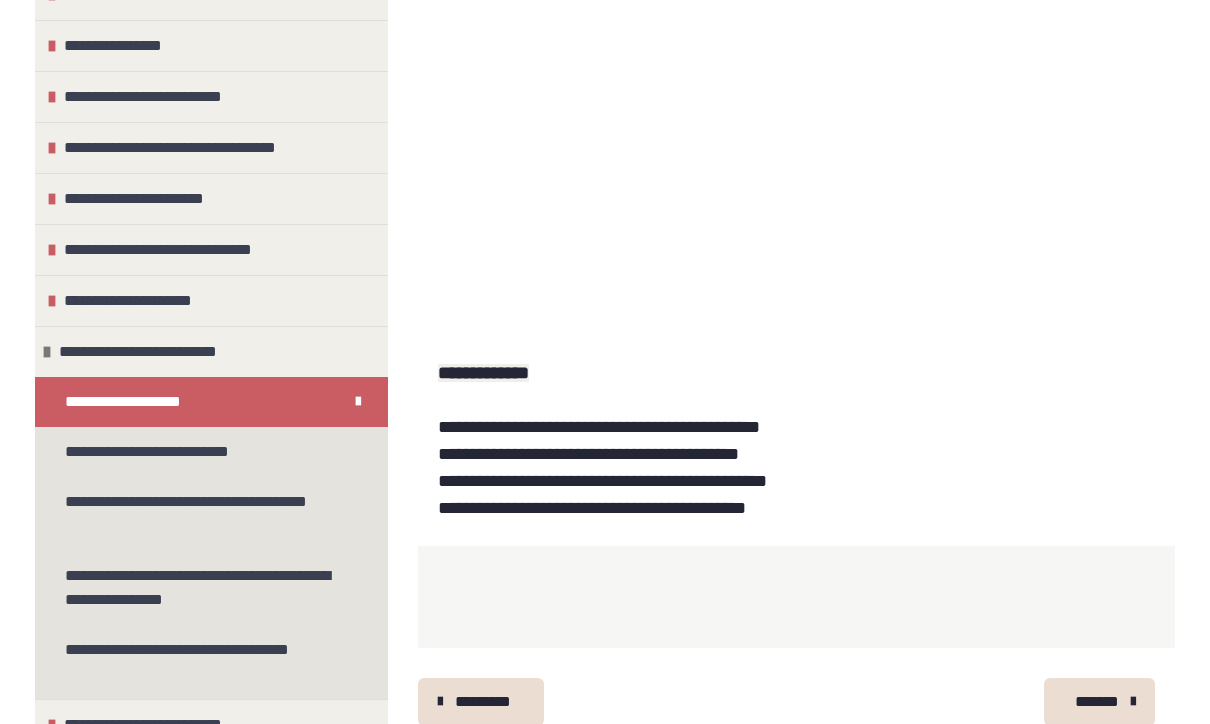 scroll, scrollTop: 857, scrollLeft: 0, axis: vertical 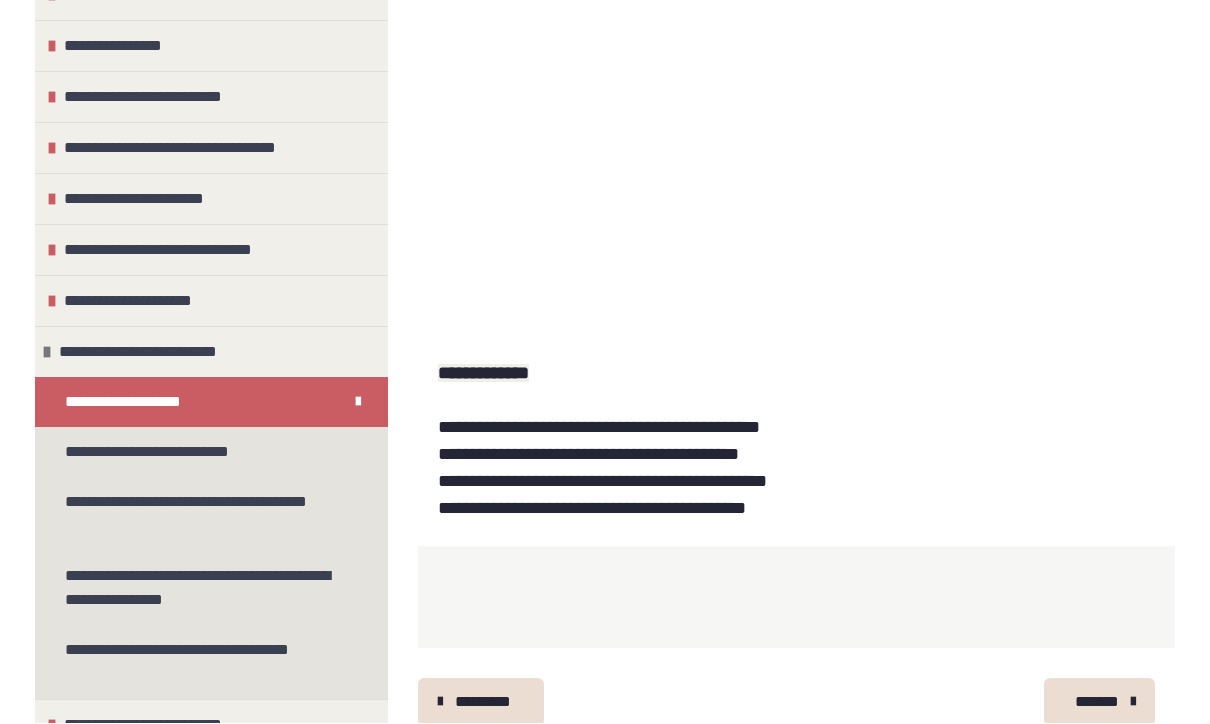click on "*******" at bounding box center [1097, 703] 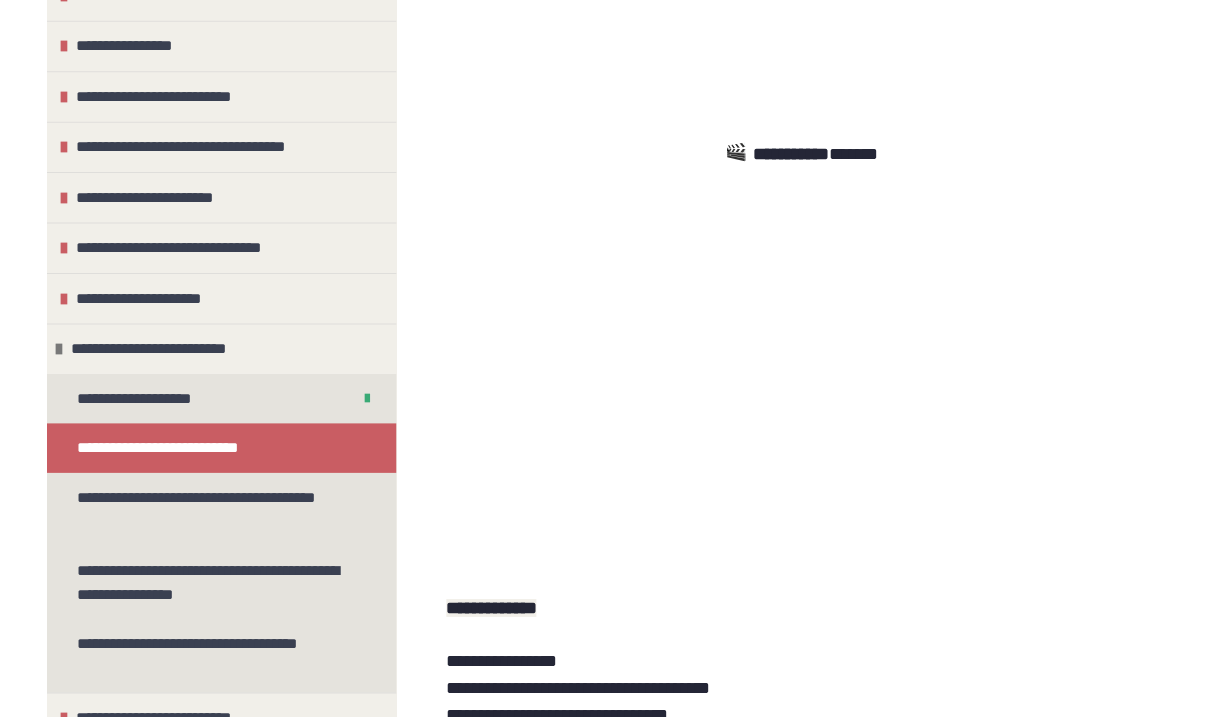 scroll, scrollTop: 505, scrollLeft: 0, axis: vertical 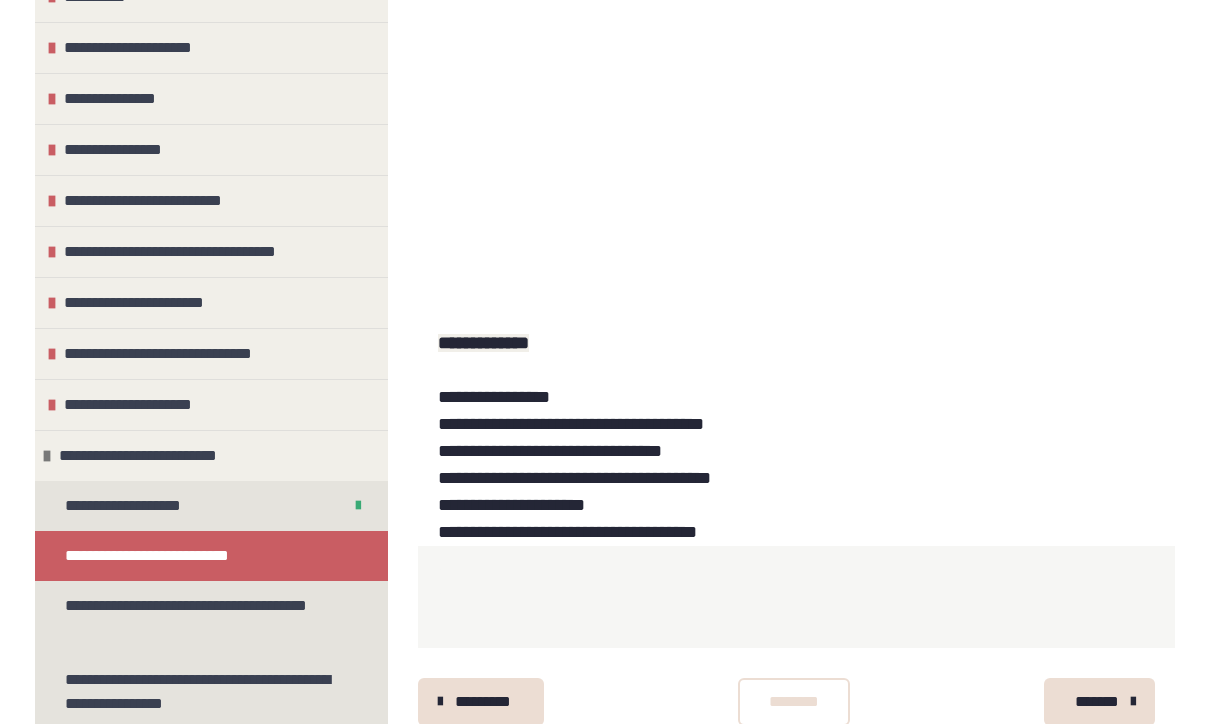 click on "********" at bounding box center (794, 703) 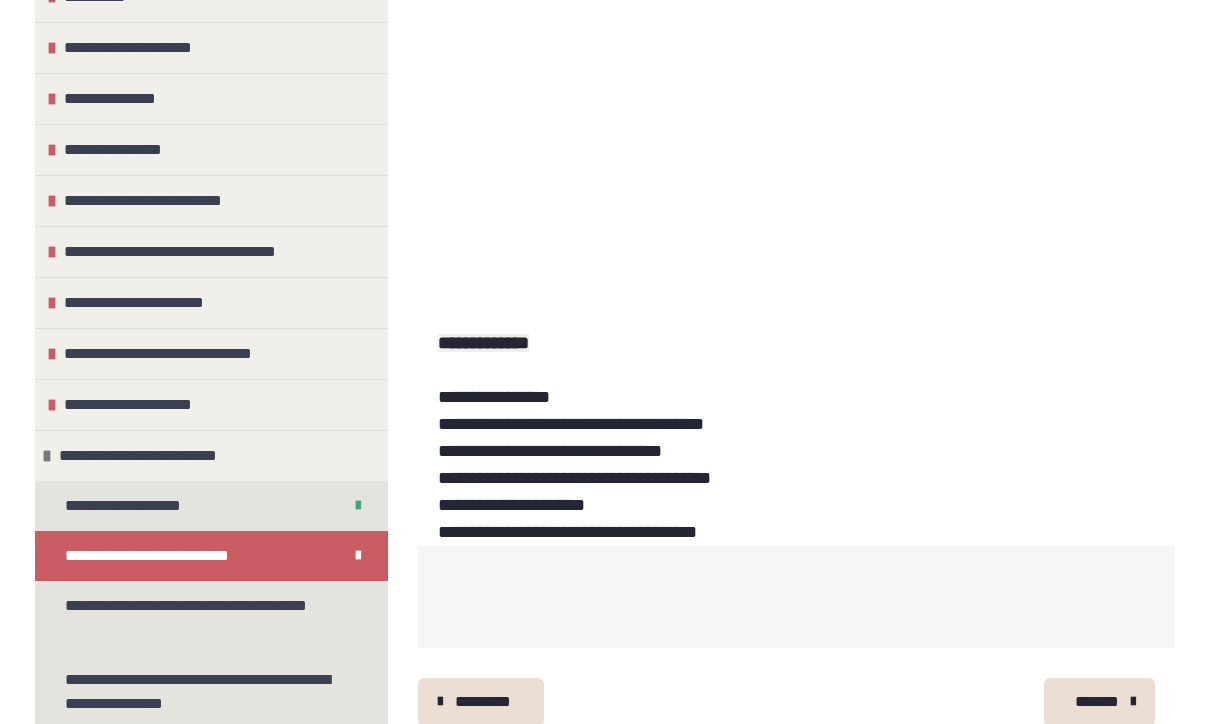 scroll, scrollTop: 881, scrollLeft: 0, axis: vertical 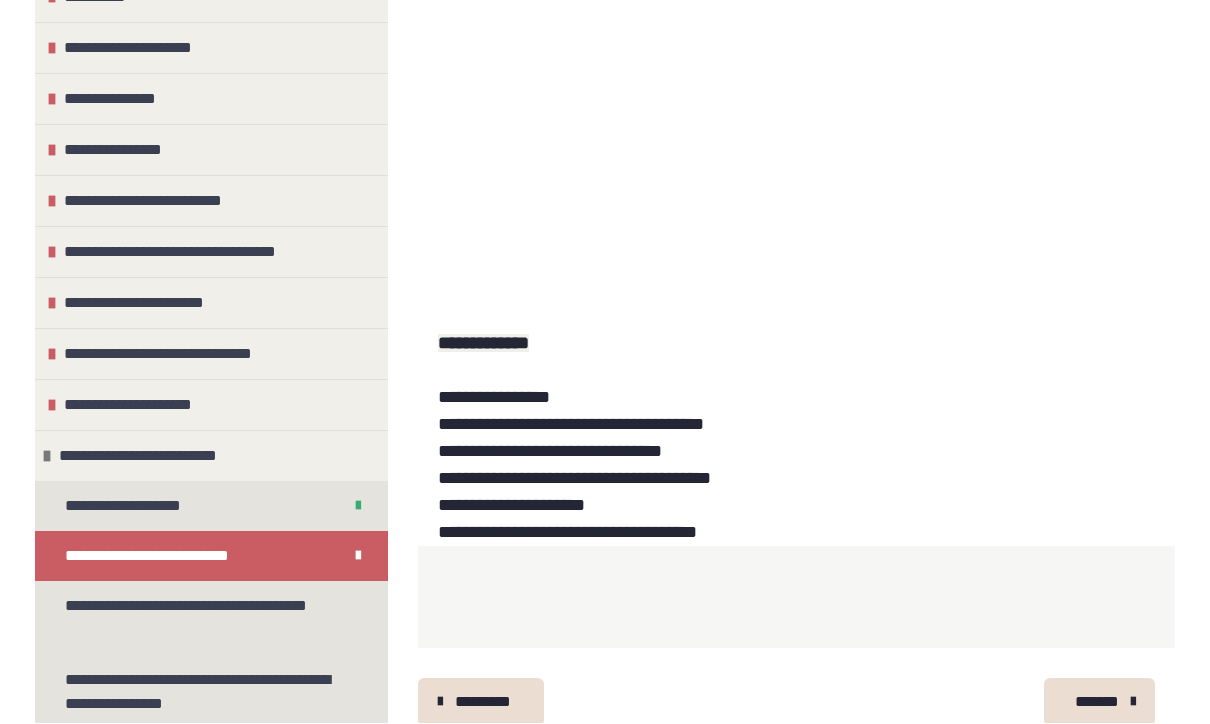 click on "*******" at bounding box center [1097, 703] 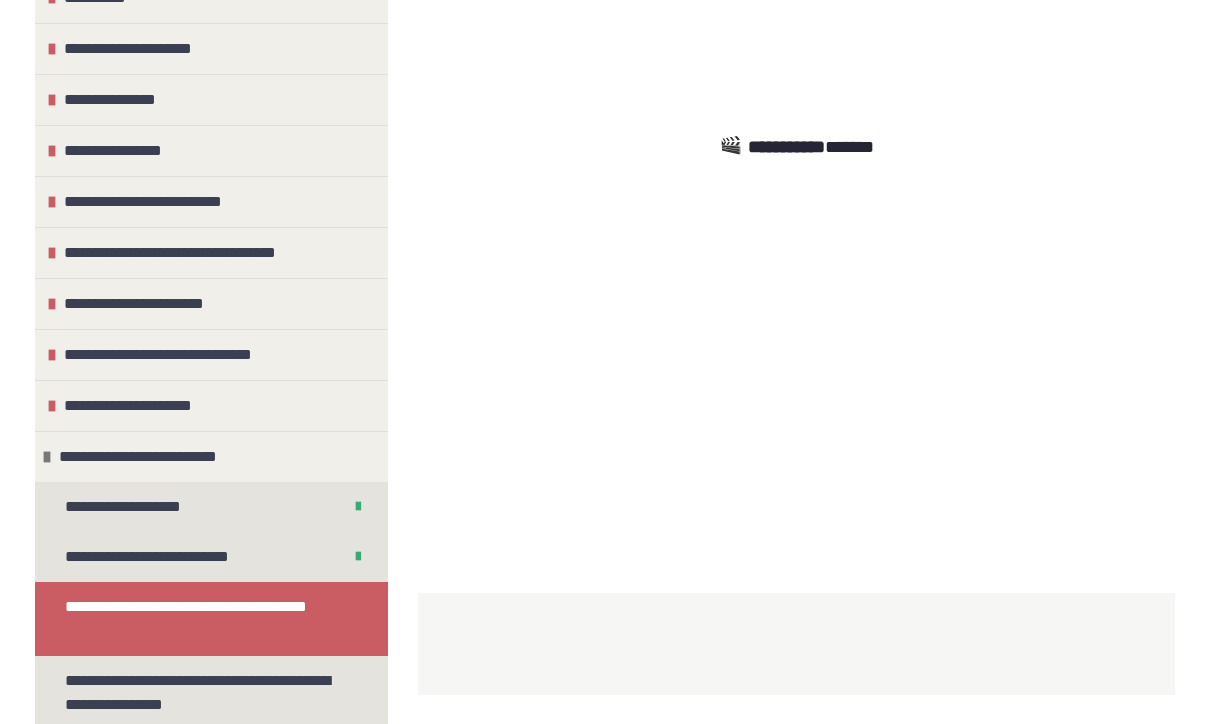 scroll, scrollTop: 614, scrollLeft: 0, axis: vertical 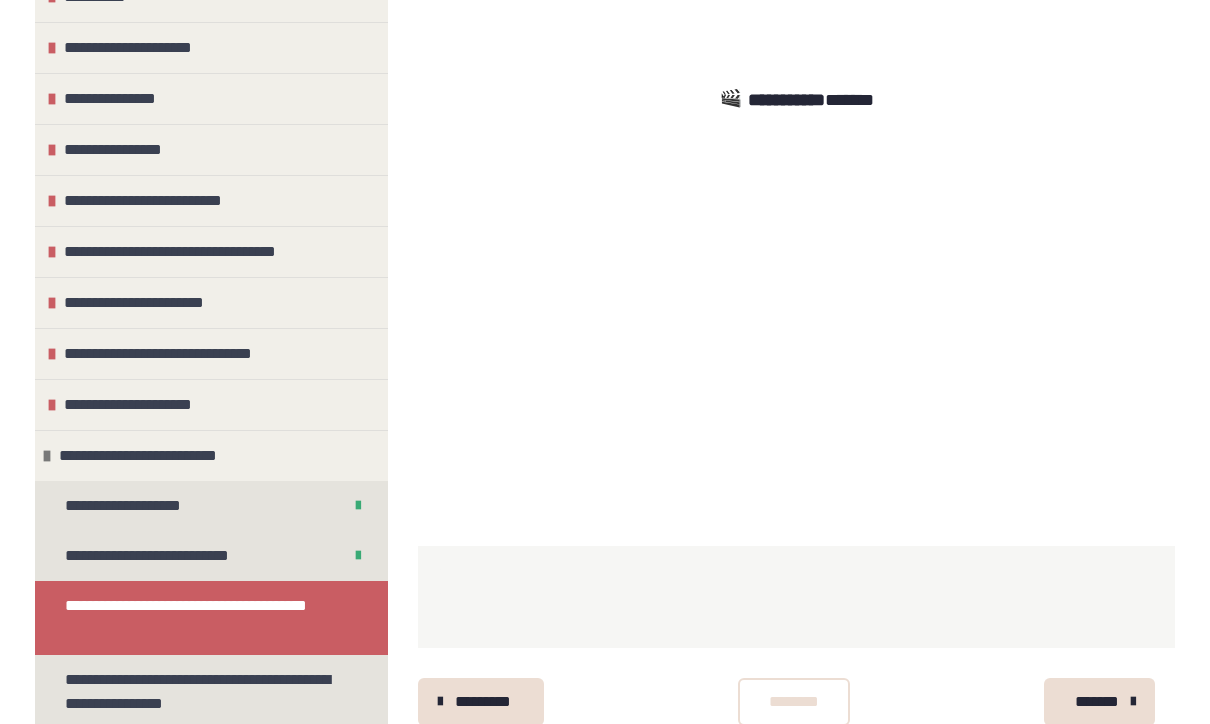 click on "********" at bounding box center [794, 703] 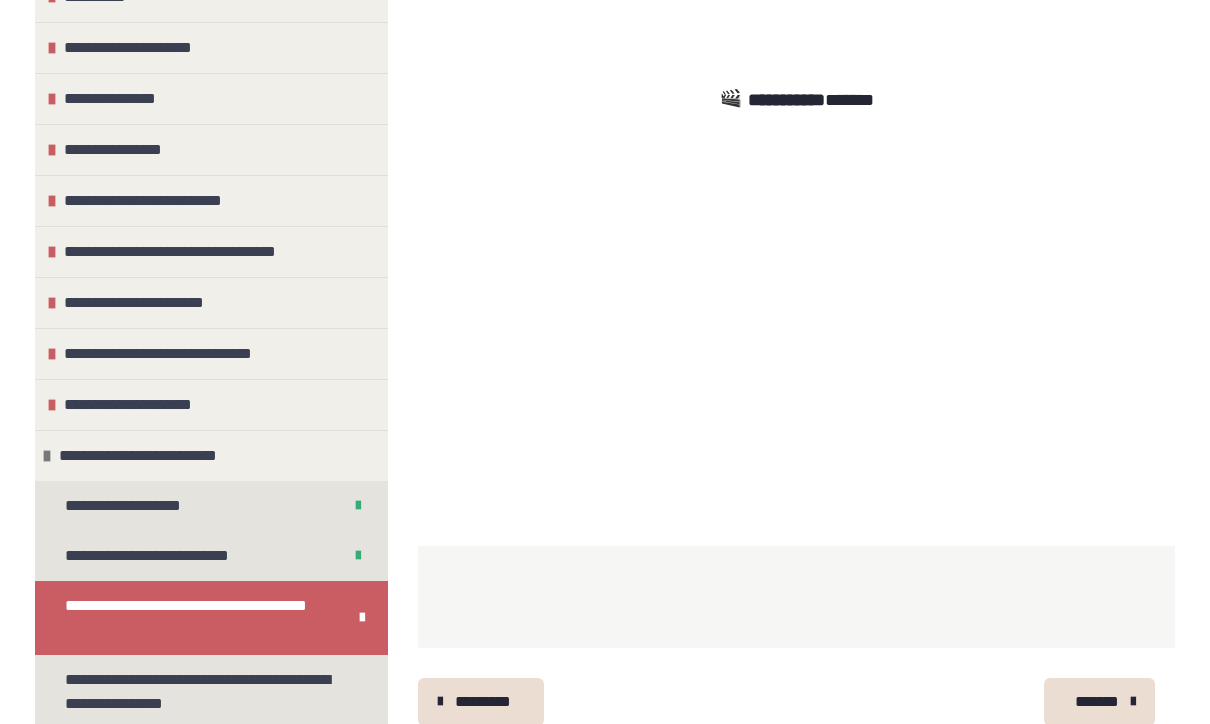 scroll, scrollTop: 614, scrollLeft: 0, axis: vertical 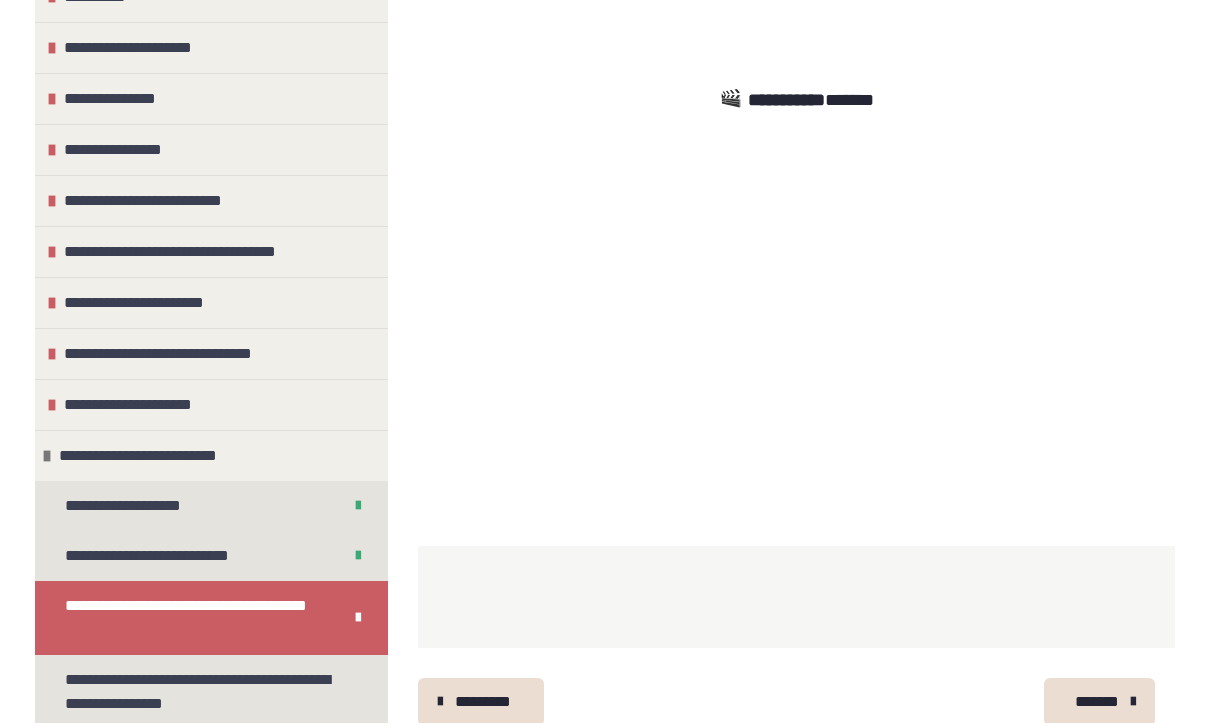 click on "*******" at bounding box center [1097, 703] 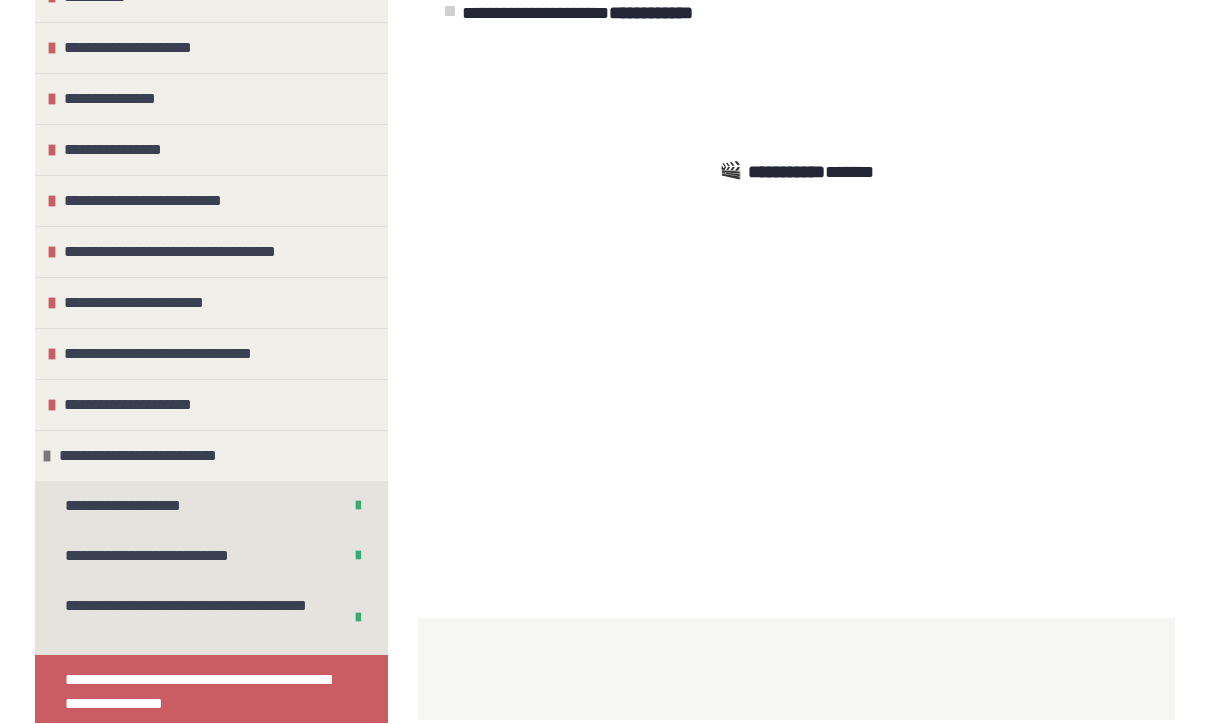 scroll, scrollTop: 615, scrollLeft: 0, axis: vertical 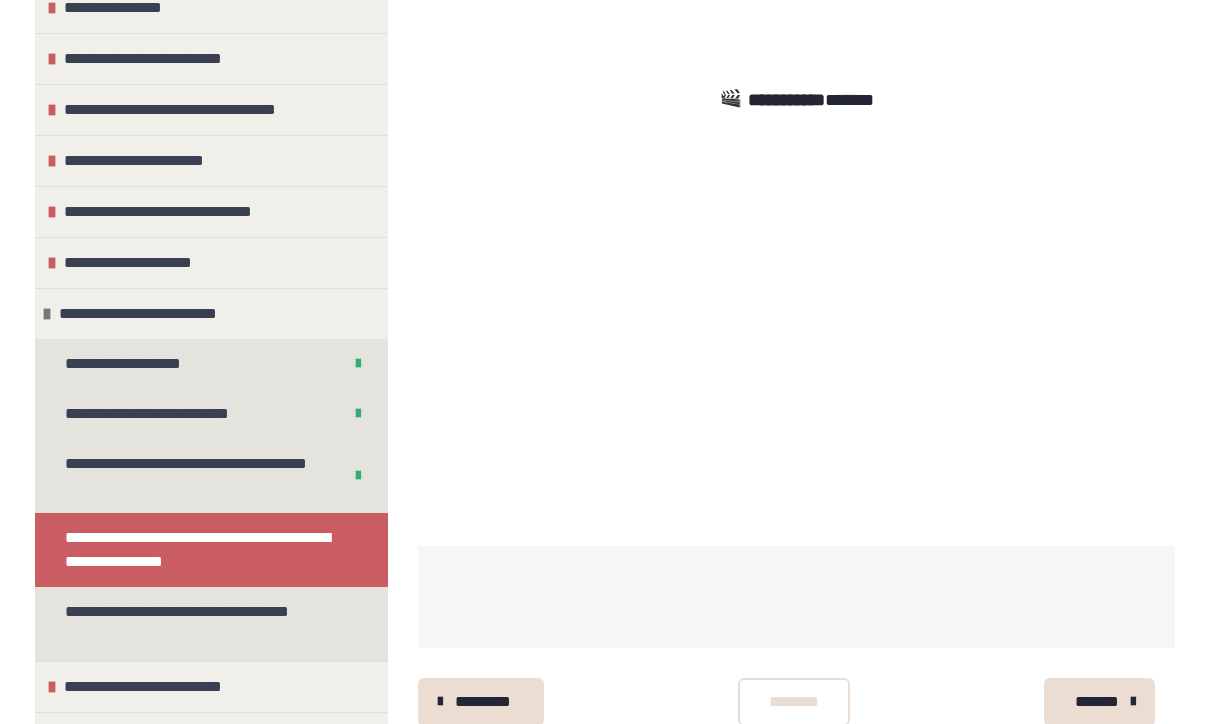 click on "********" at bounding box center [794, 703] 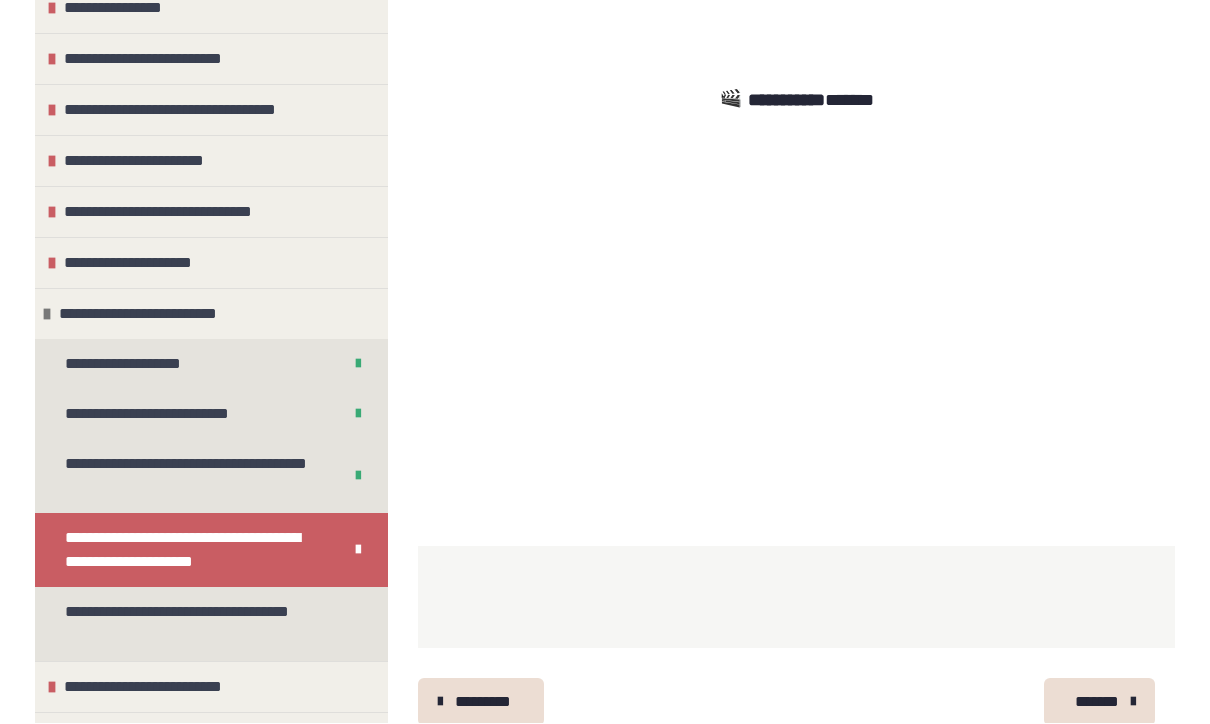click on "*******" at bounding box center [1097, 703] 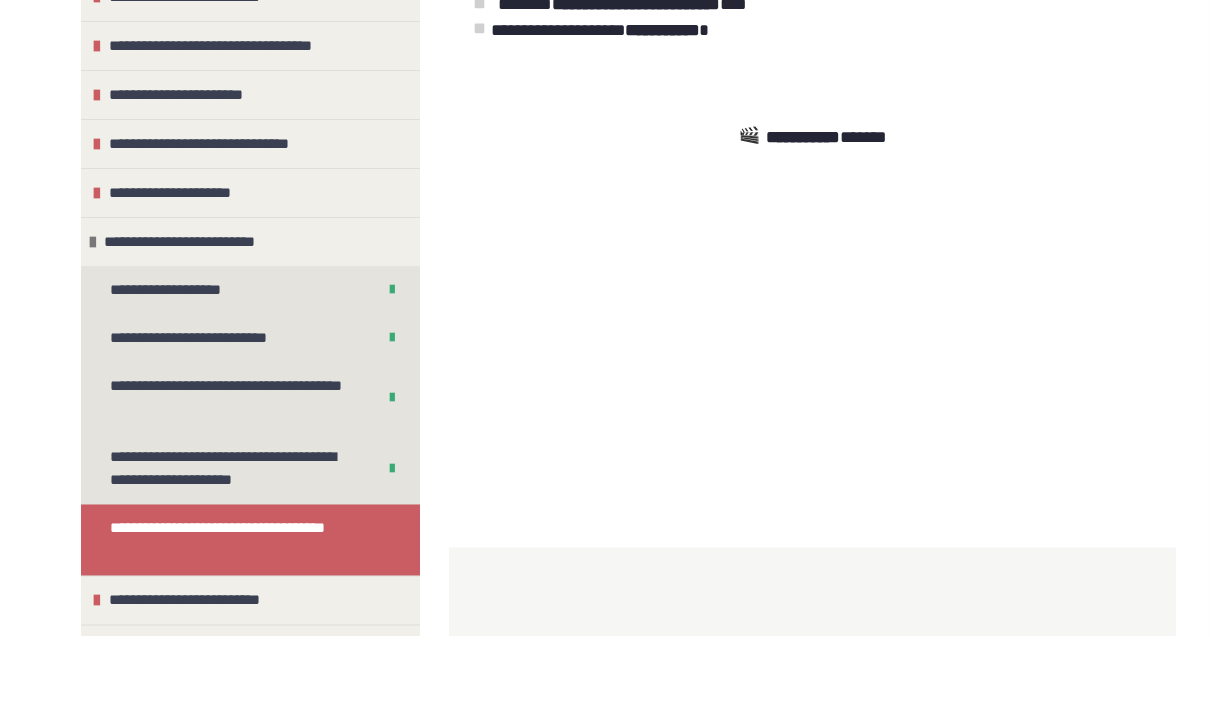 scroll, scrollTop: 407, scrollLeft: 0, axis: vertical 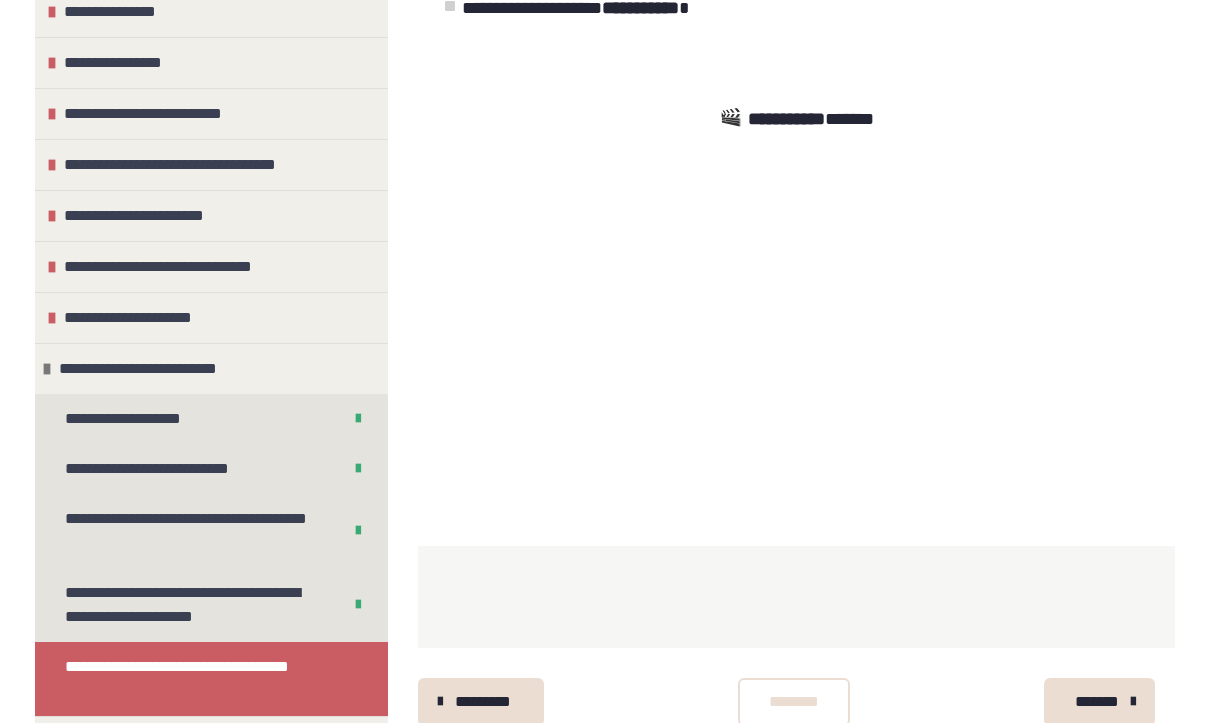 click on "********" at bounding box center [794, 703] 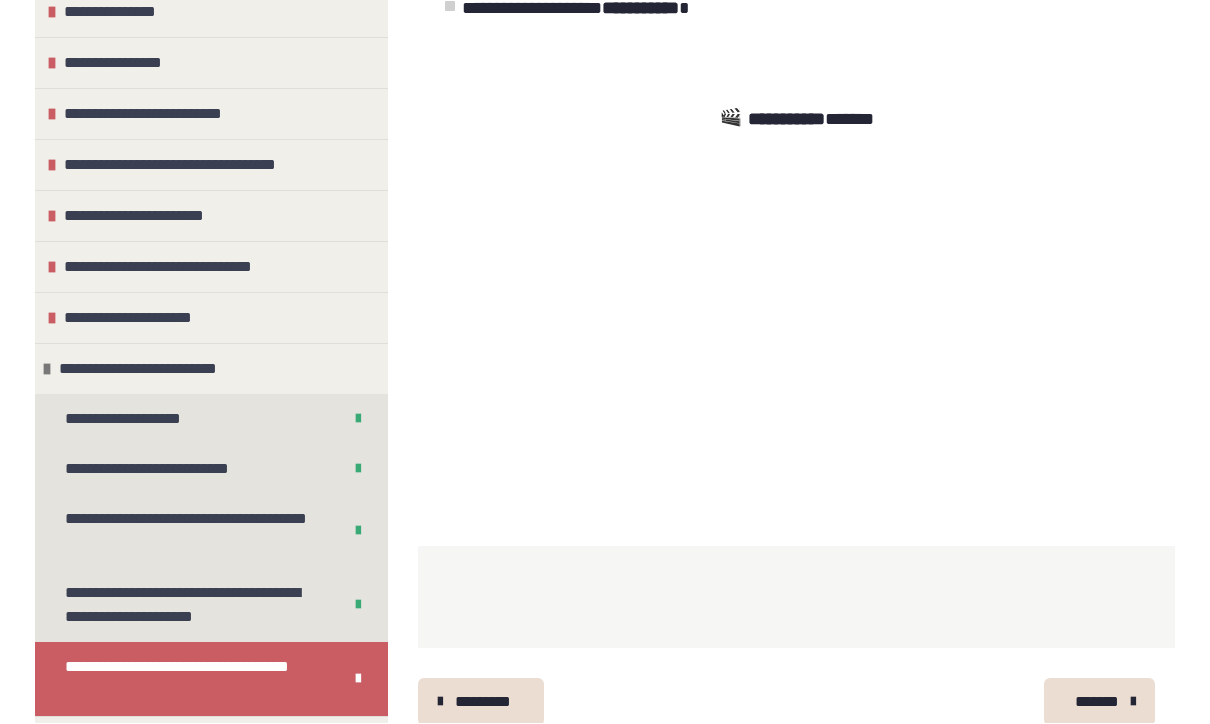 click on "*******" at bounding box center (1099, 703) 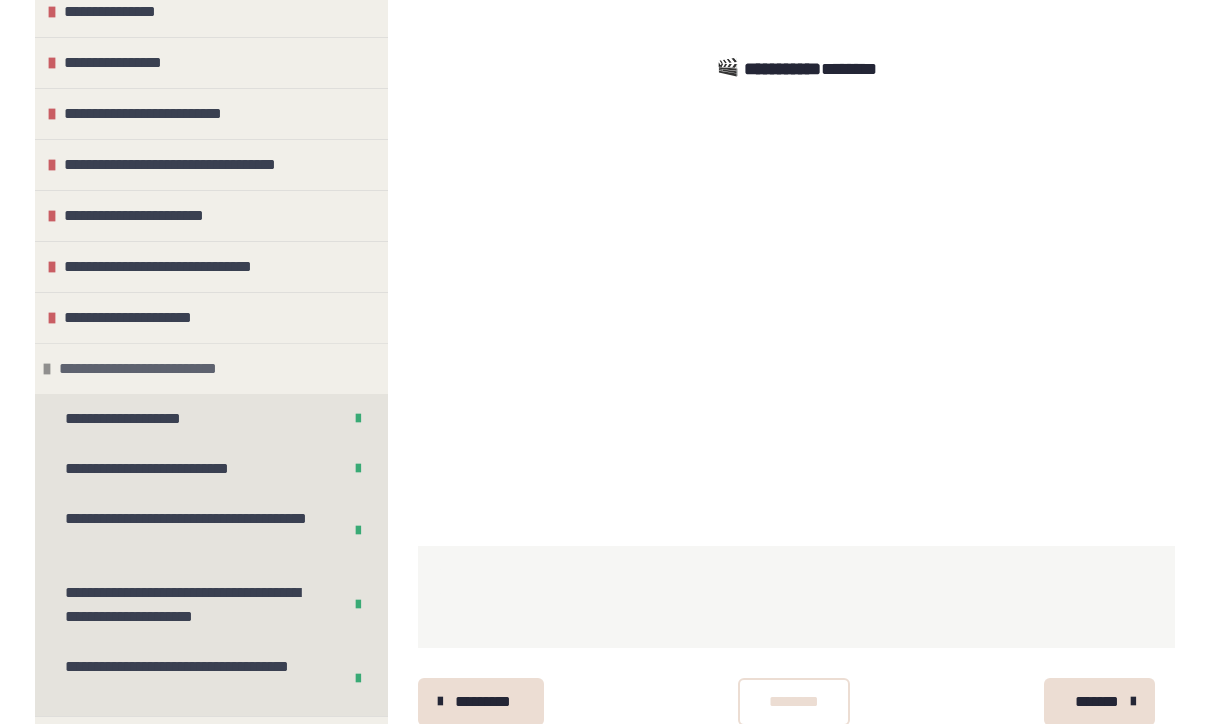 scroll, scrollTop: 669, scrollLeft: 0, axis: vertical 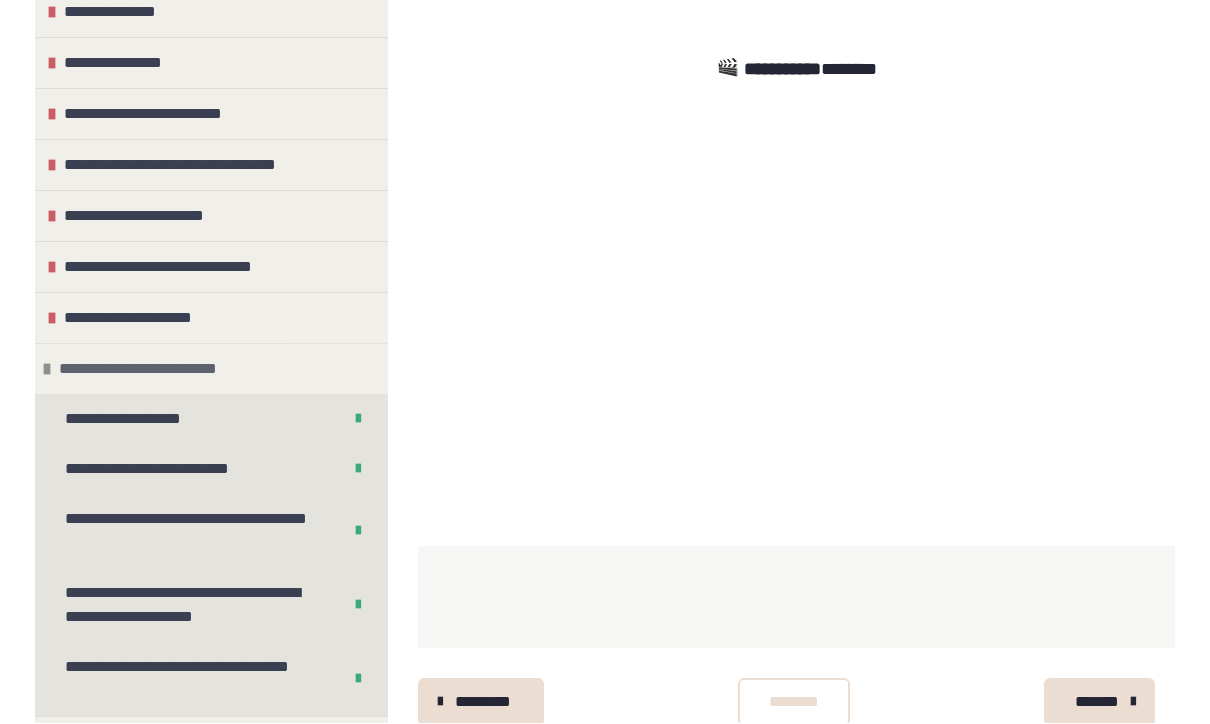 click on "**********" at bounding box center [161, 370] 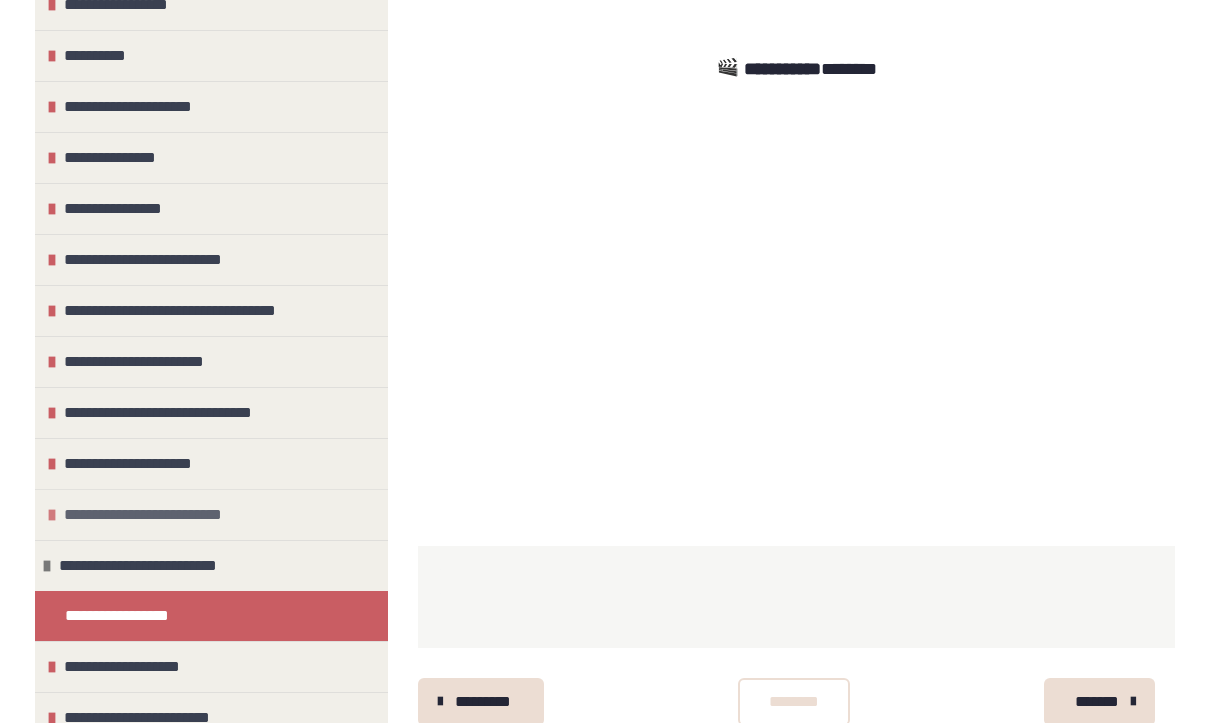 scroll, scrollTop: 124, scrollLeft: 0, axis: vertical 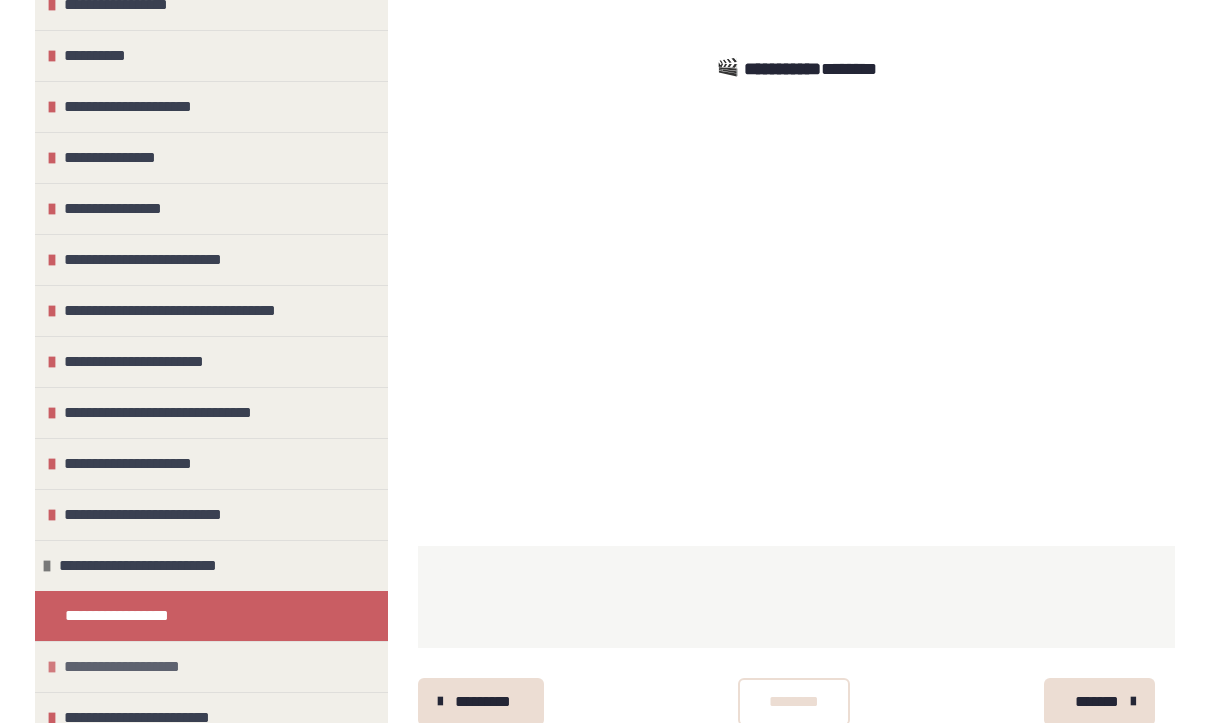 click on "**********" at bounding box center (136, 668) 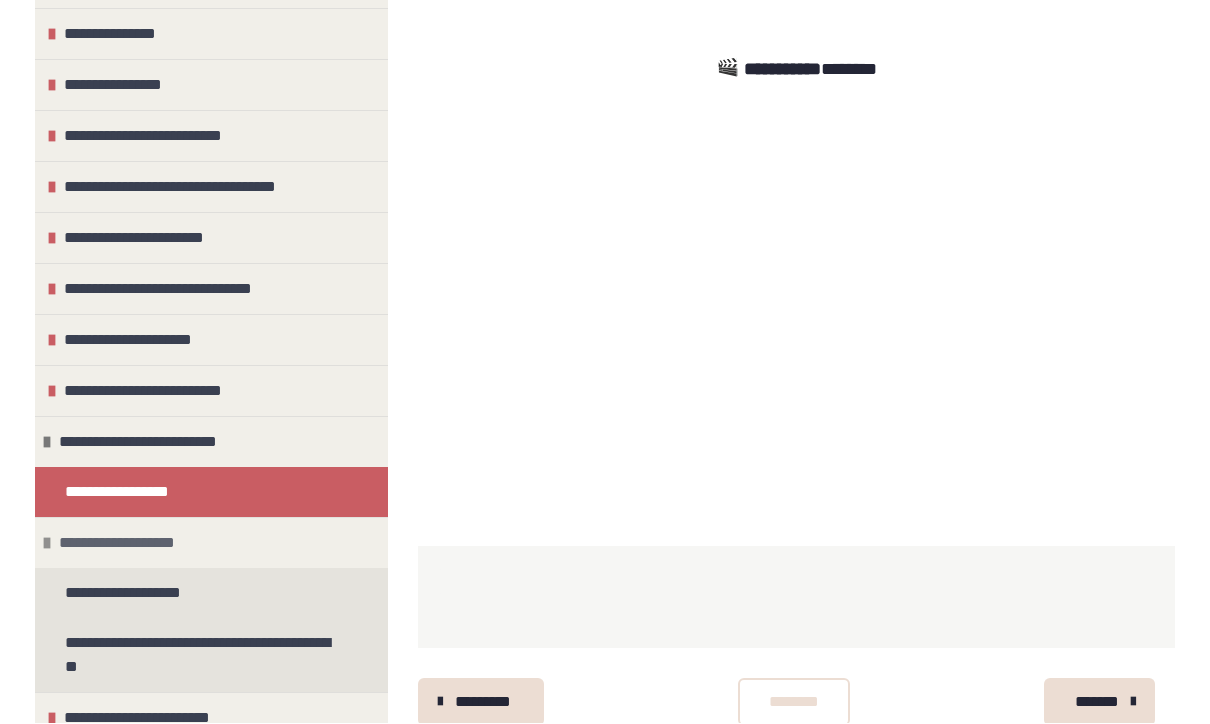 scroll, scrollTop: 248, scrollLeft: 0, axis: vertical 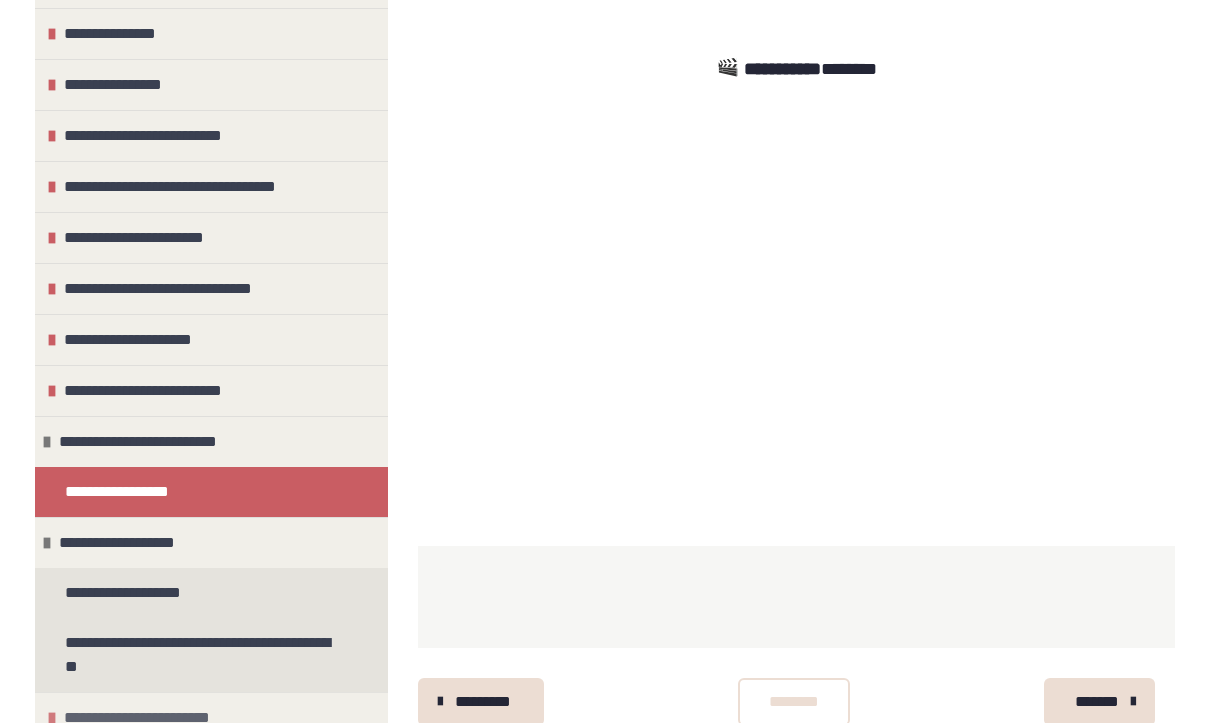 click at bounding box center (52, 719) 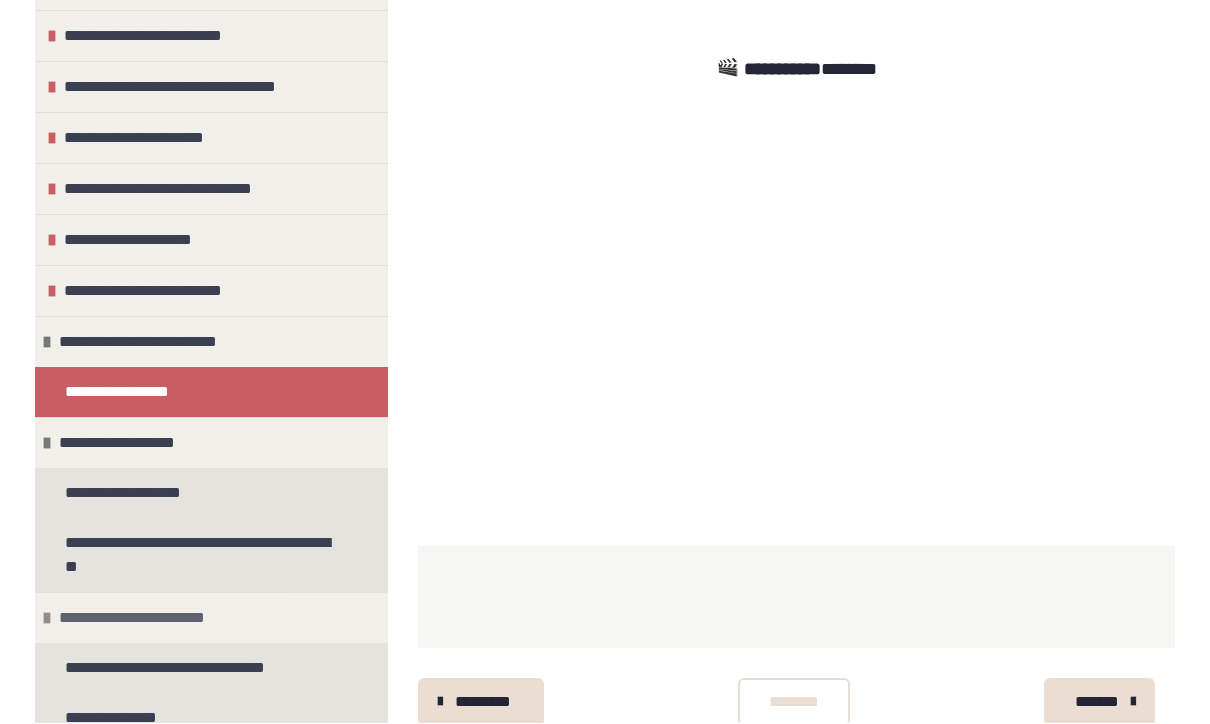 scroll, scrollTop: 348, scrollLeft: 0, axis: vertical 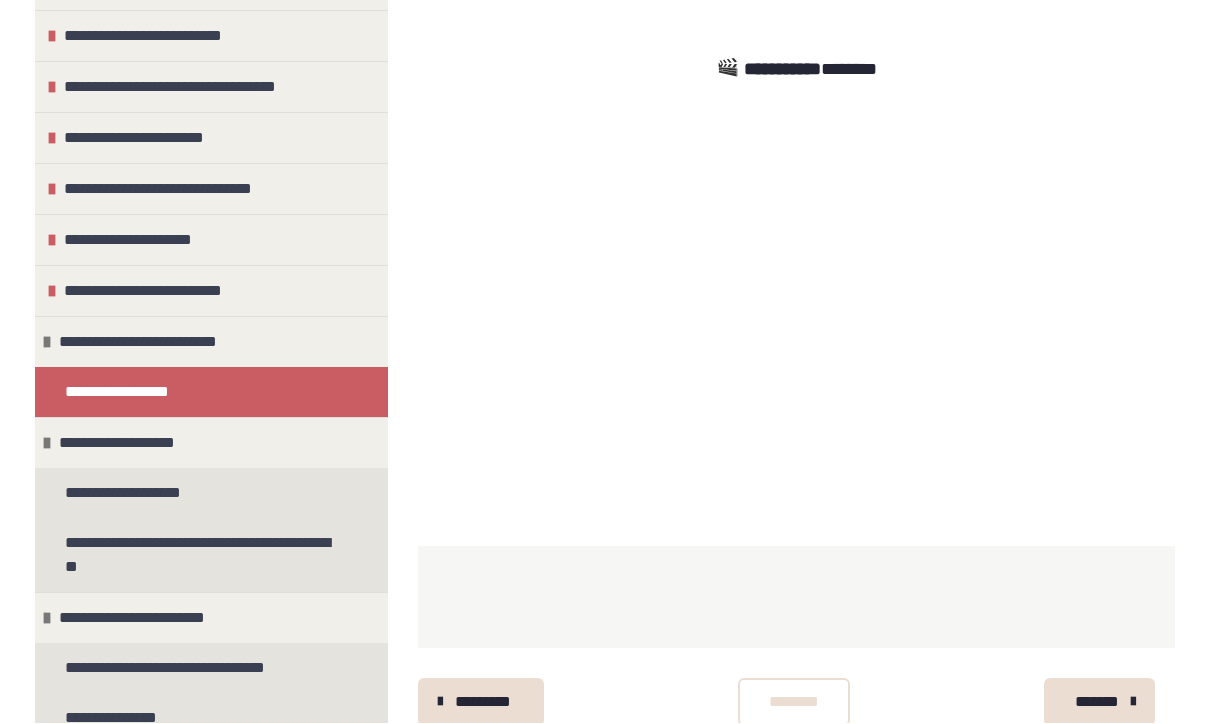 click on "**********" at bounding box center (130, 770) 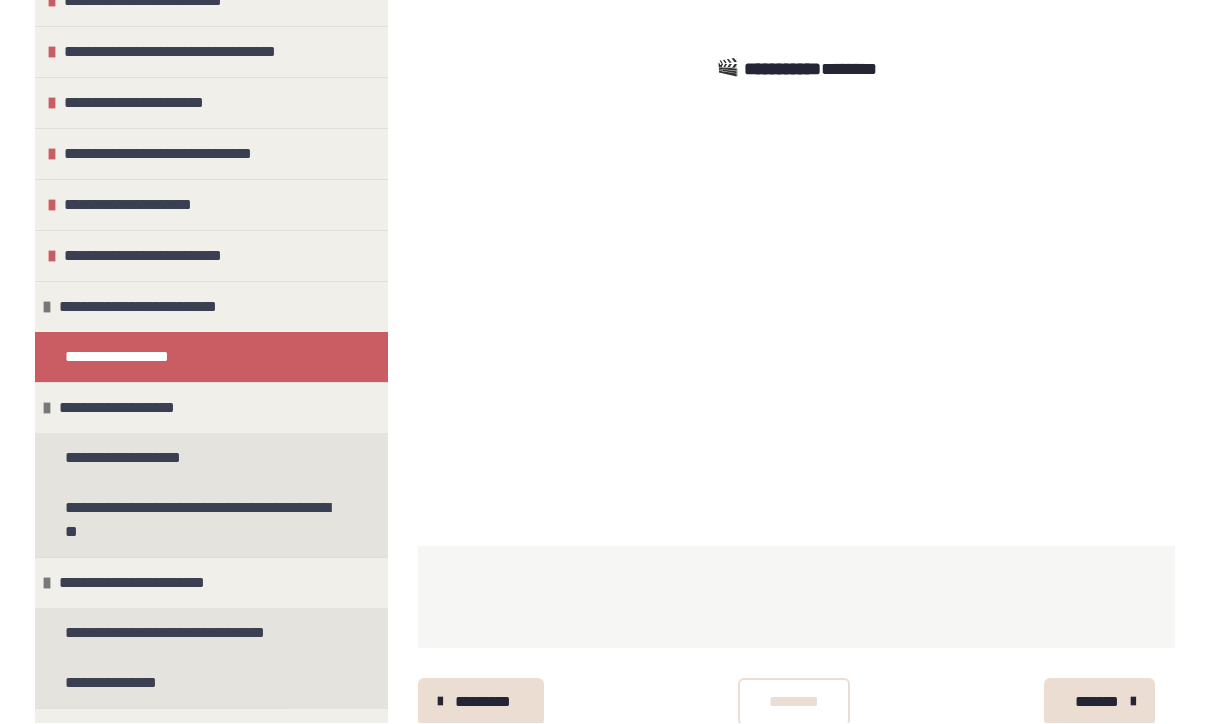 scroll, scrollTop: 382, scrollLeft: 0, axis: vertical 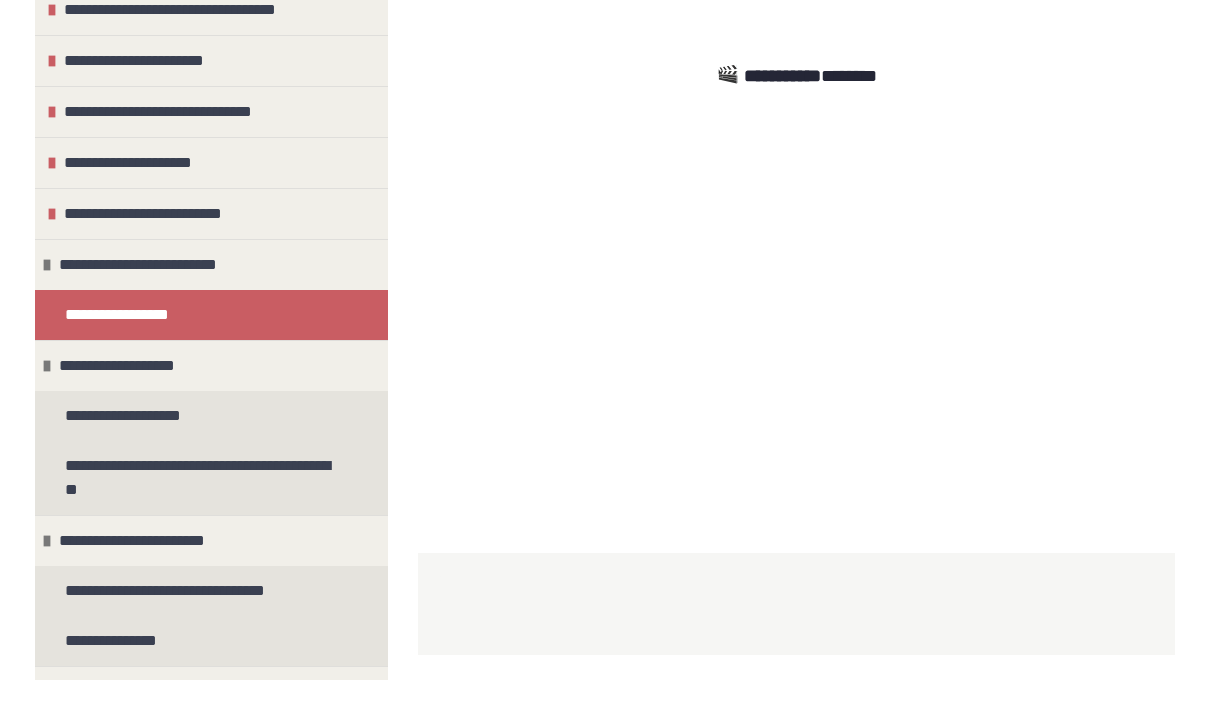 click on "********" at bounding box center [794, 753] 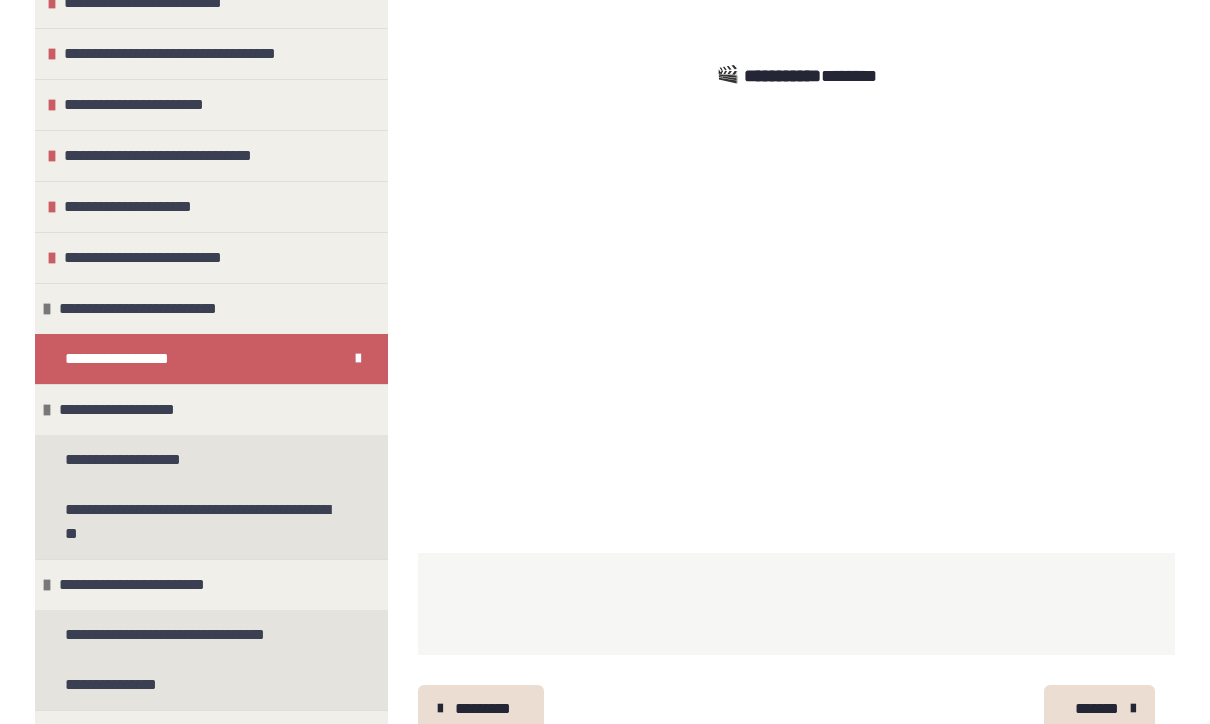 click on "*******" at bounding box center (1099, 709) 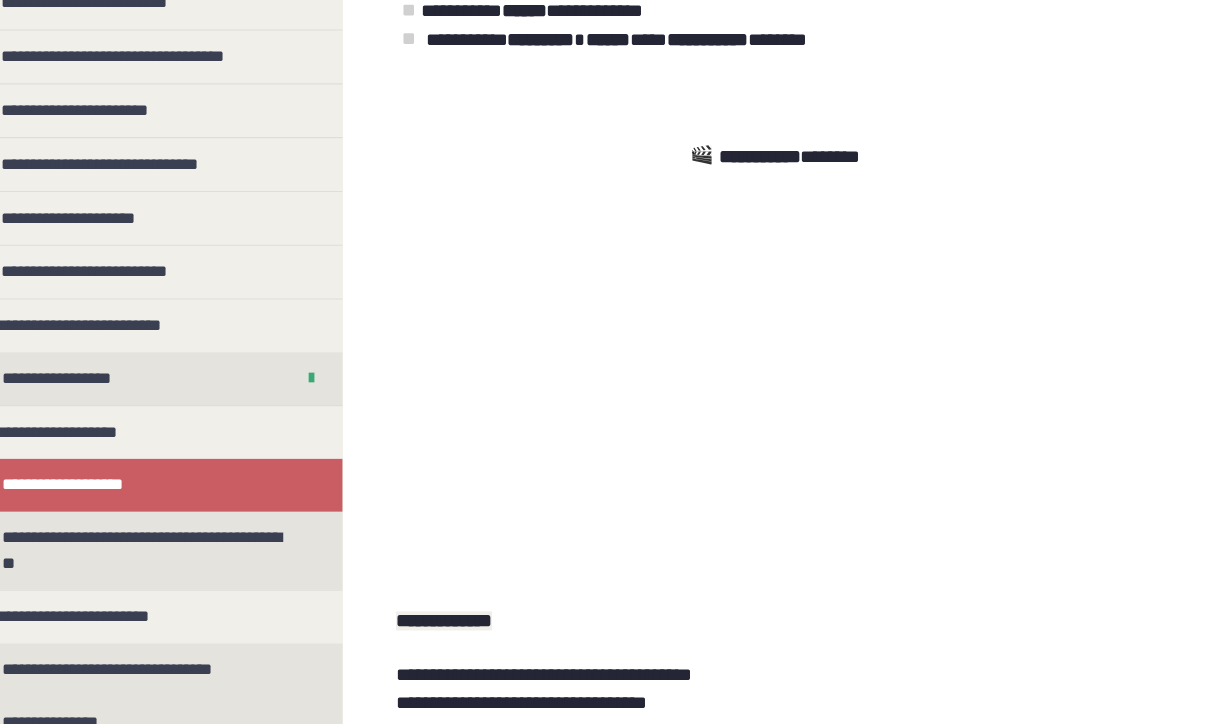 scroll, scrollTop: 487, scrollLeft: 0, axis: vertical 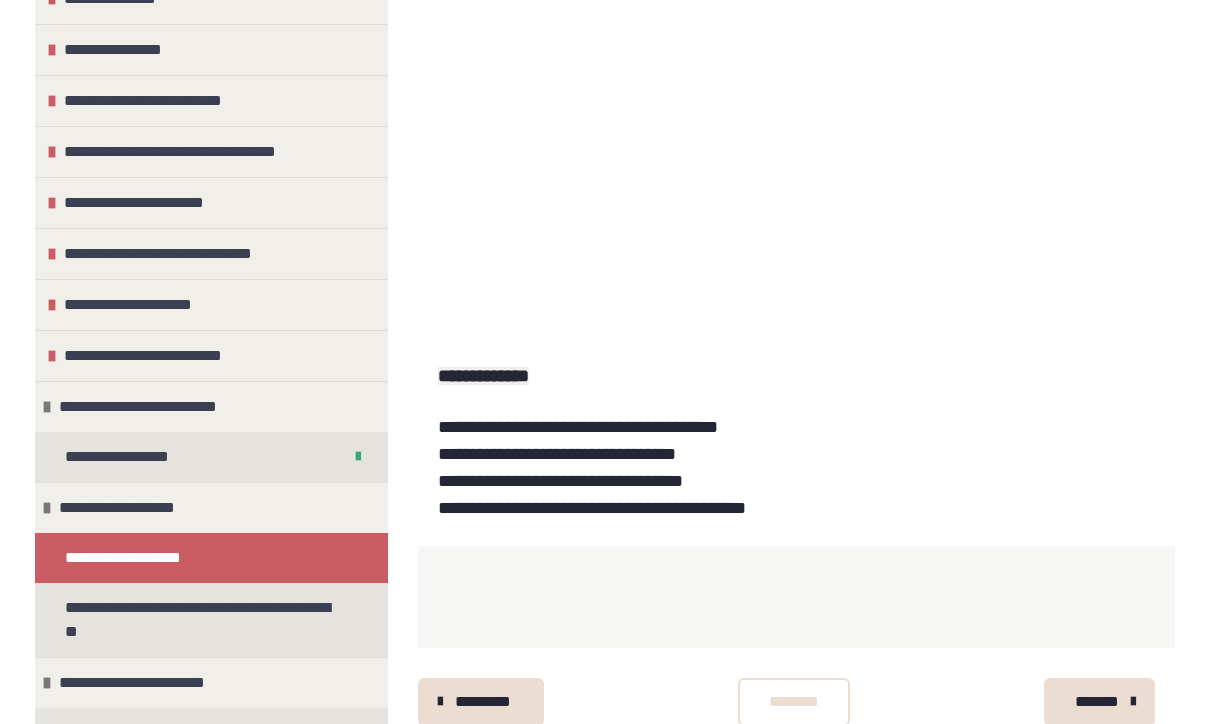 click on "********" at bounding box center [794, 703] 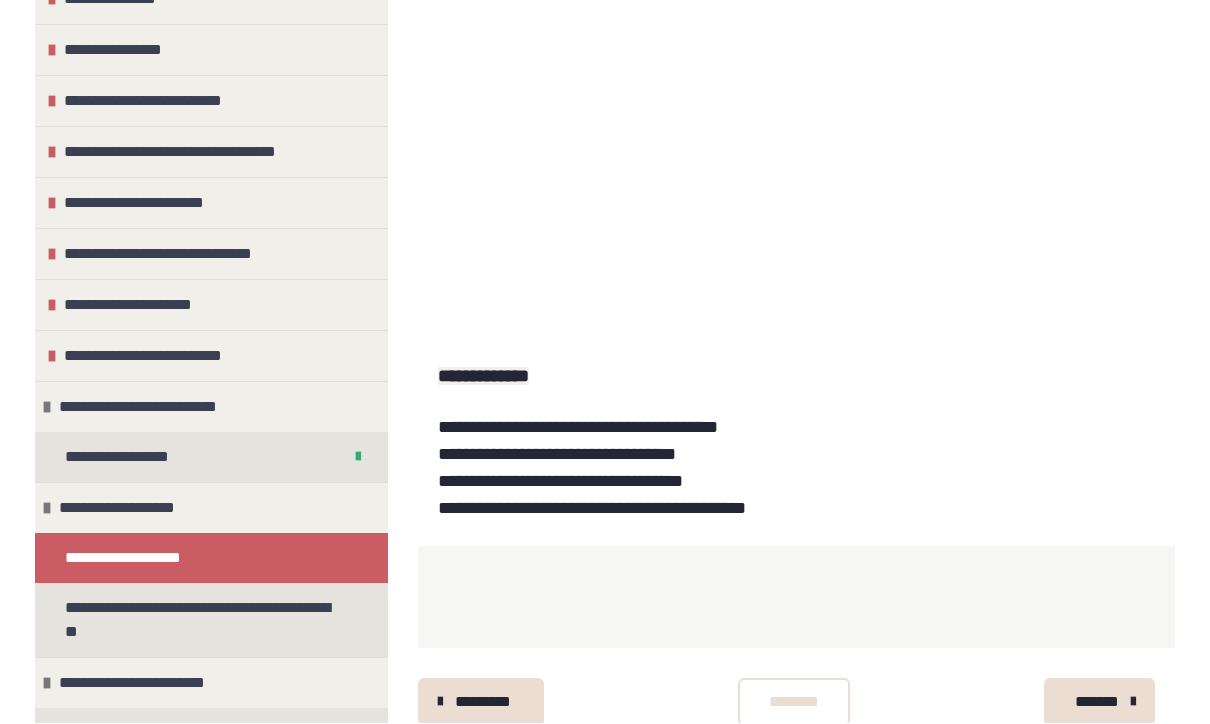 click on "********* ******** *******" at bounding box center (796, 703) 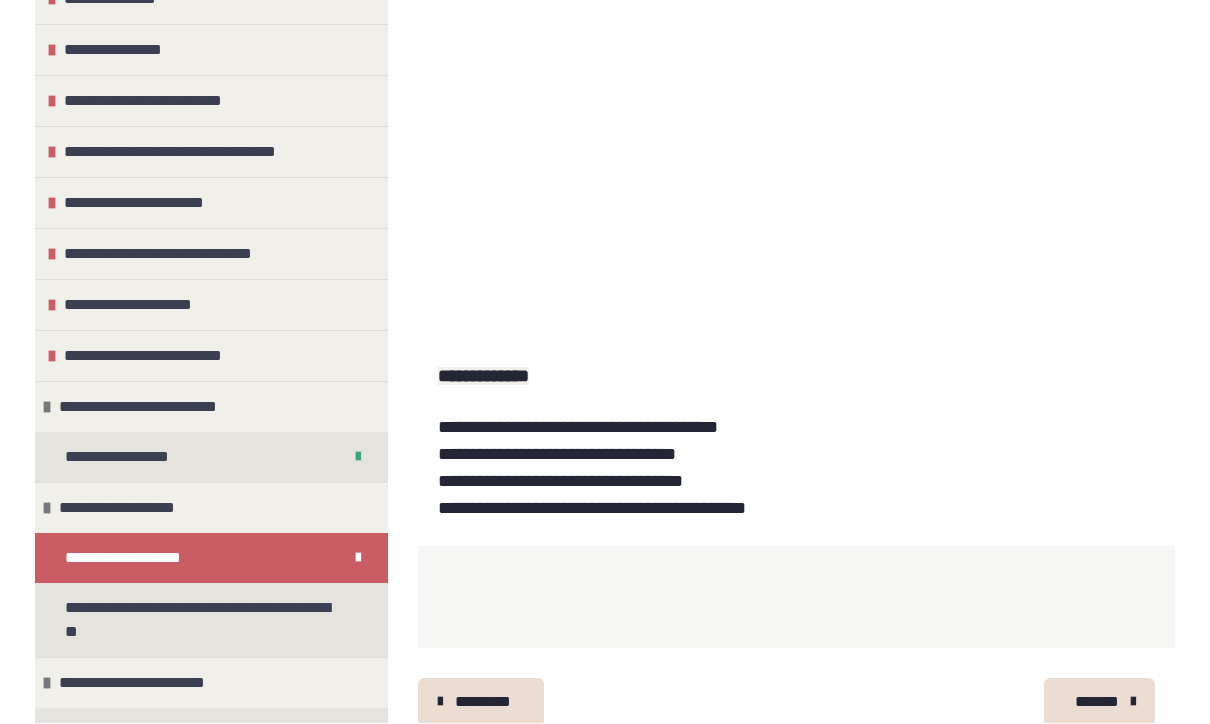 click on "*******" at bounding box center [1099, 703] 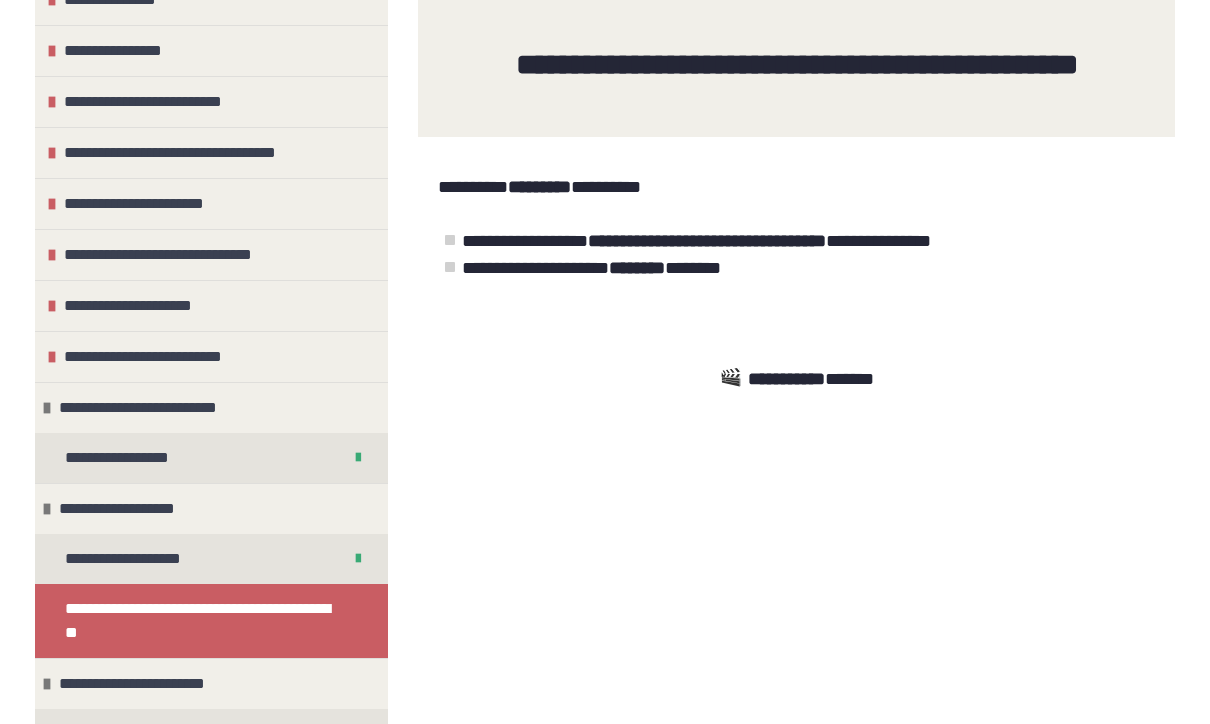 scroll, scrollTop: 87, scrollLeft: 0, axis: vertical 